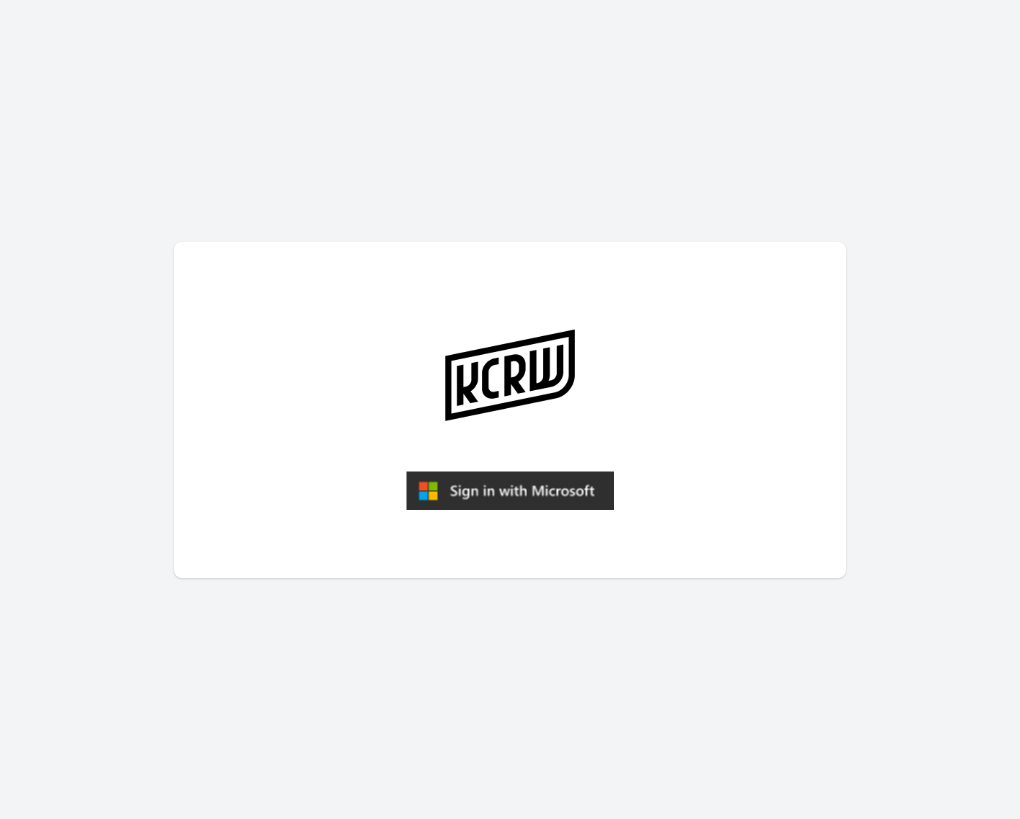 scroll, scrollTop: 0, scrollLeft: 0, axis: both 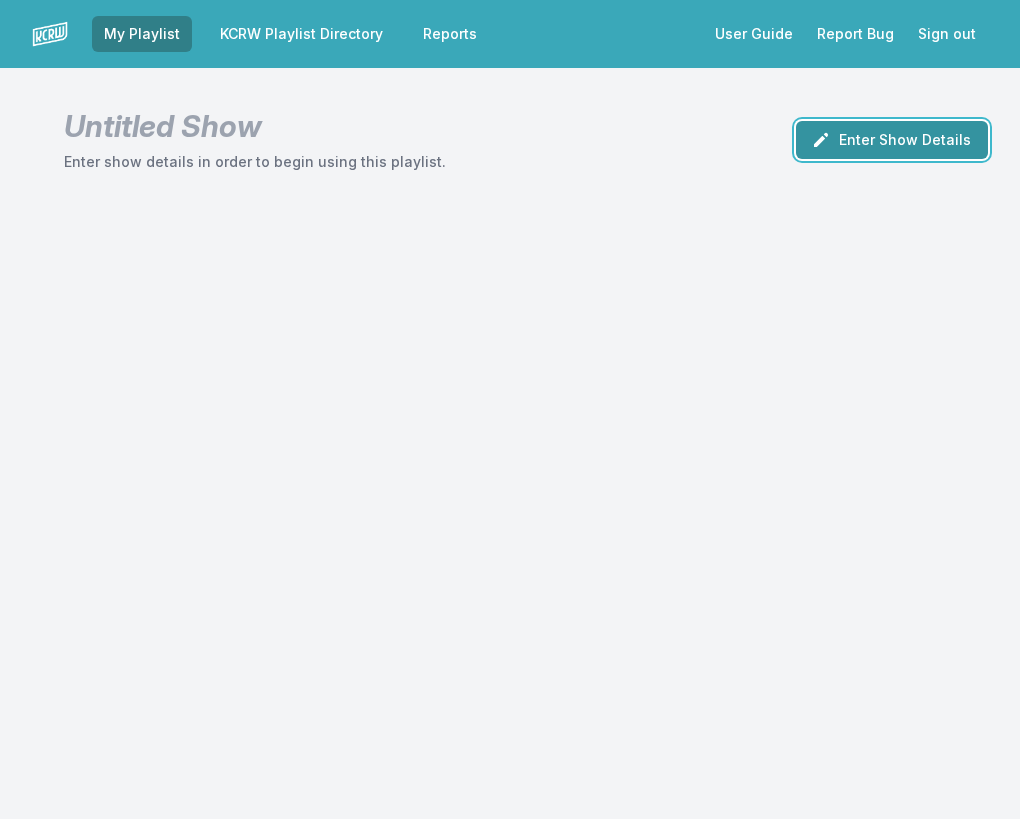 click on "Enter Show Details" at bounding box center [892, 140] 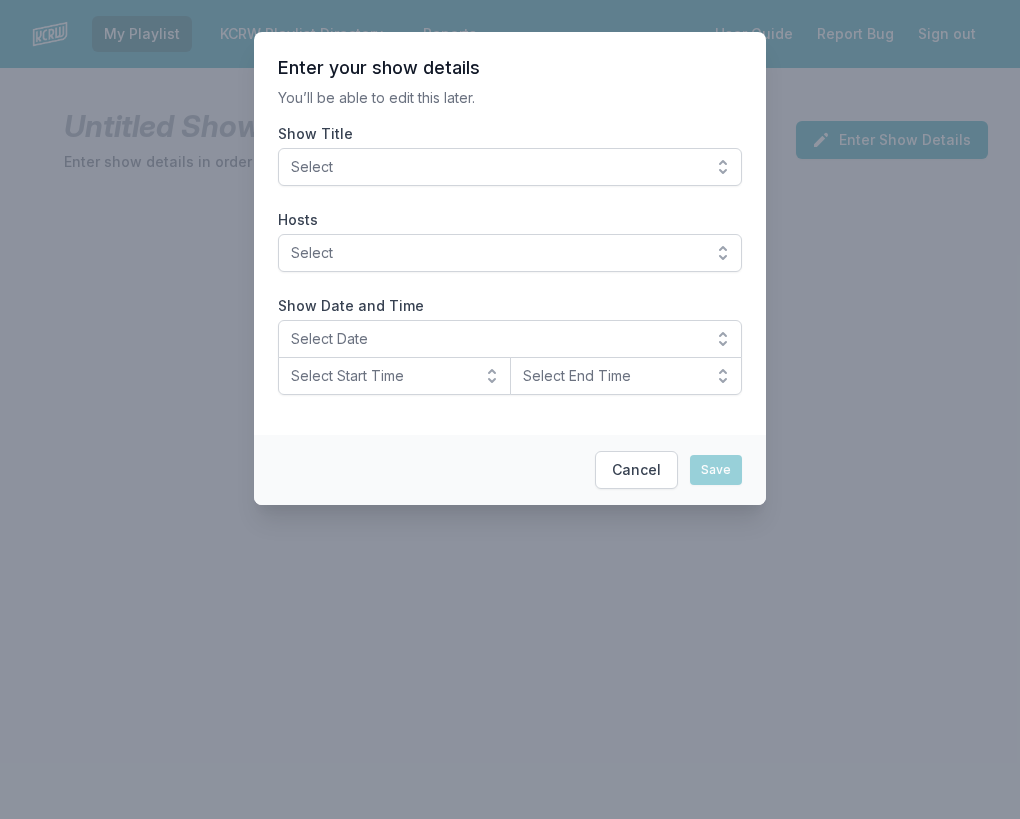 click on "Select" at bounding box center (496, 167) 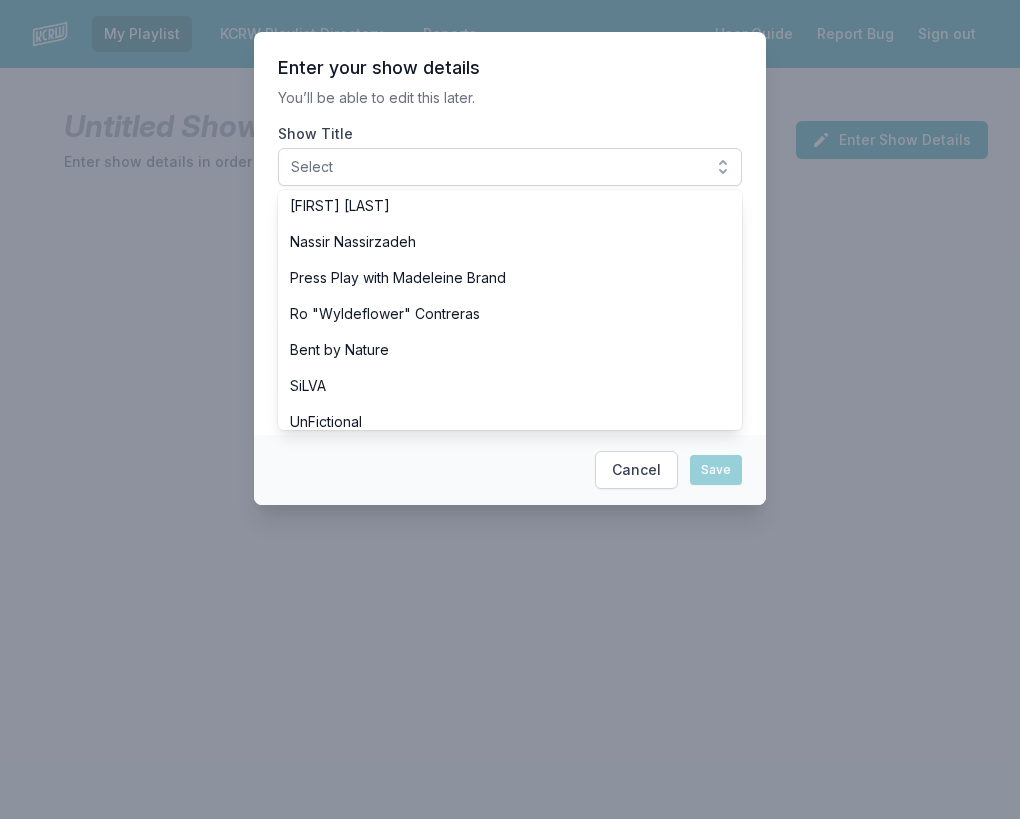scroll, scrollTop: 764, scrollLeft: 0, axis: vertical 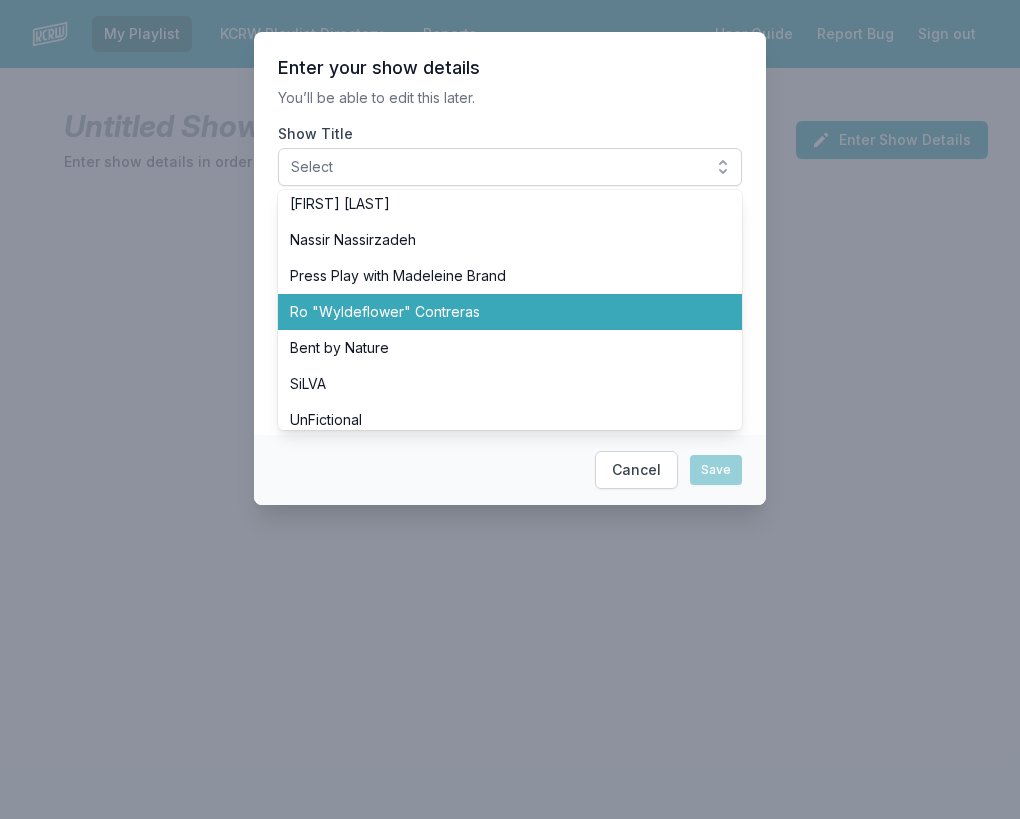 click on "Ro "Wyldeflower" Contreras" at bounding box center [498, 312] 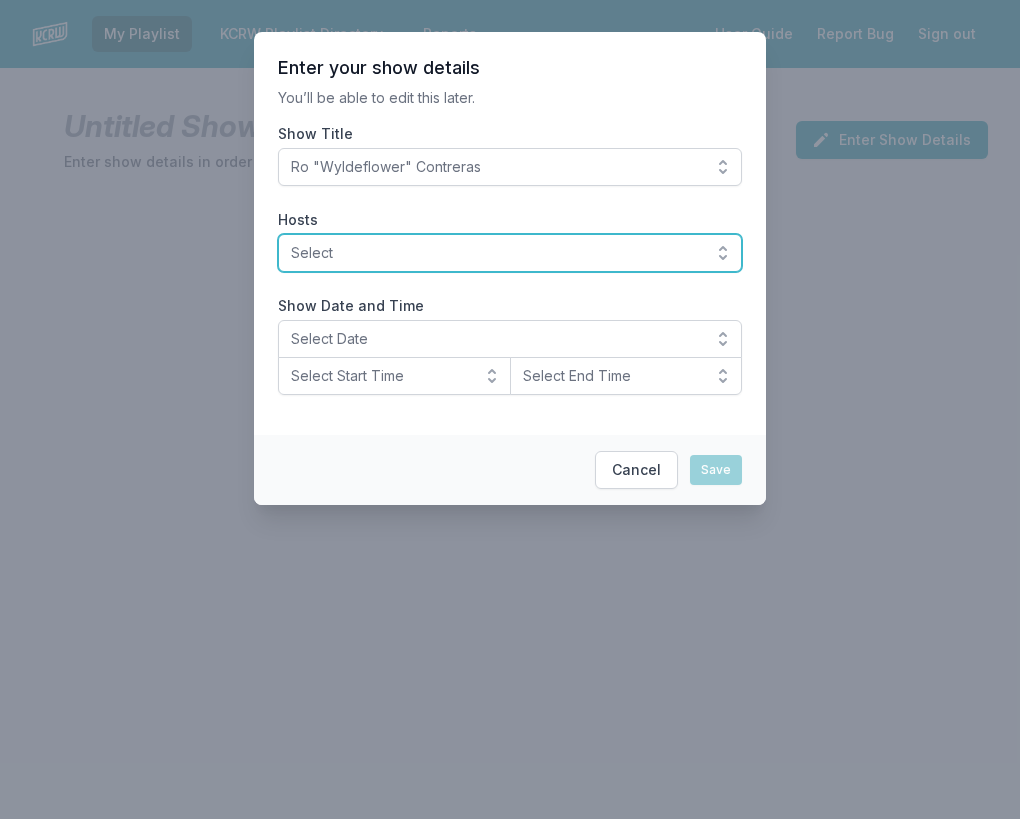 click on "Select" at bounding box center [496, 253] 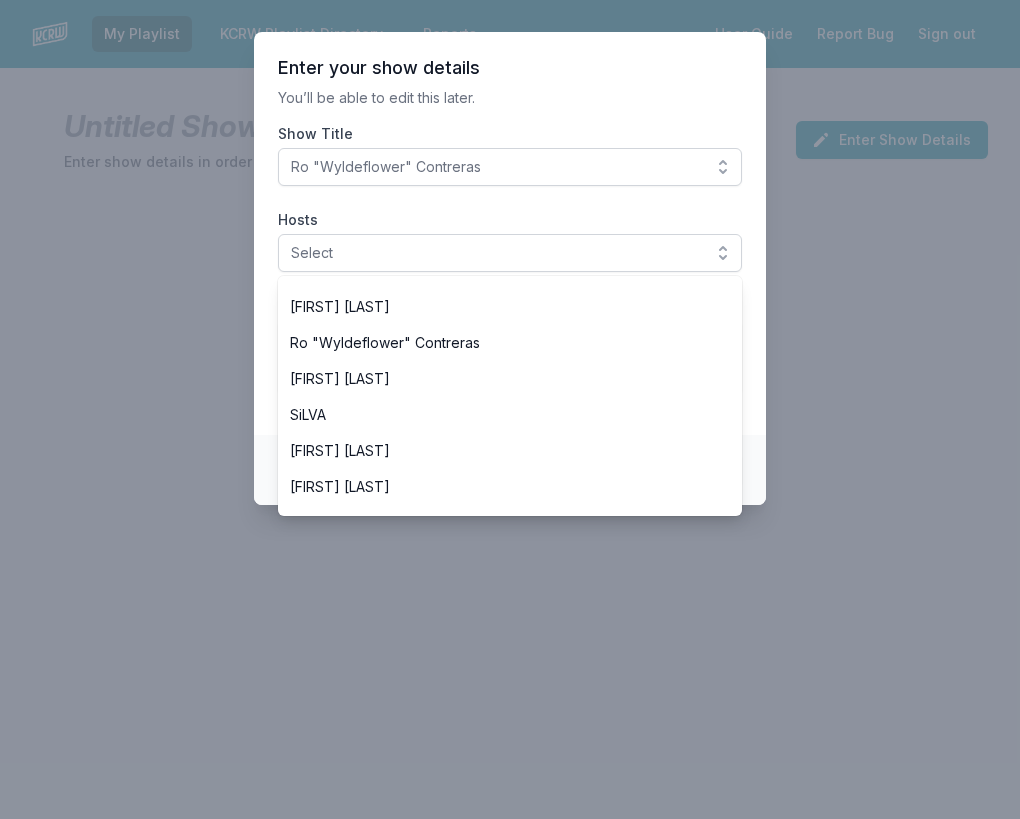 scroll, scrollTop: 805, scrollLeft: 0, axis: vertical 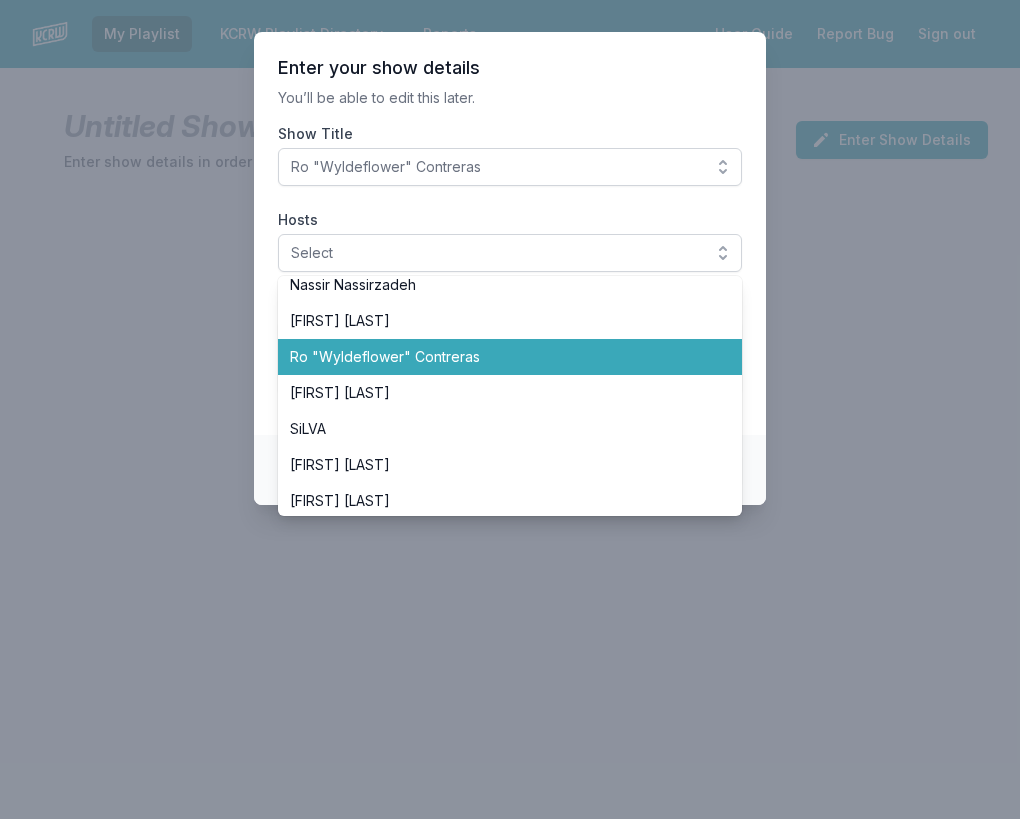 click on "Ro "Wyldeflower" Contreras" at bounding box center [498, 357] 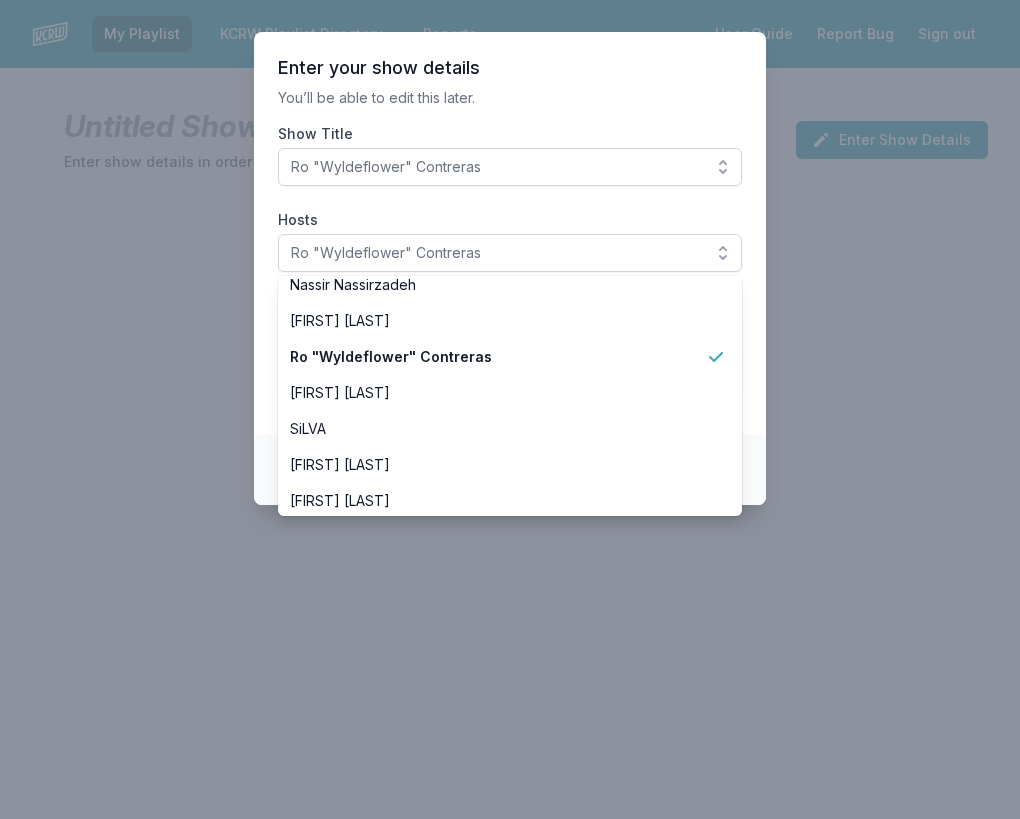 click on "Enter your show details You’ll be able to edit this later. Show Title Ro "Wyldeflower" Contreras Hosts Ro "Wyldeflower" Contreras [FIRST] [LAST] [FIRST] [LAST] [FIRST] [LAST] [FIRST] [LAST] [FIRST] [LAST] [FIRST] [LAST] [FIRST] [LAST] [FIRST] [LAST] [FIRST] [LAST] [FIRST] [LAST] [FIRST] [LAST] [FIRST] [LAST] [FIRST] [LAST] [FIRST] [LAST] [FIRST] [LAST] [FIRST] [LAST] [FIRST] [LAST] [FIRST] [LAST] [FIRST] [LAST] [FIRST] [LAST] [FIRST] [LAST] [FIRST] [LAST] [FIRST] [LAST] [FIRST] [LAST] [FIRST] [LAST] [FIRST] [LAST] [FIRST] [LAST] [FIRST] [LAST] [FIRST] [LAST] Show Date and Time Select Date Select Start Time Select End Time" at bounding box center (510, 233) 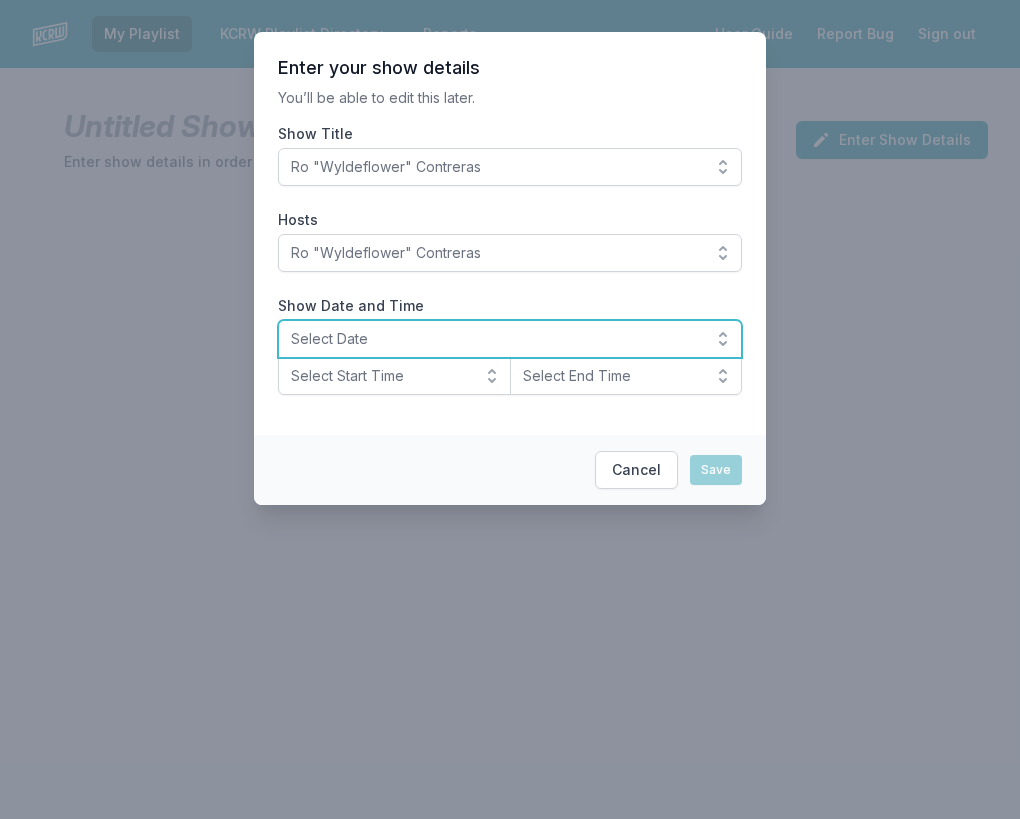 click on "Select Date" at bounding box center [510, 339] 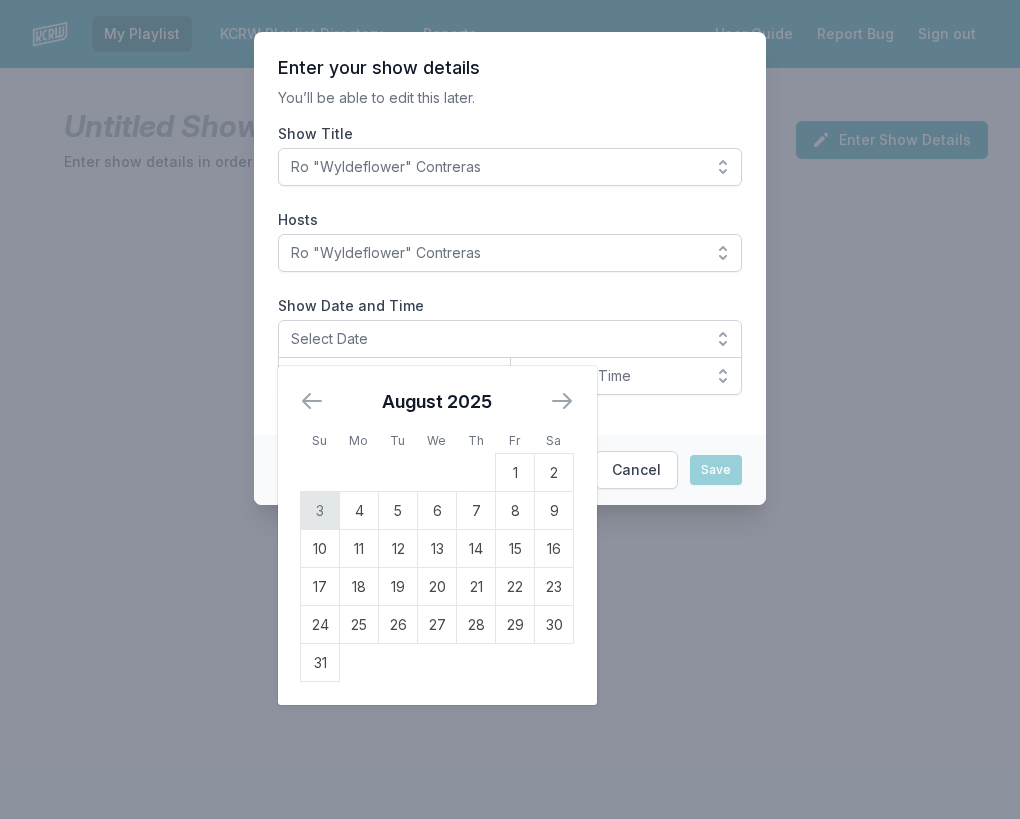 click on "3" at bounding box center [320, 511] 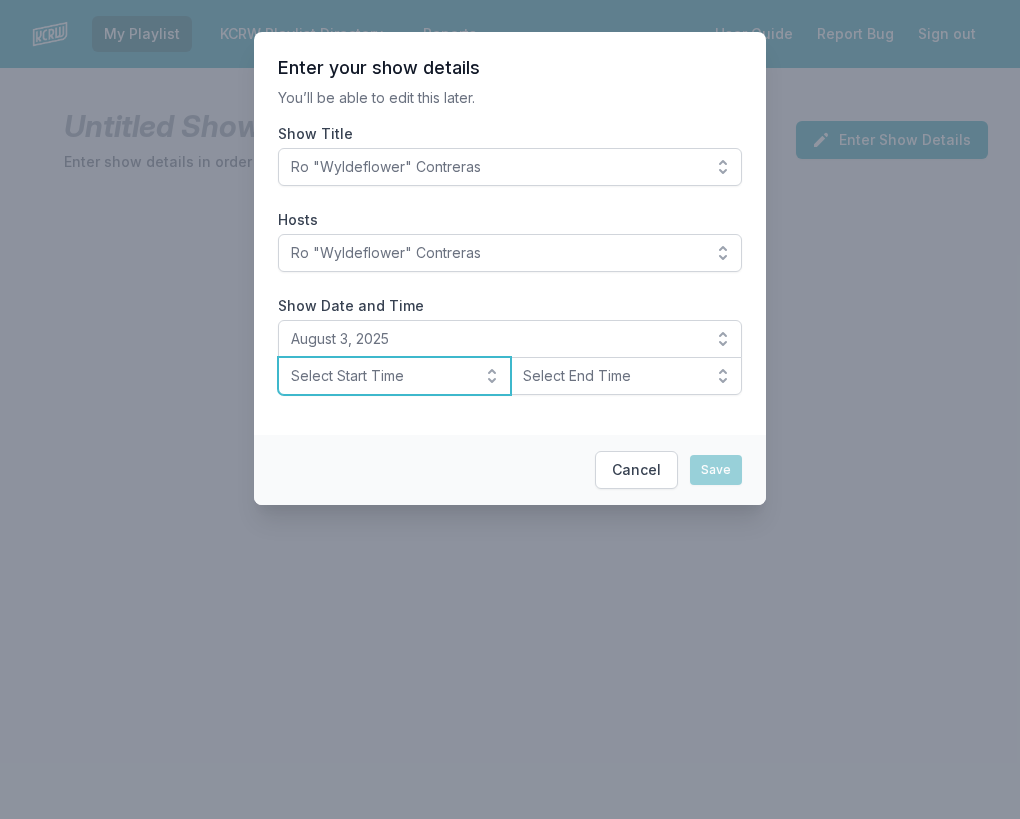 click on "Select Start Time" at bounding box center [380, 376] 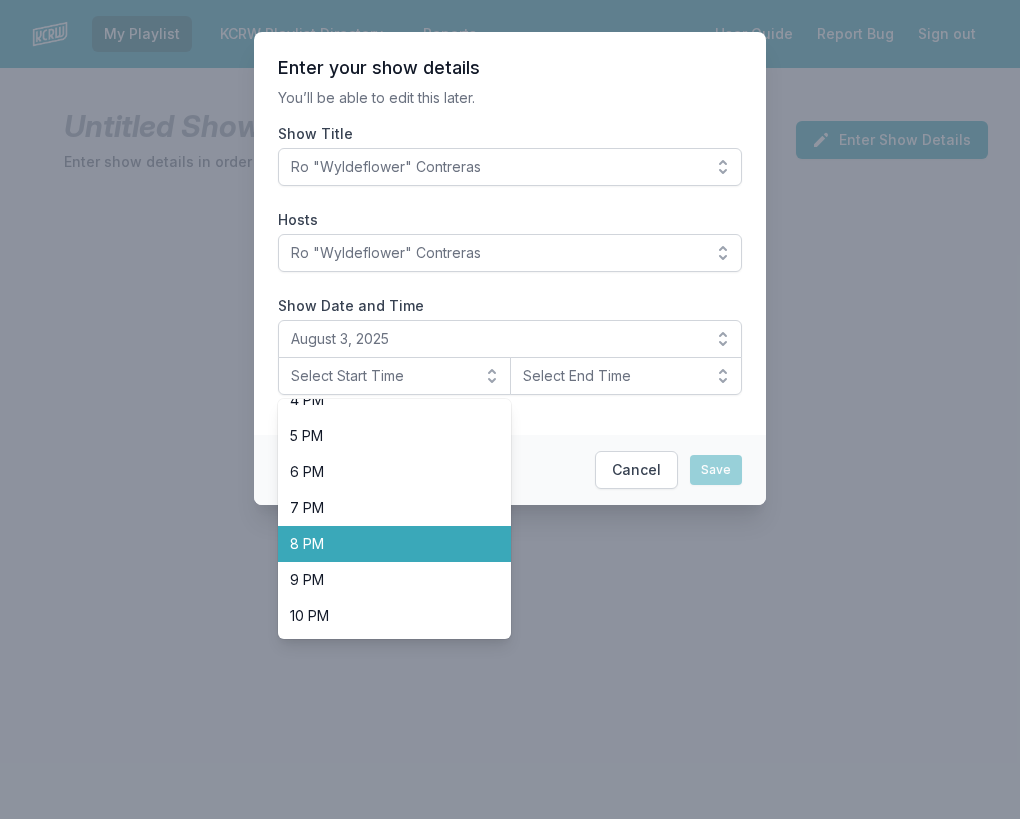 scroll, scrollTop: 583, scrollLeft: 0, axis: vertical 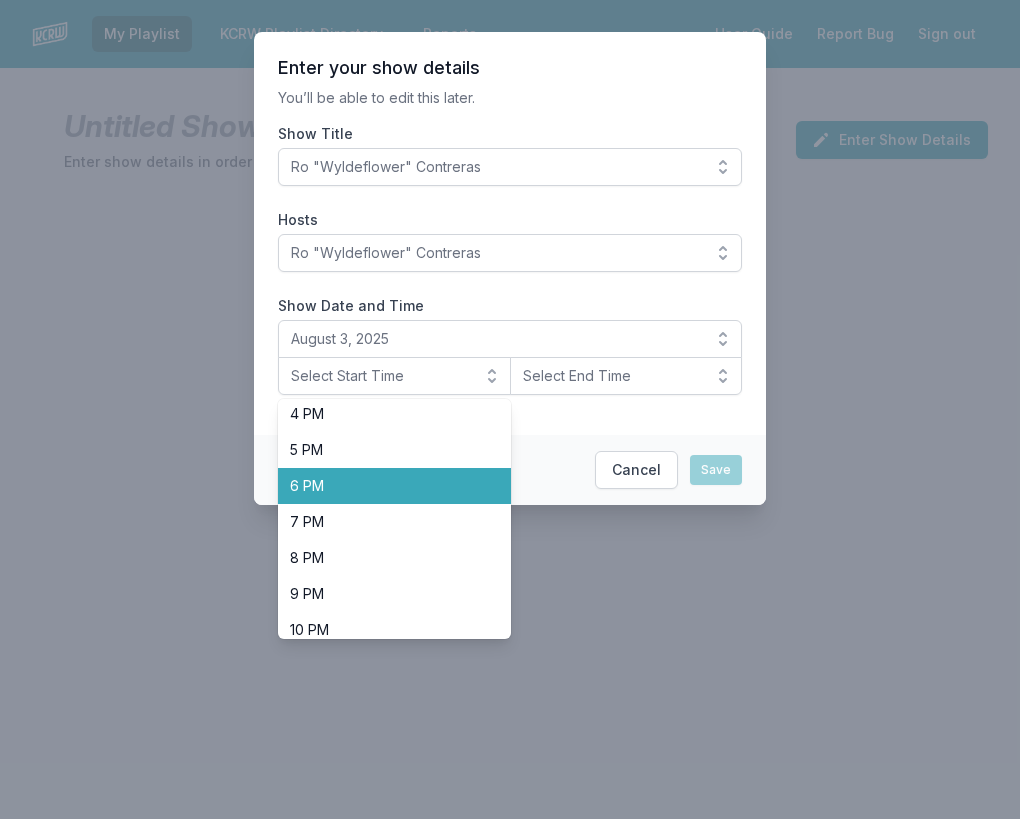 click on "6 PM" at bounding box center [382, 486] 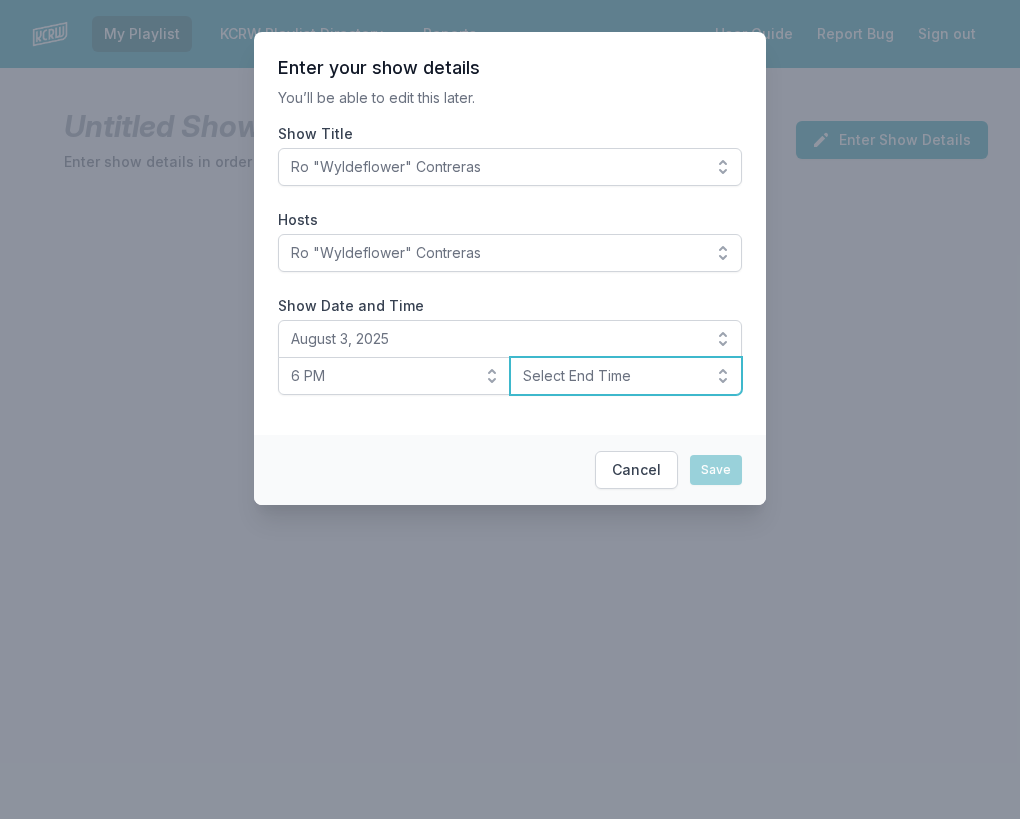 click on "Select End Time" at bounding box center [612, 376] 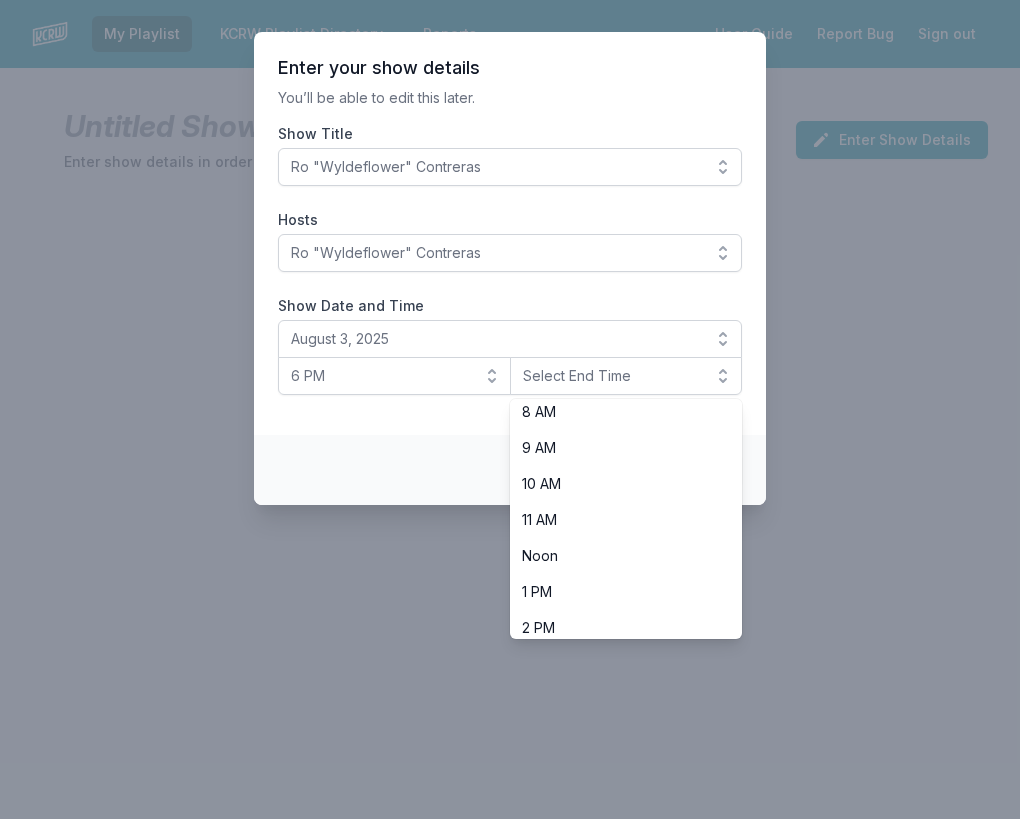 scroll, scrollTop: 632, scrollLeft: 0, axis: vertical 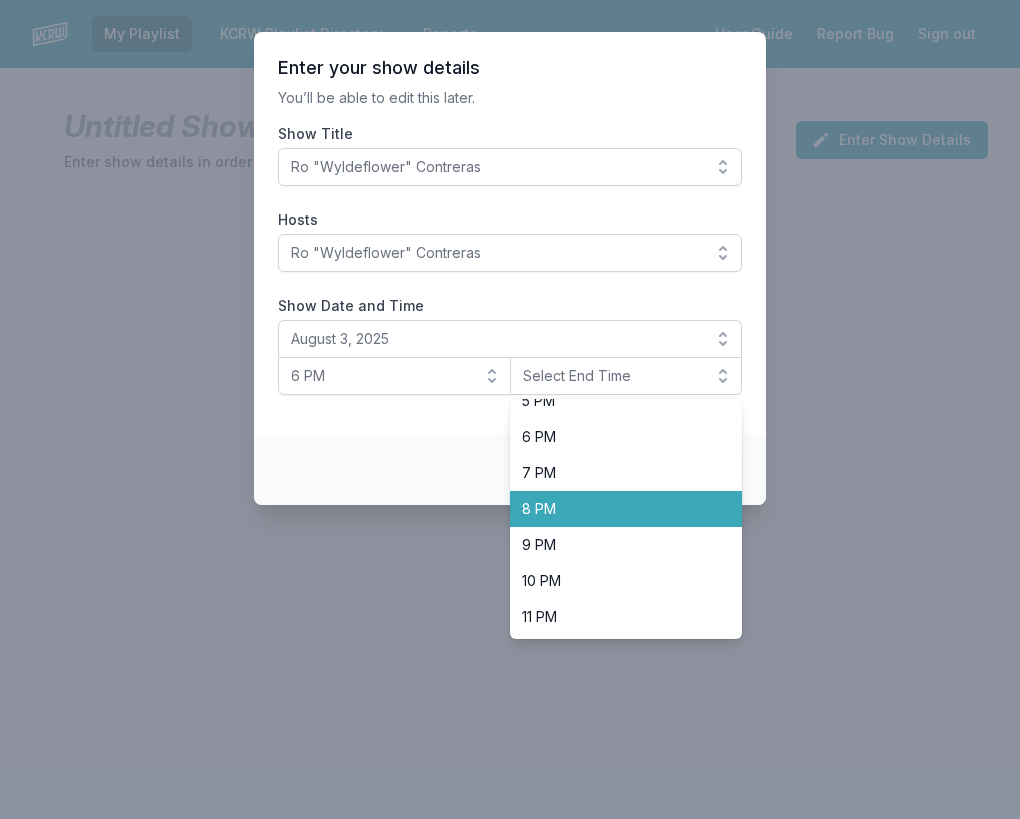 click on "8 PM" at bounding box center [614, 509] 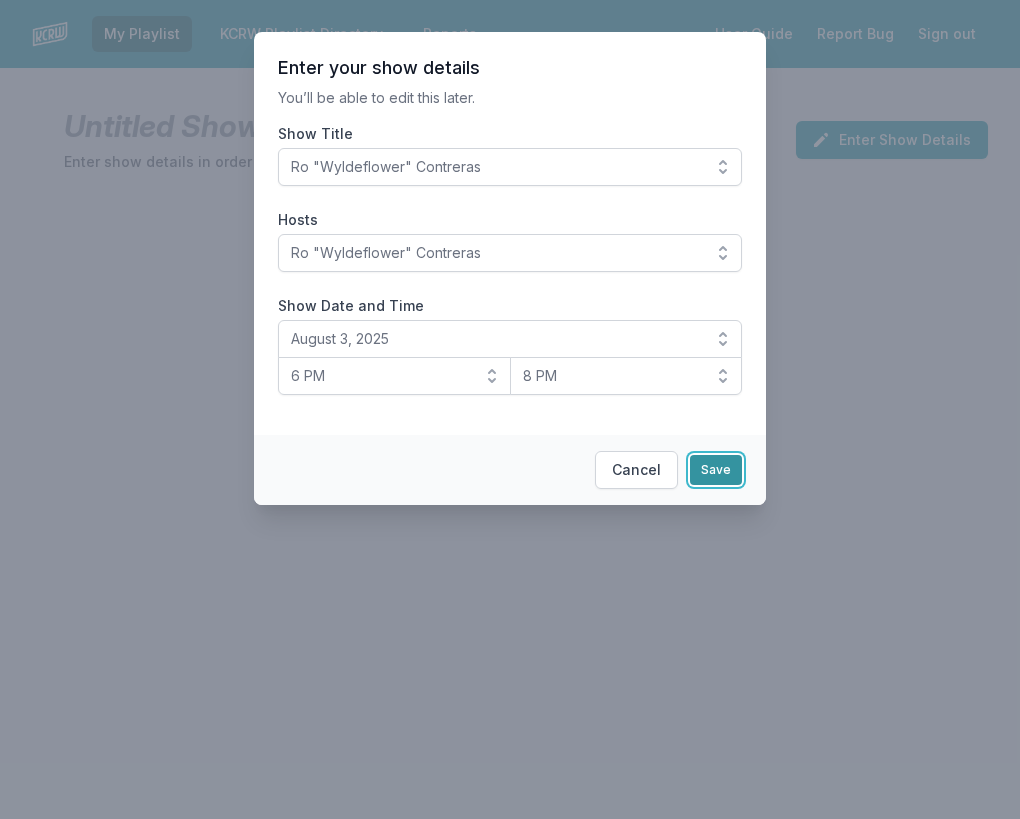 click on "Save" at bounding box center (716, 470) 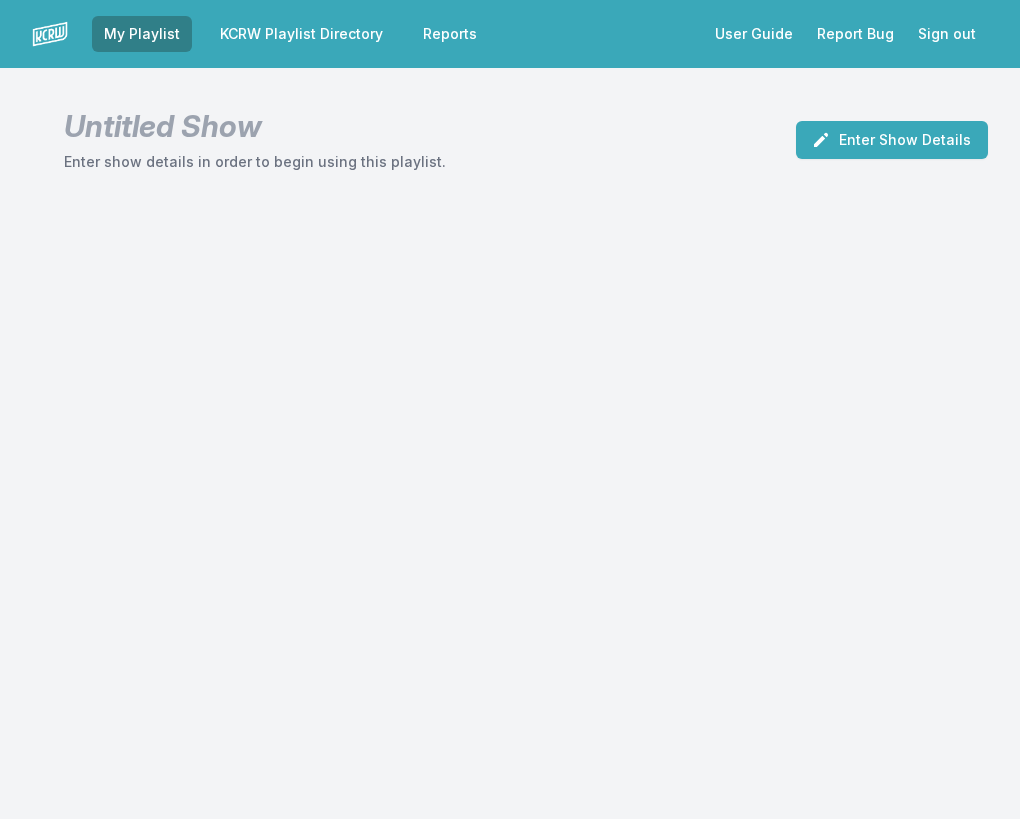 scroll, scrollTop: 0, scrollLeft: 0, axis: both 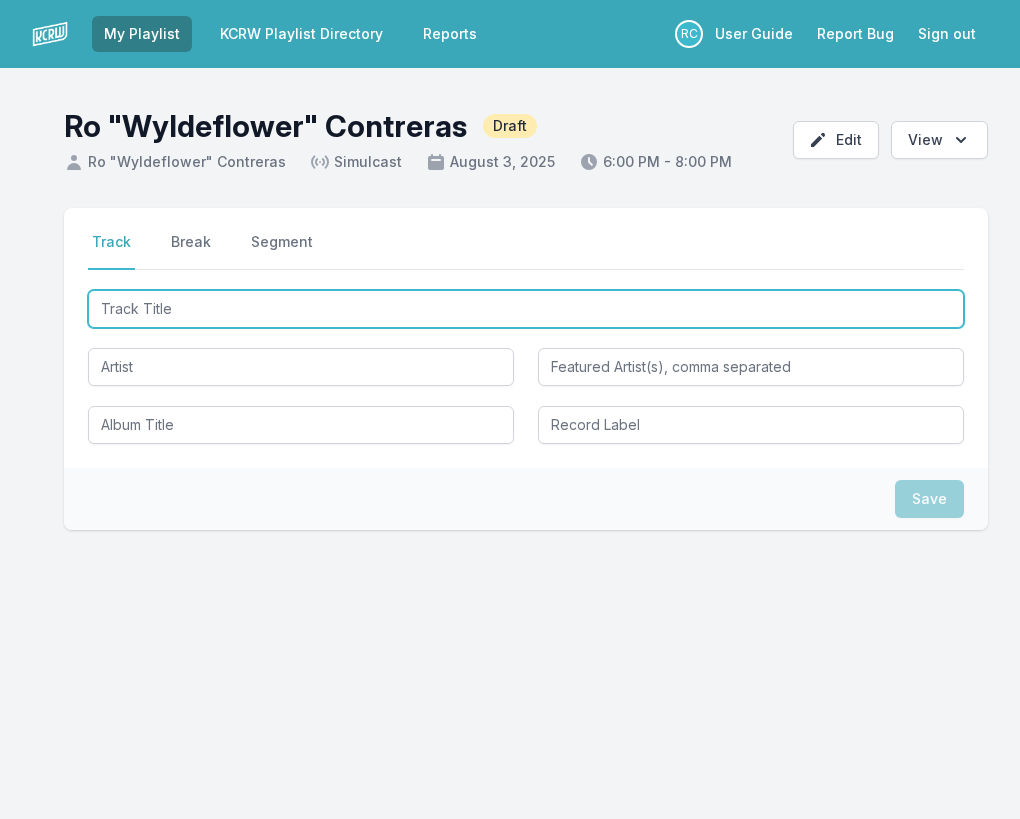 click at bounding box center [526, 309] 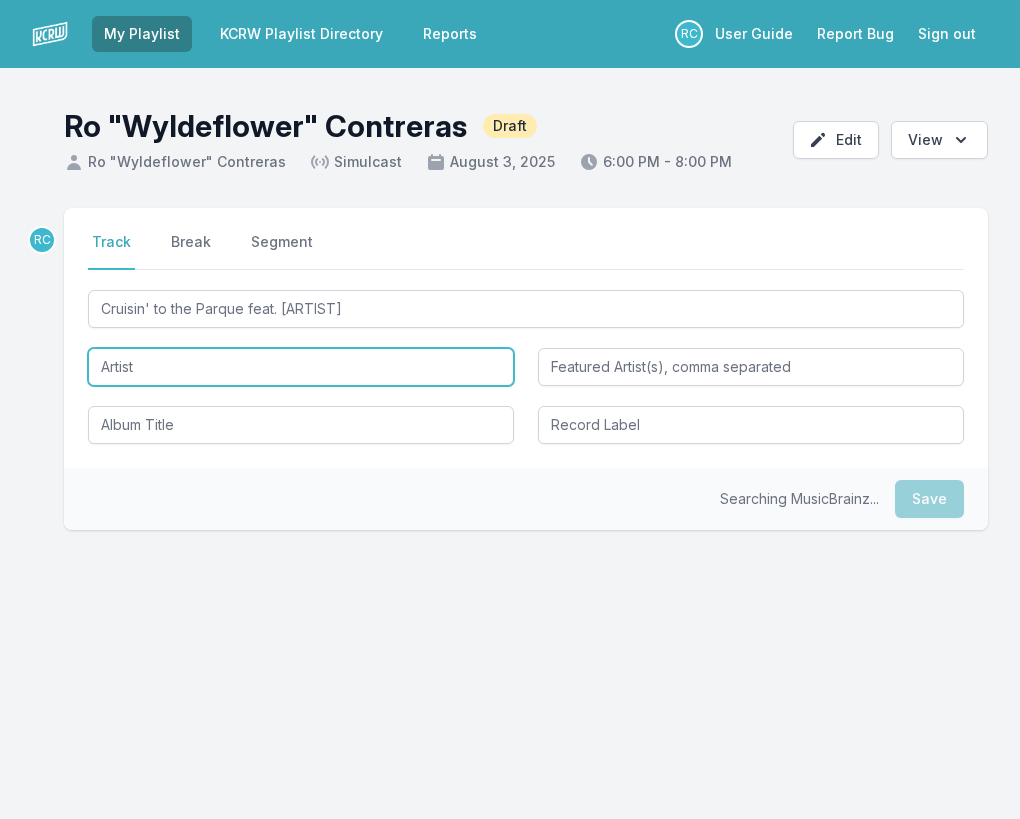 type on "Cruisin' to the Parque" 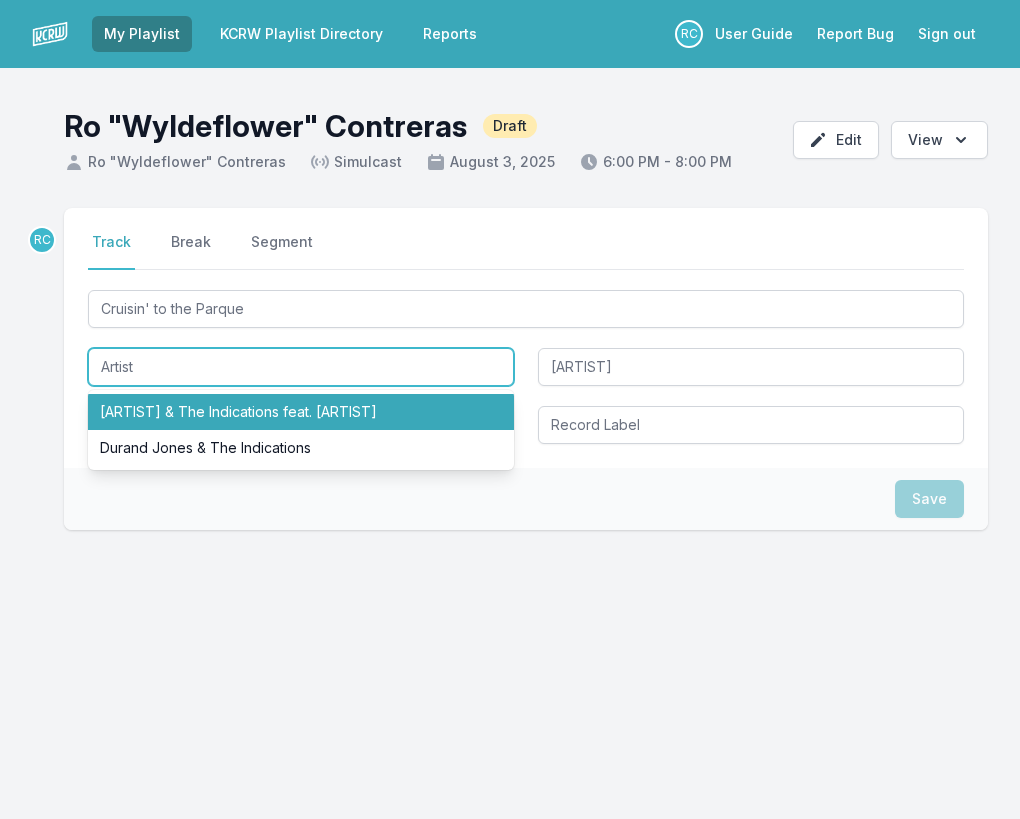 click on "[ARTIST] & The Indications feat. [ARTIST]" at bounding box center [301, 412] 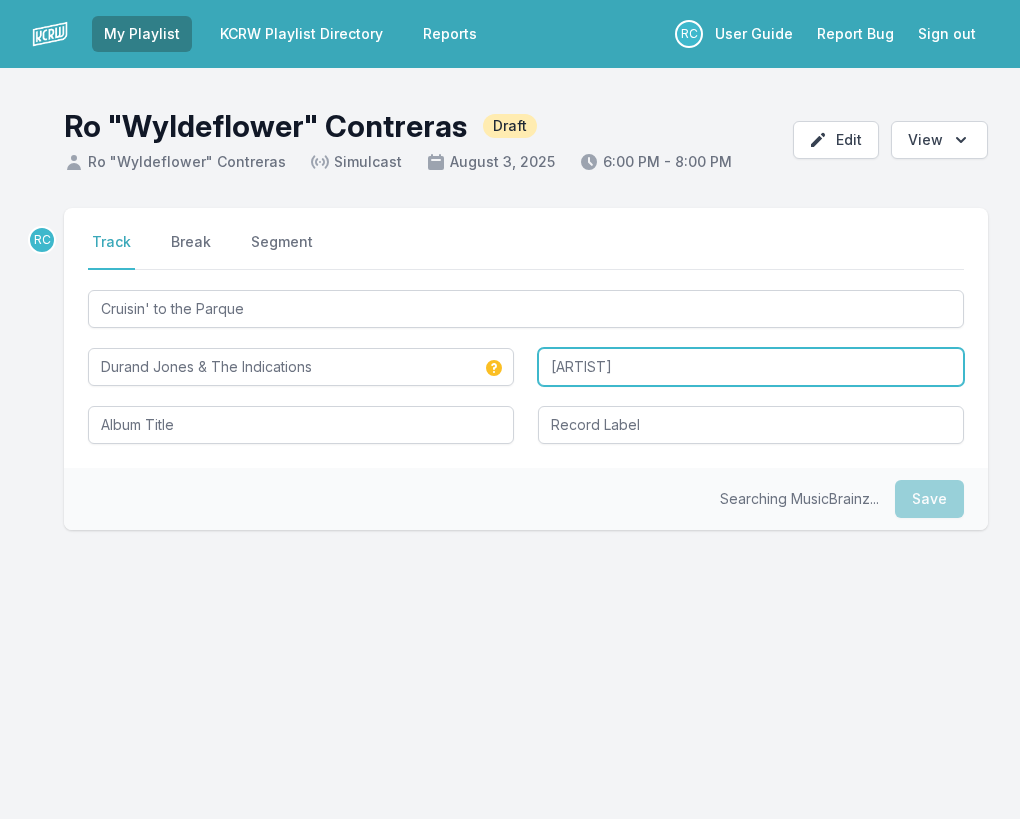 type on "Durand Jones & The Indications" 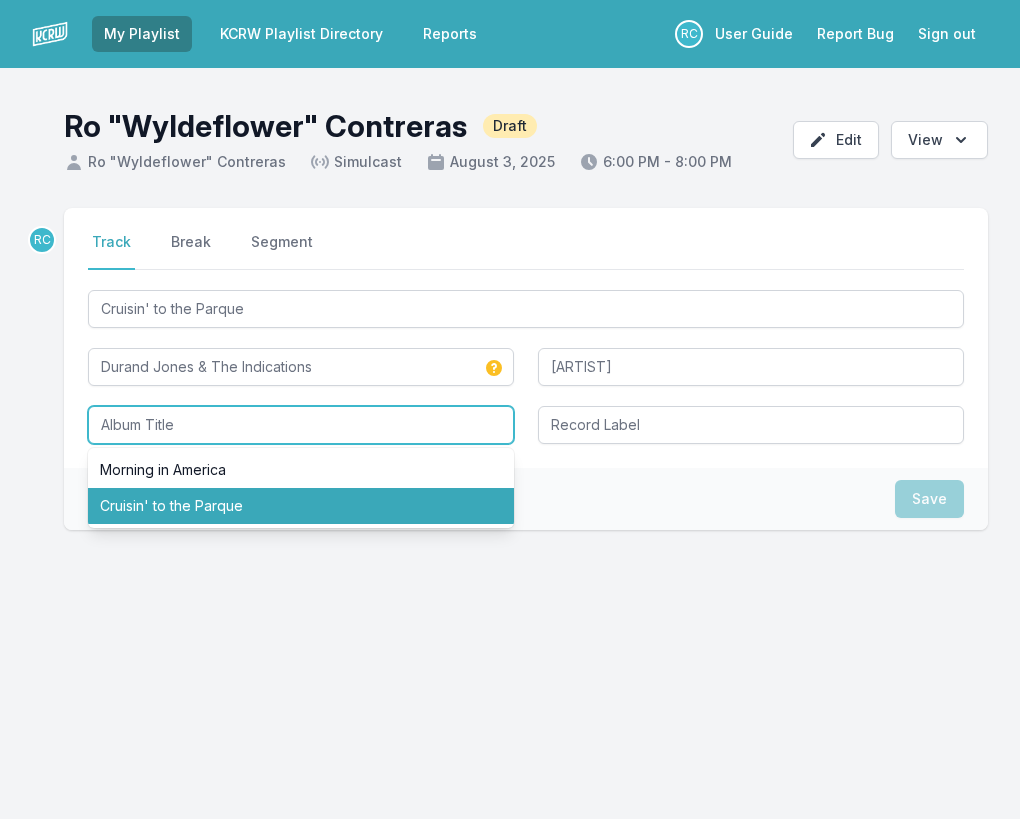 click on "Cruisin' to the Parque" at bounding box center (301, 506) 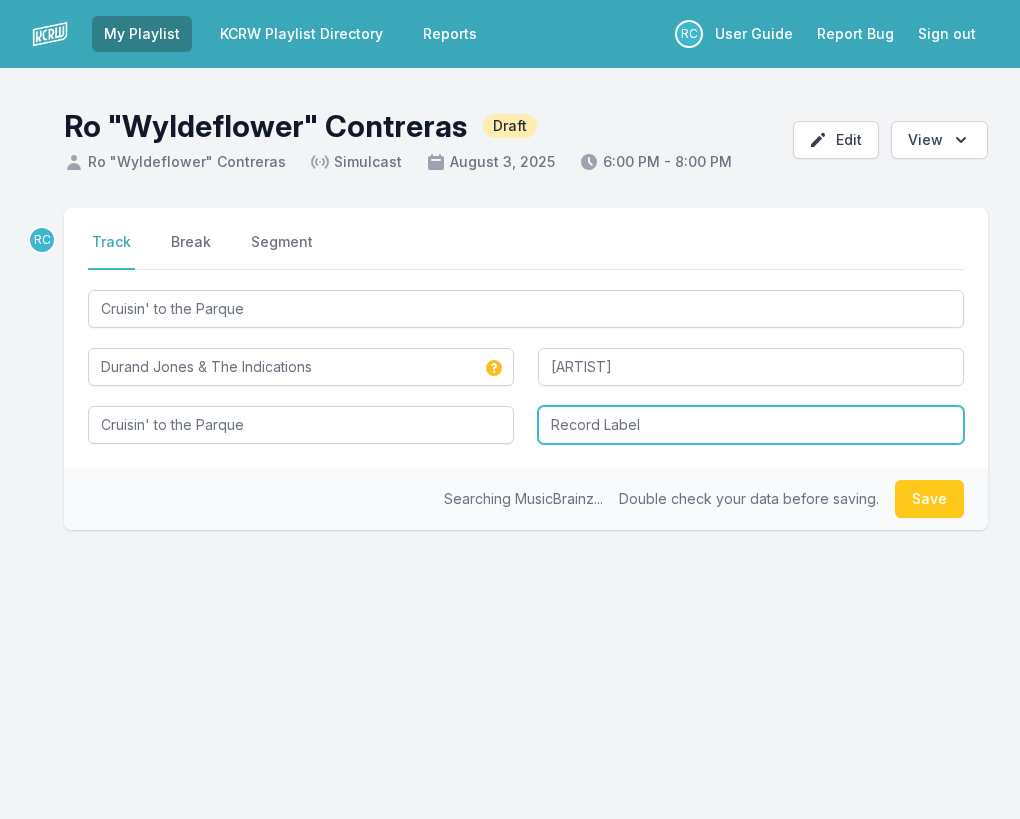 type on "Cruisin' to the Parque" 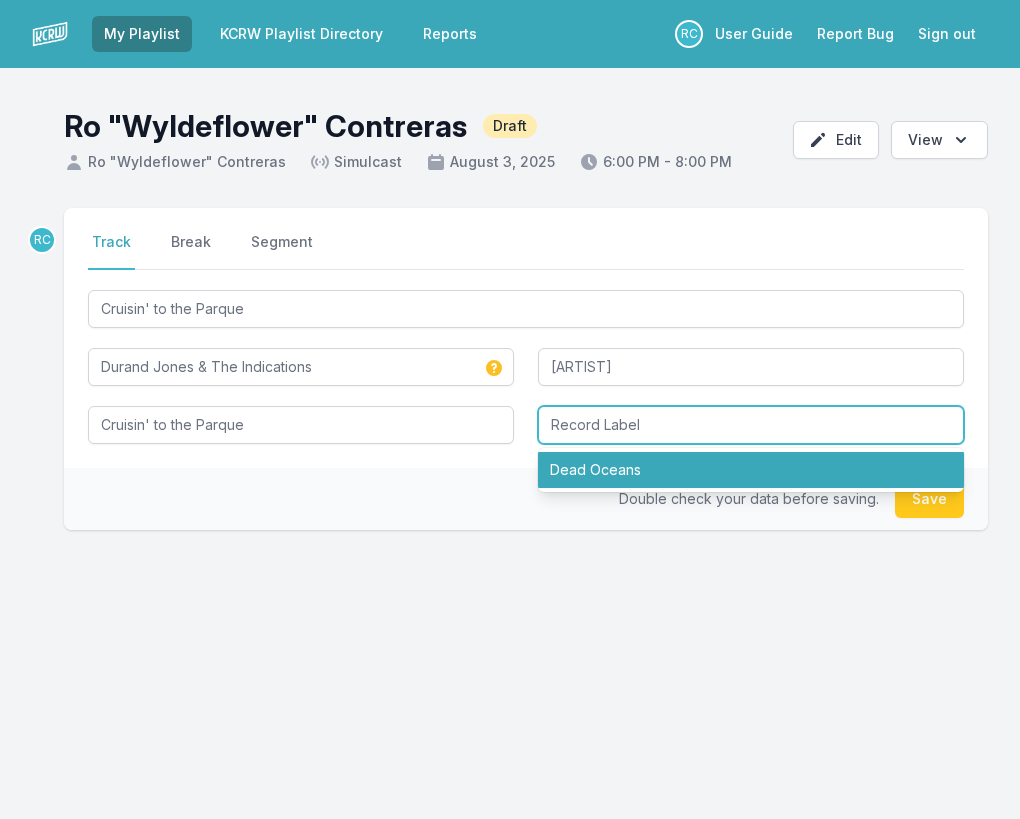click on "Dead Oceans" at bounding box center (751, 470) 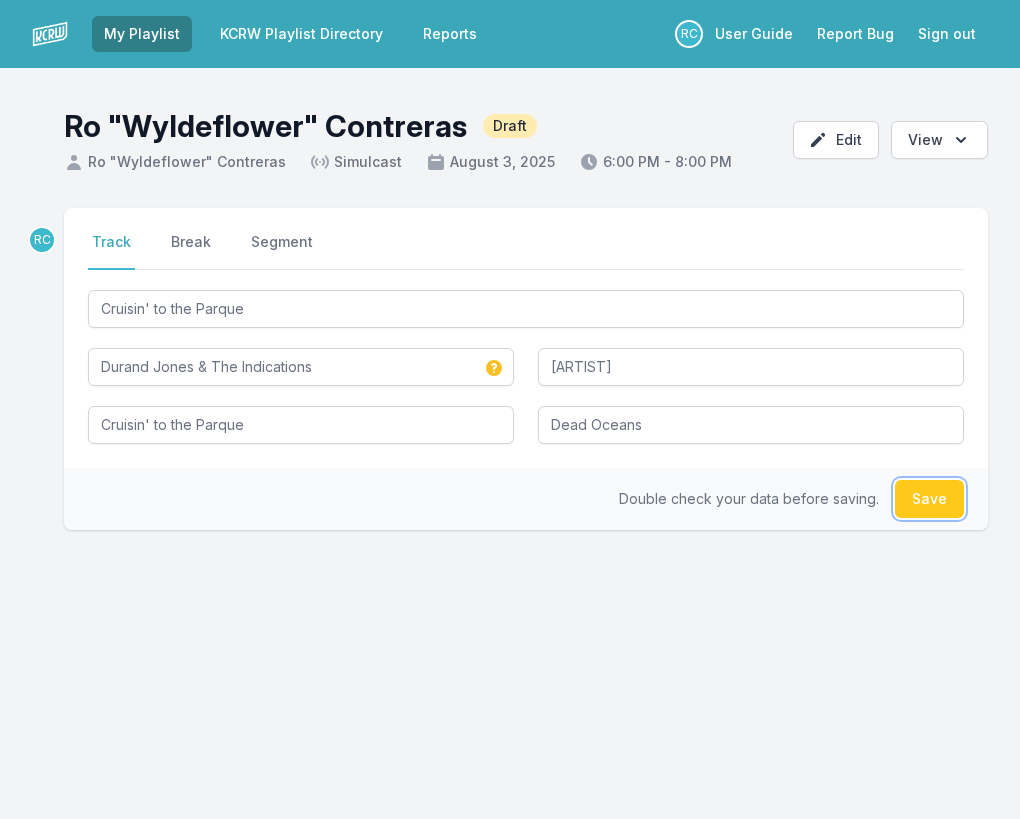 click on "Save" at bounding box center (929, 499) 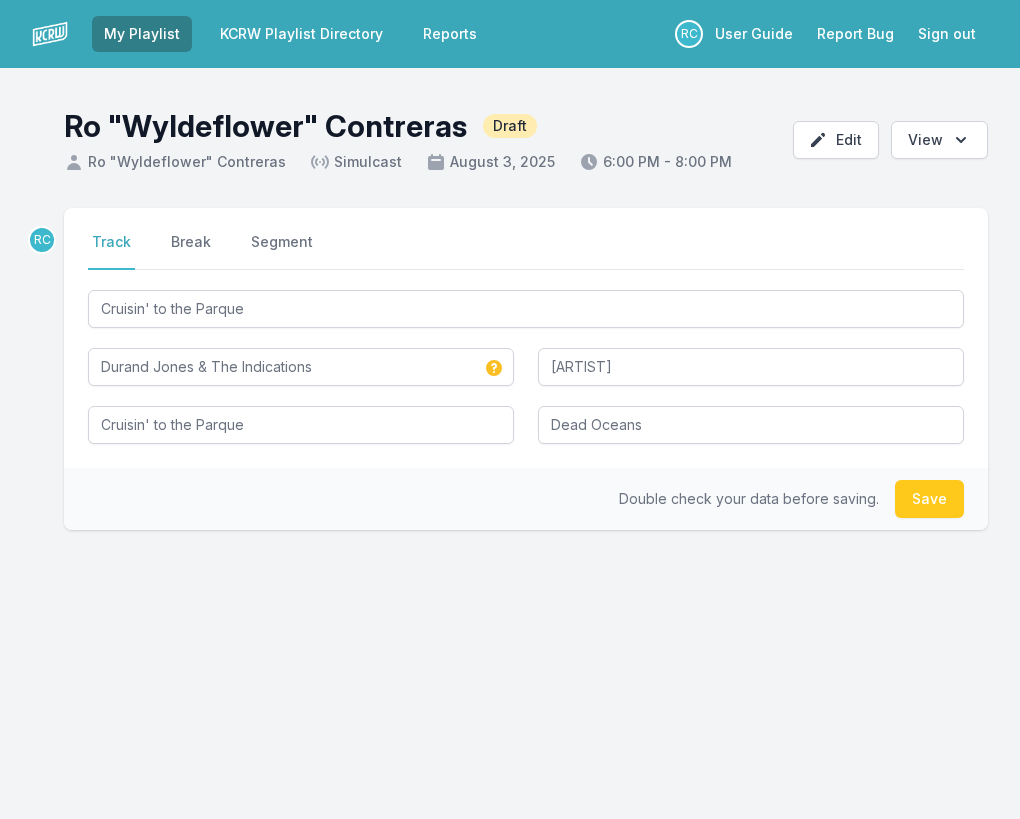 type 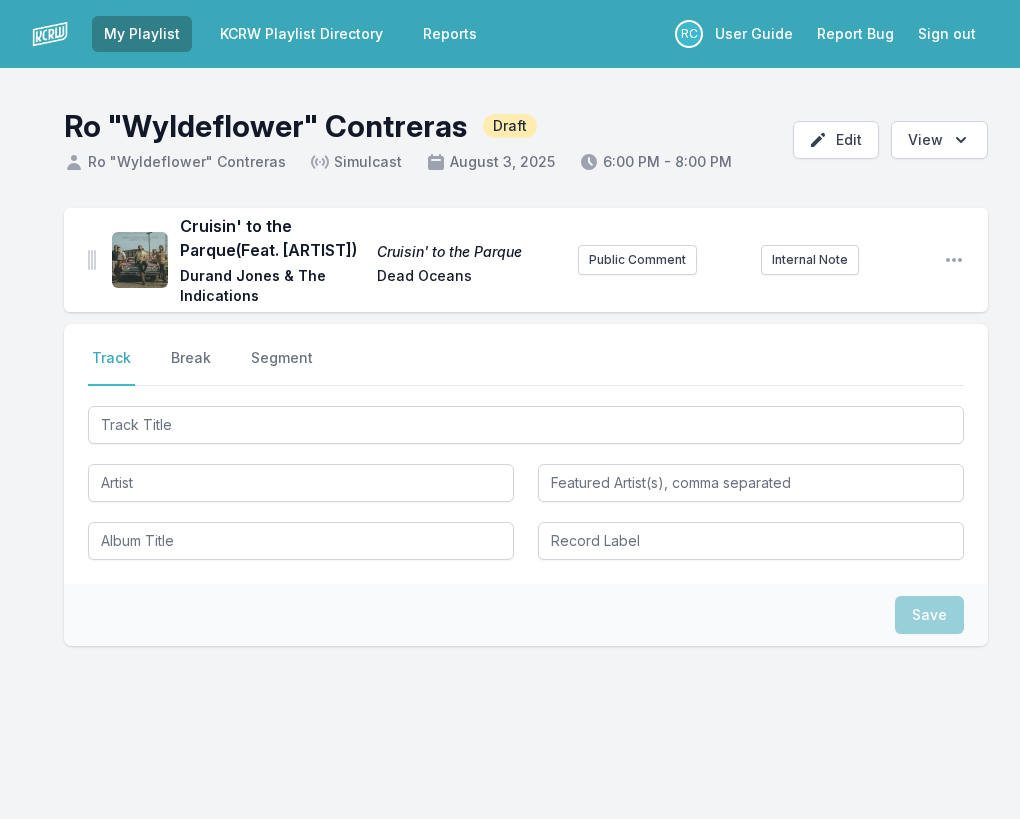 click at bounding box center (526, 481) 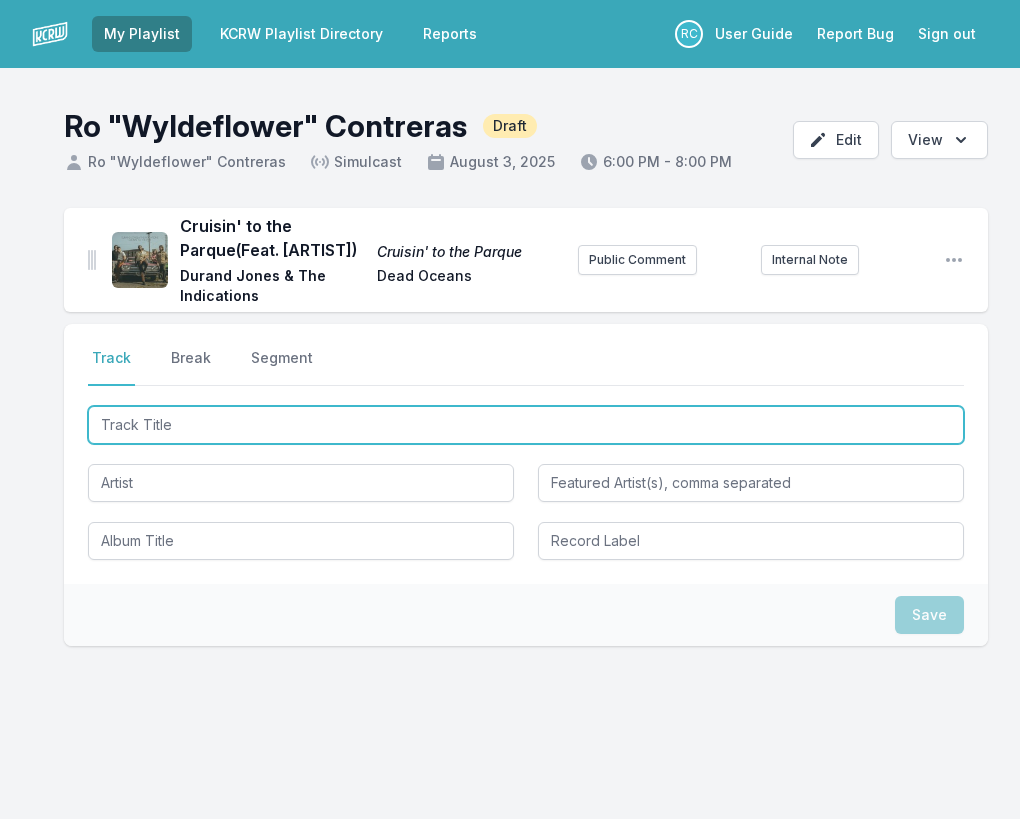click at bounding box center (526, 425) 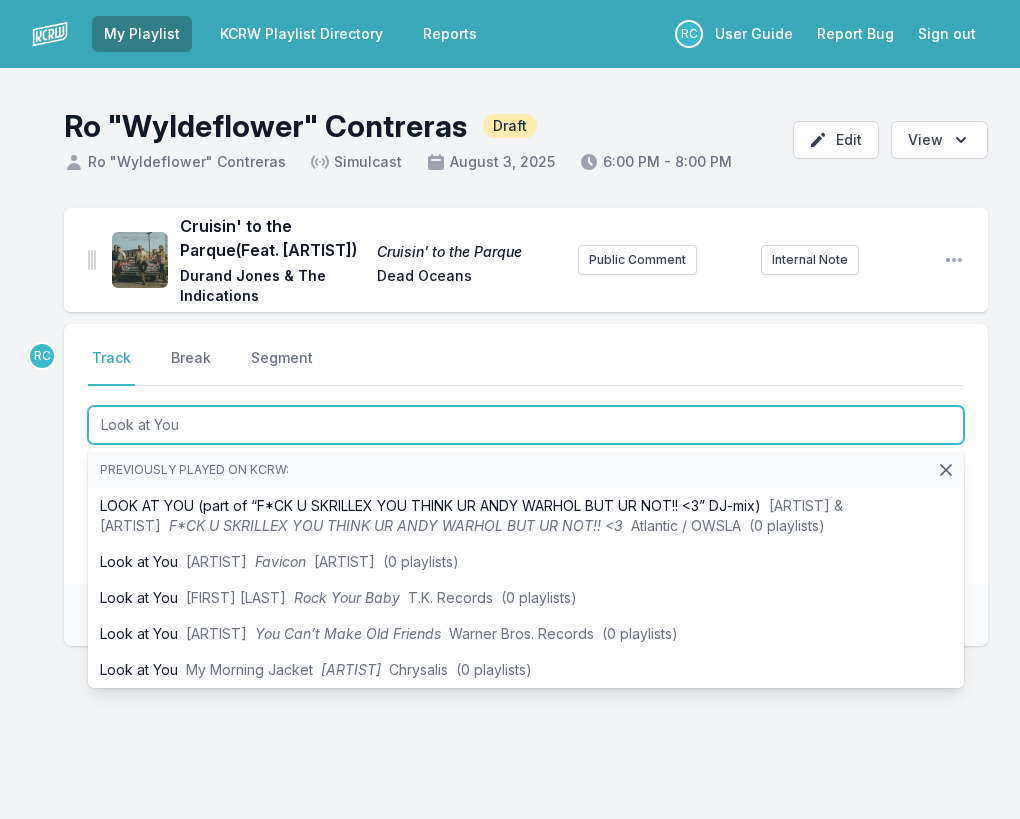 type on "Look at You" 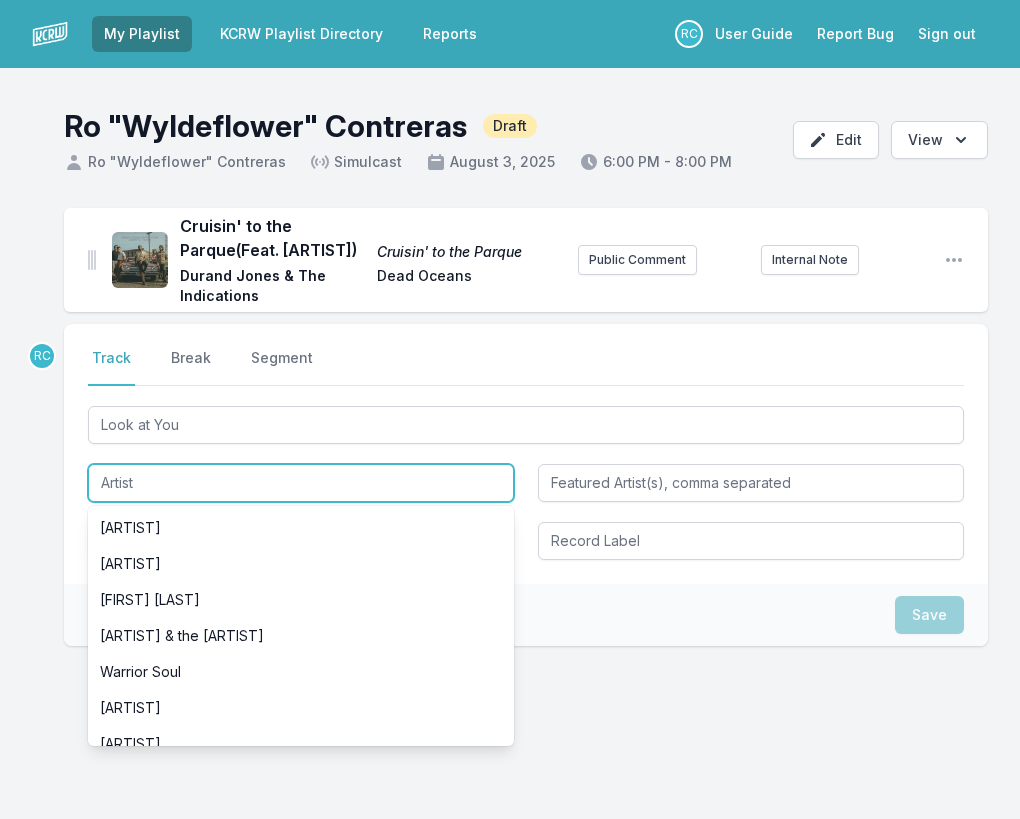 paste on "[ARTIST]" 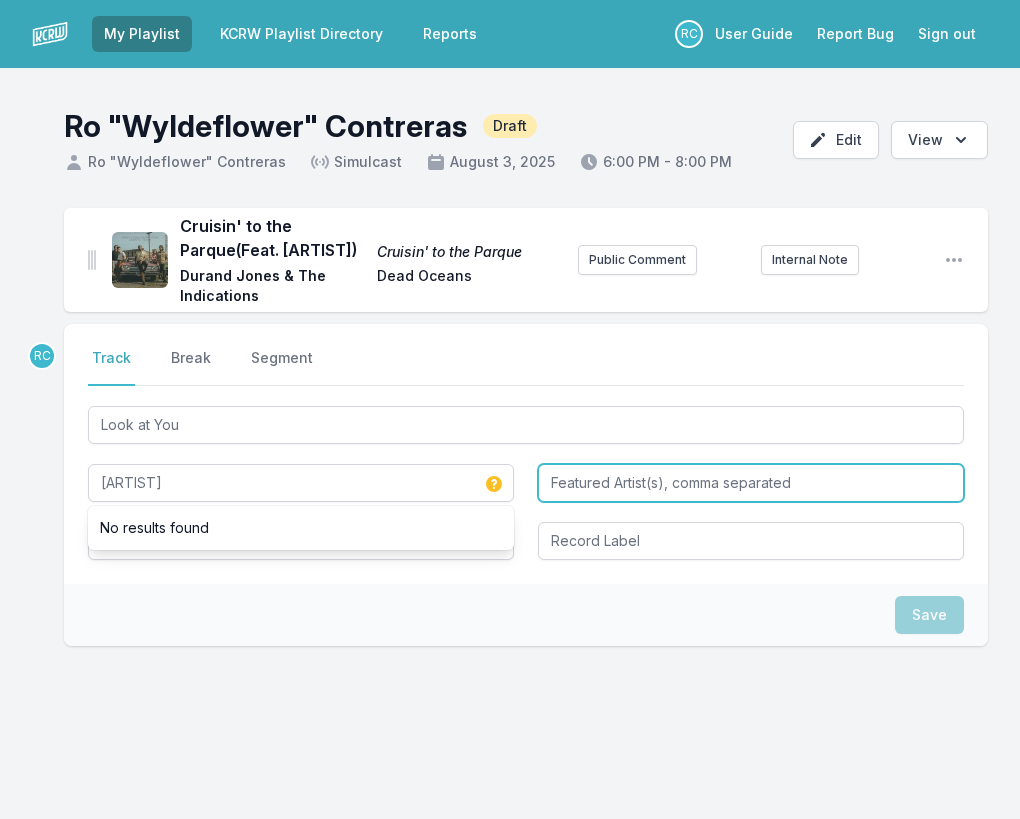 type on "[ARTIST]" 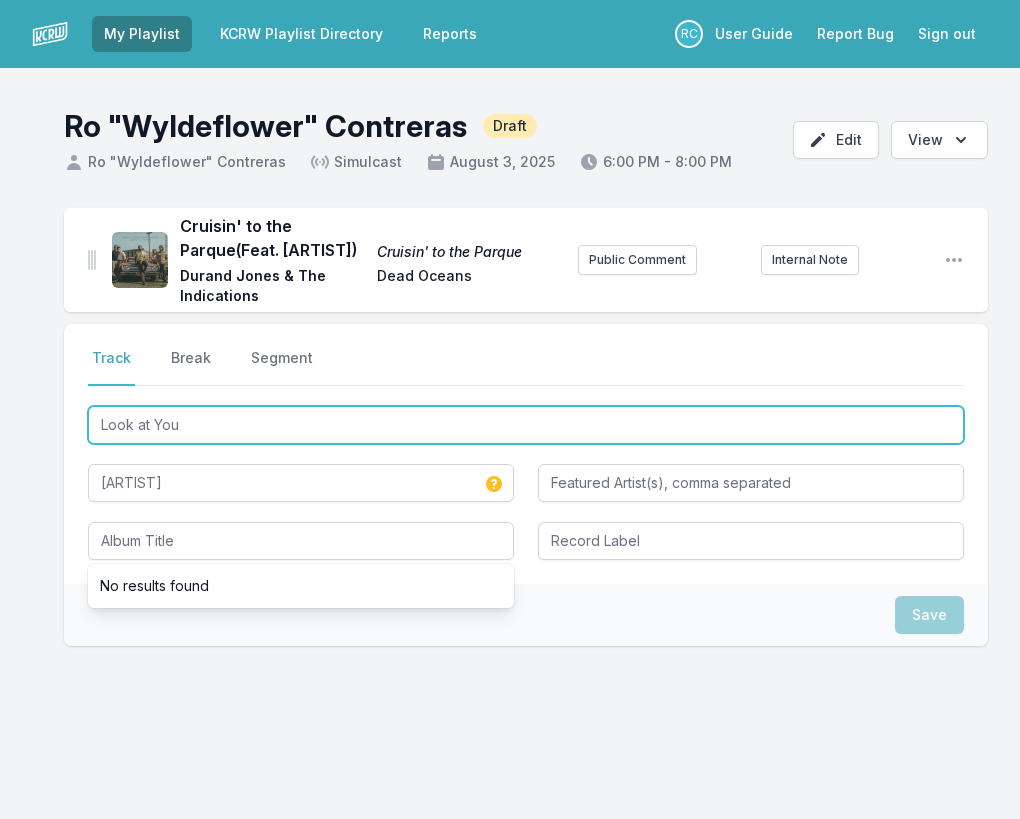 drag, startPoint x: 192, startPoint y: 425, endPoint x: 67, endPoint y: 413, distance: 125.57468 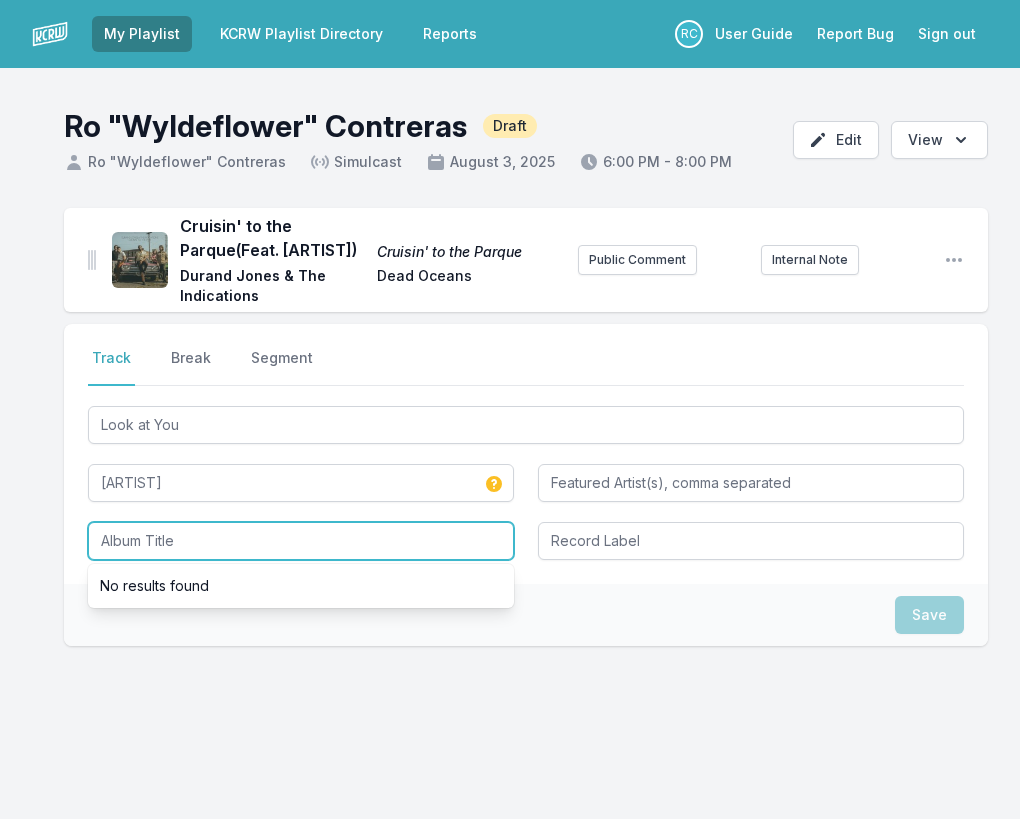 click at bounding box center [301, 541] 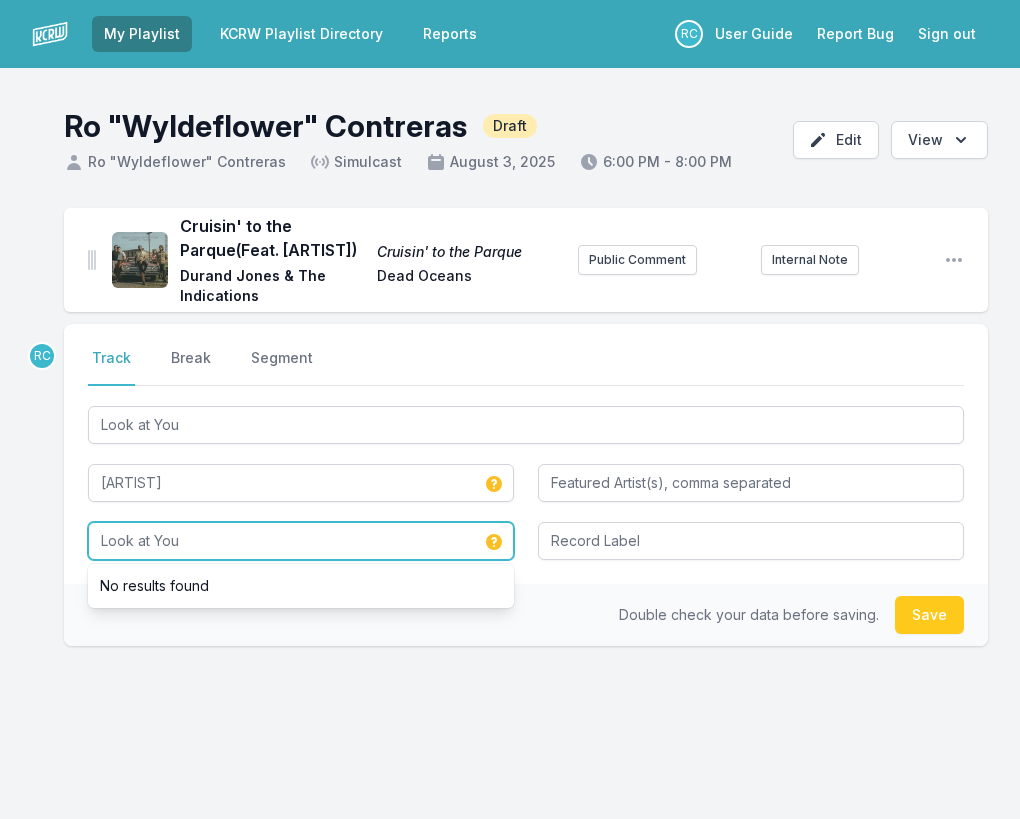 type on "Look at You" 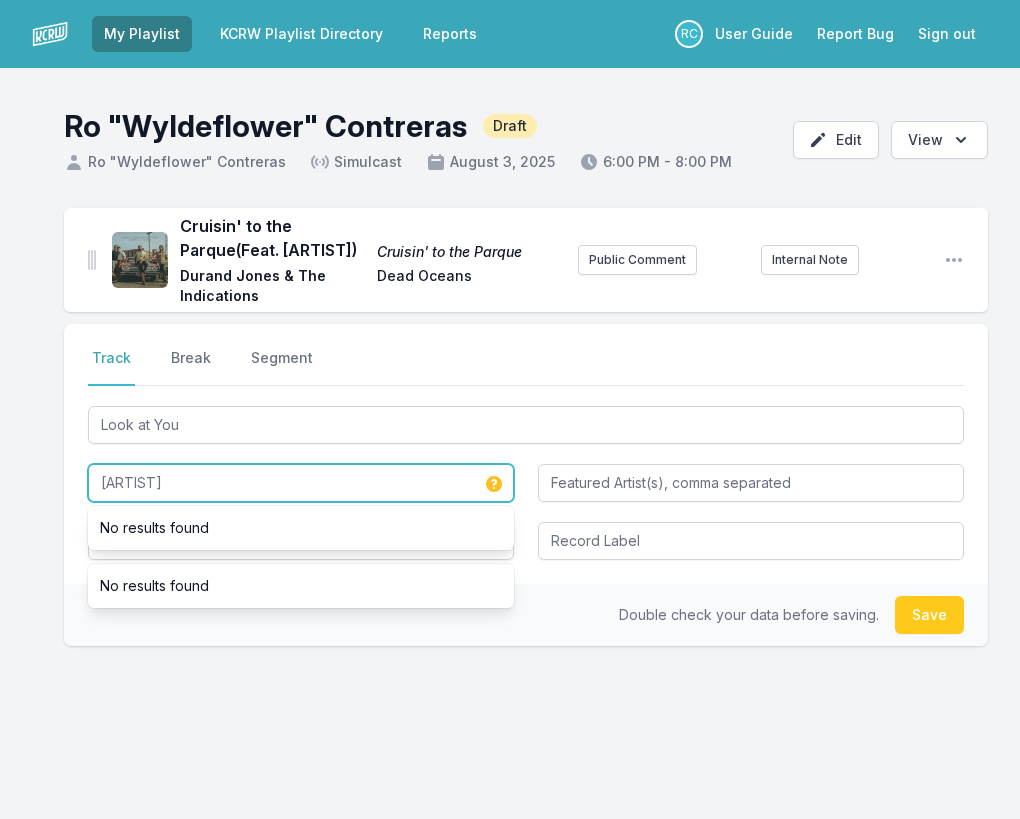 drag, startPoint x: 211, startPoint y: 481, endPoint x: 31, endPoint y: 477, distance: 180.04443 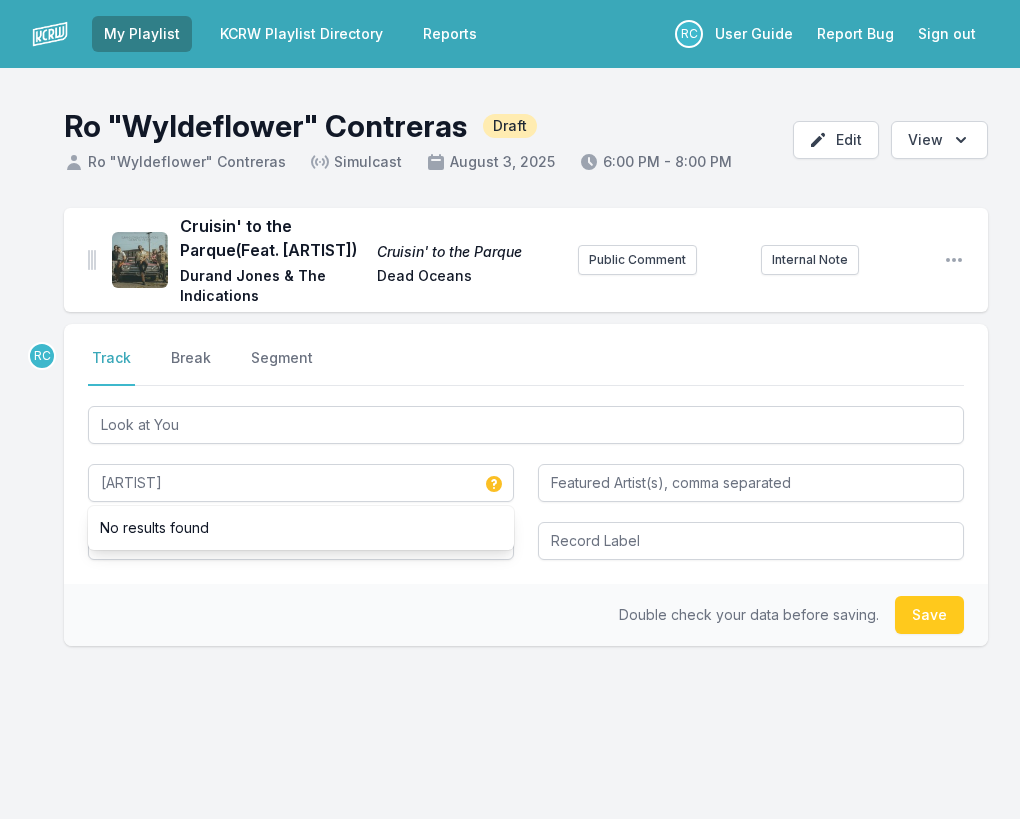 click on "Double check your data before saving. Save" at bounding box center (526, 615) 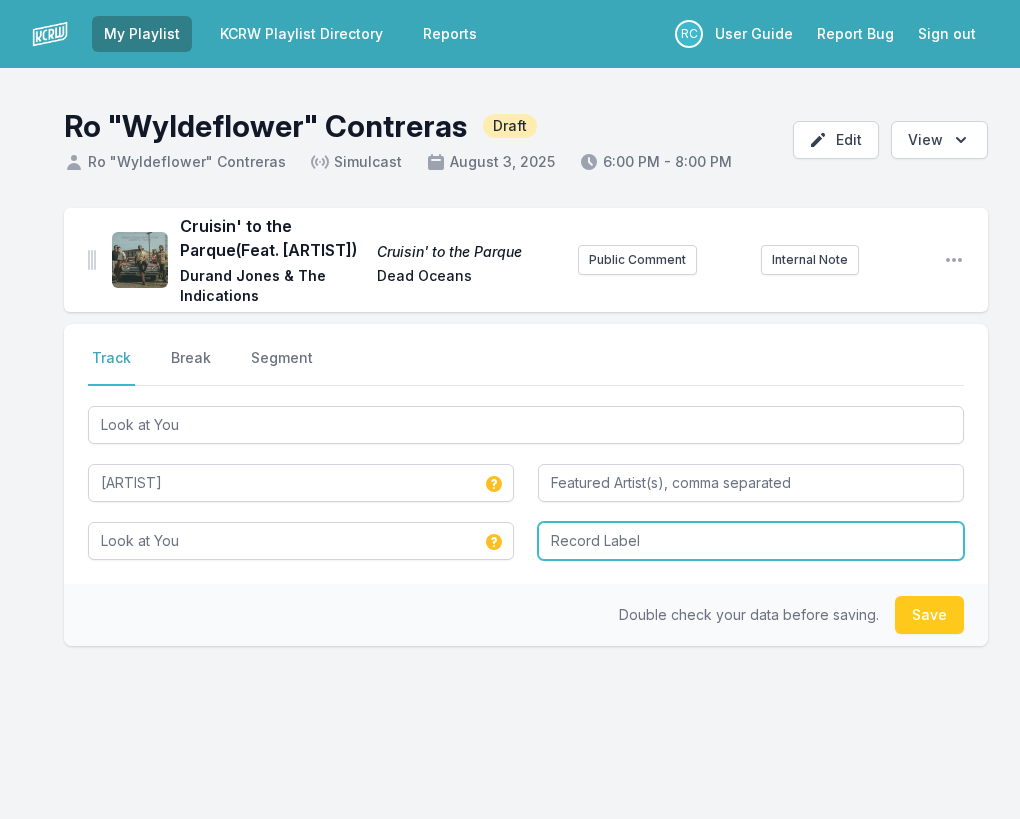 click at bounding box center [751, 541] 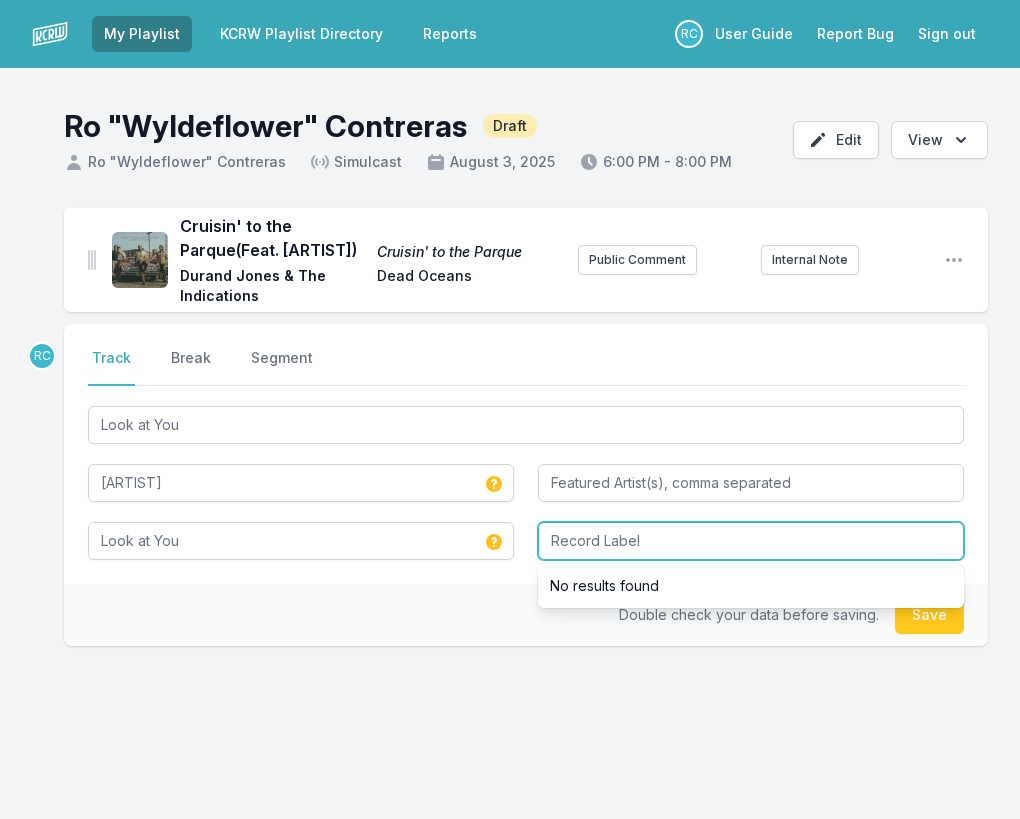 paste on "LRK Records" 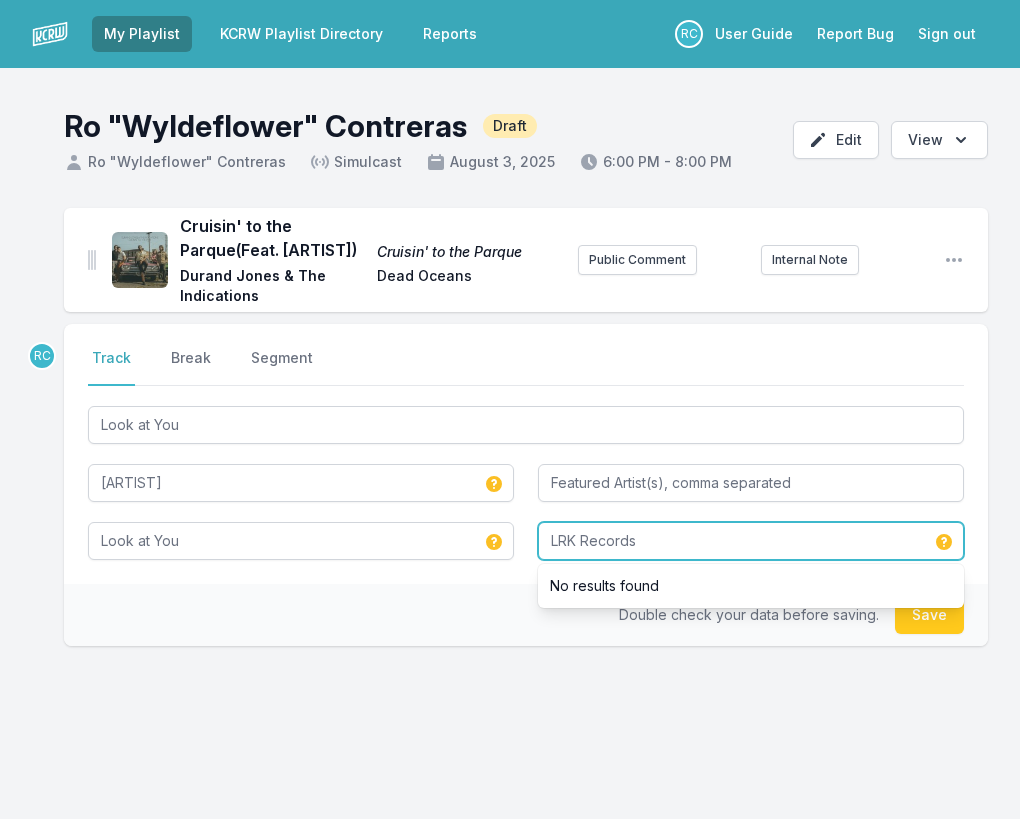 type on "LRK Records" 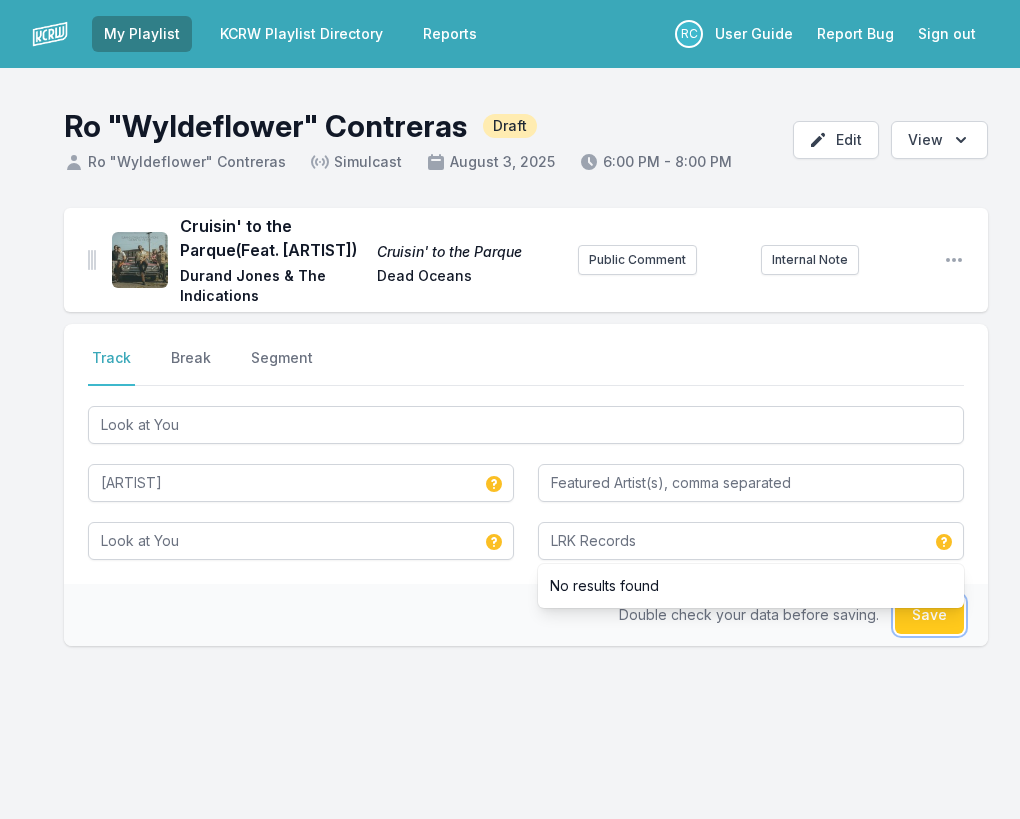 click on "Save" at bounding box center (929, 615) 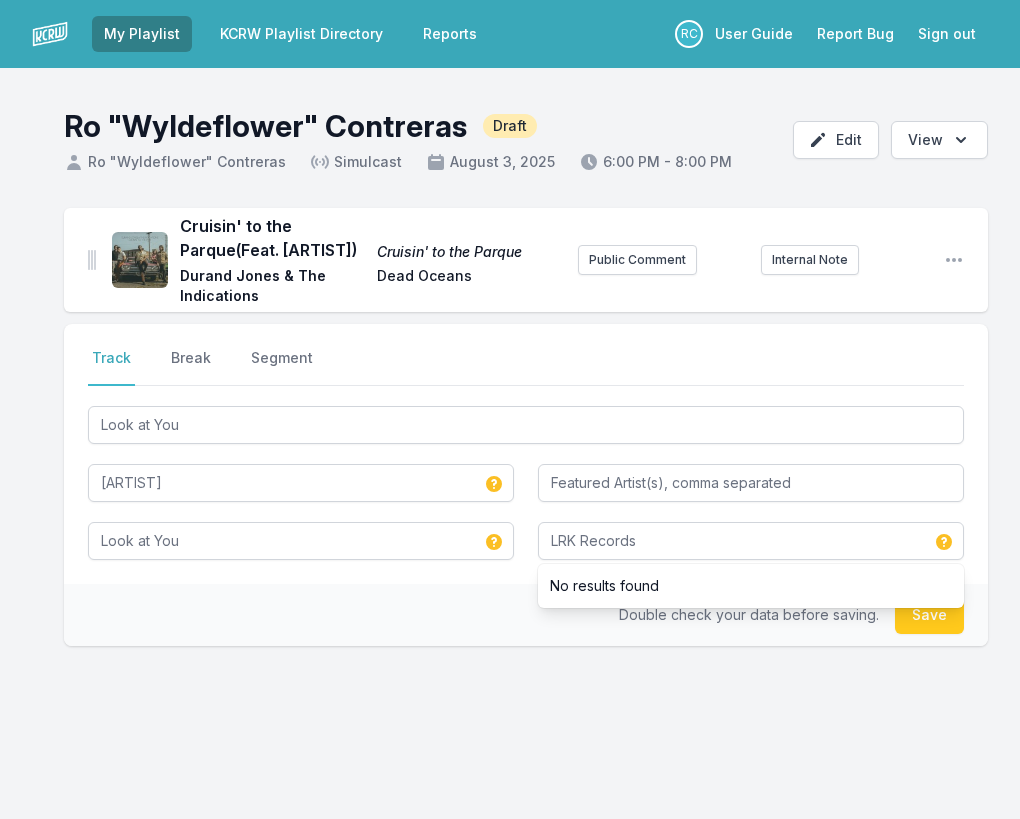 type 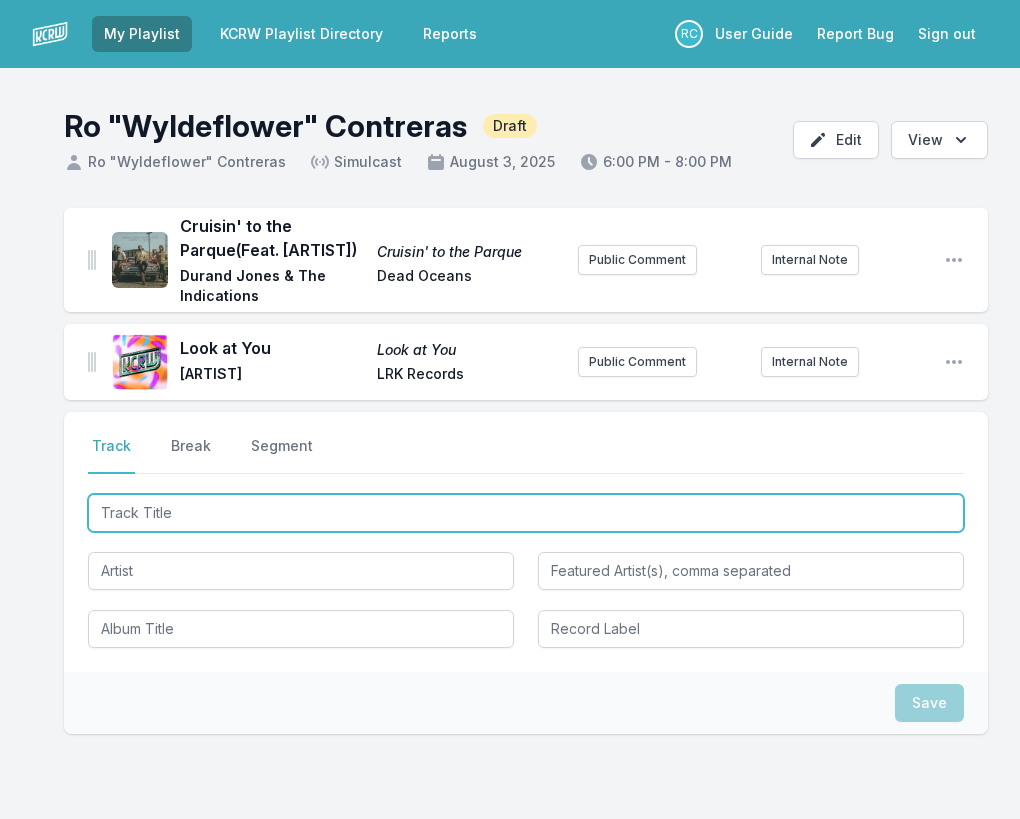 click at bounding box center (526, 513) 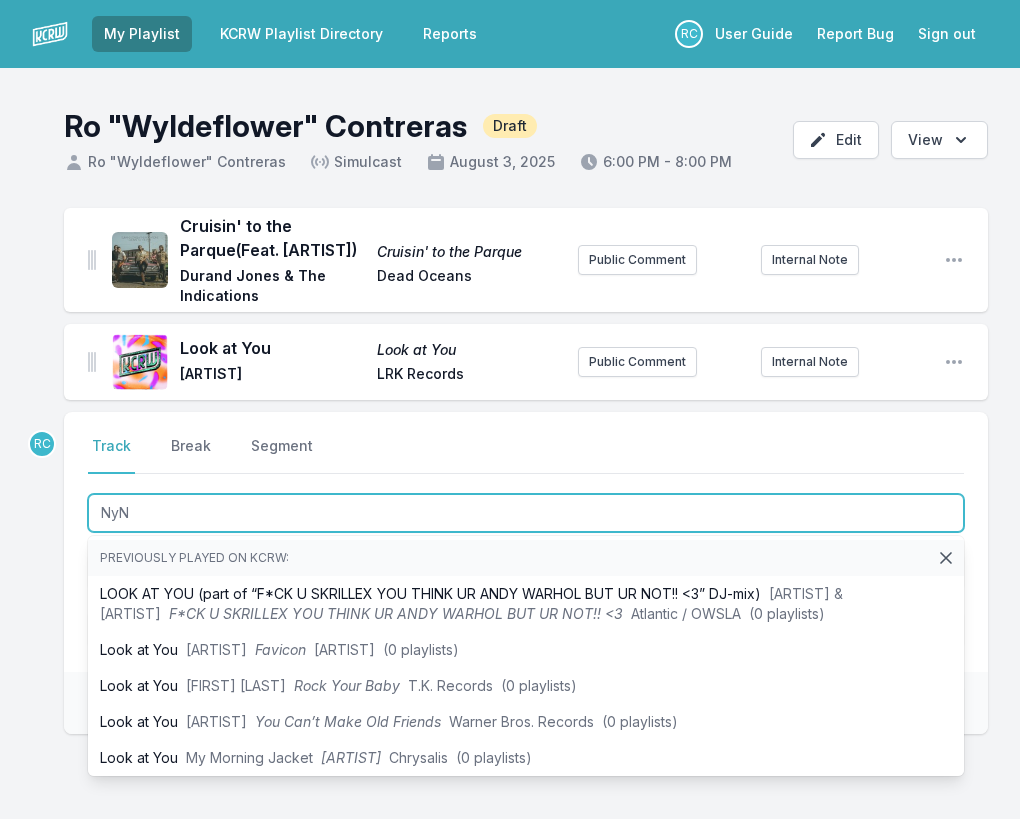 type on "NyNy" 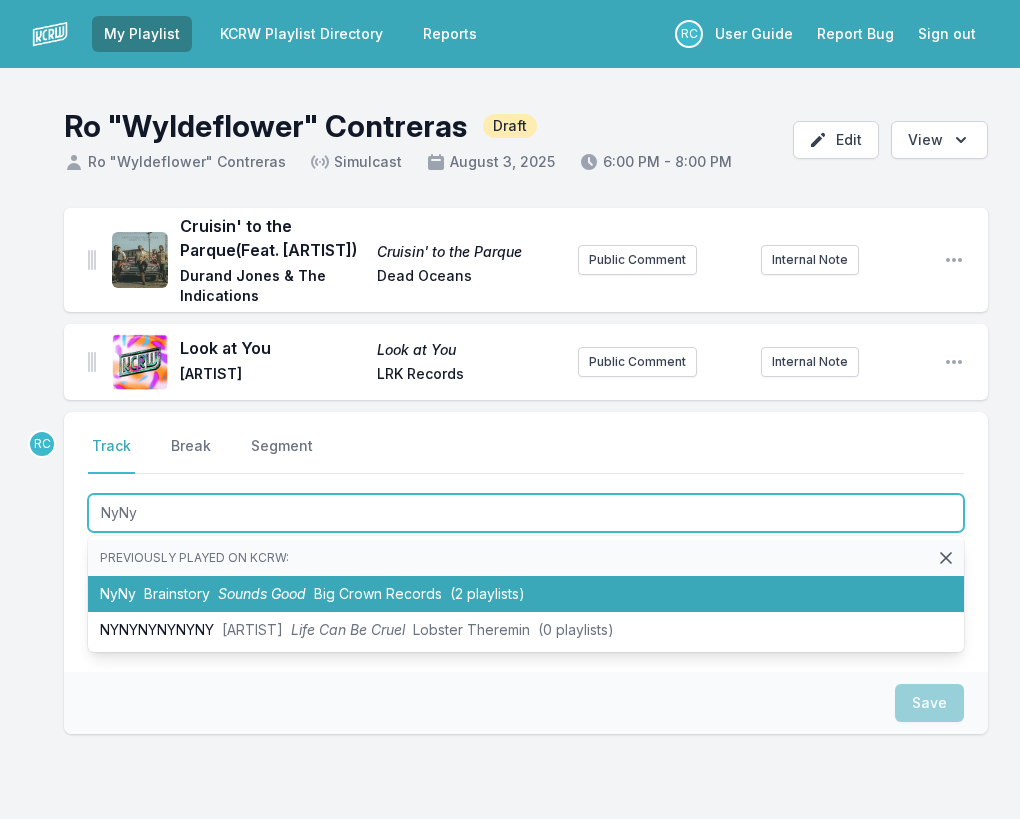 click on "Sounds Good" at bounding box center (262, 593) 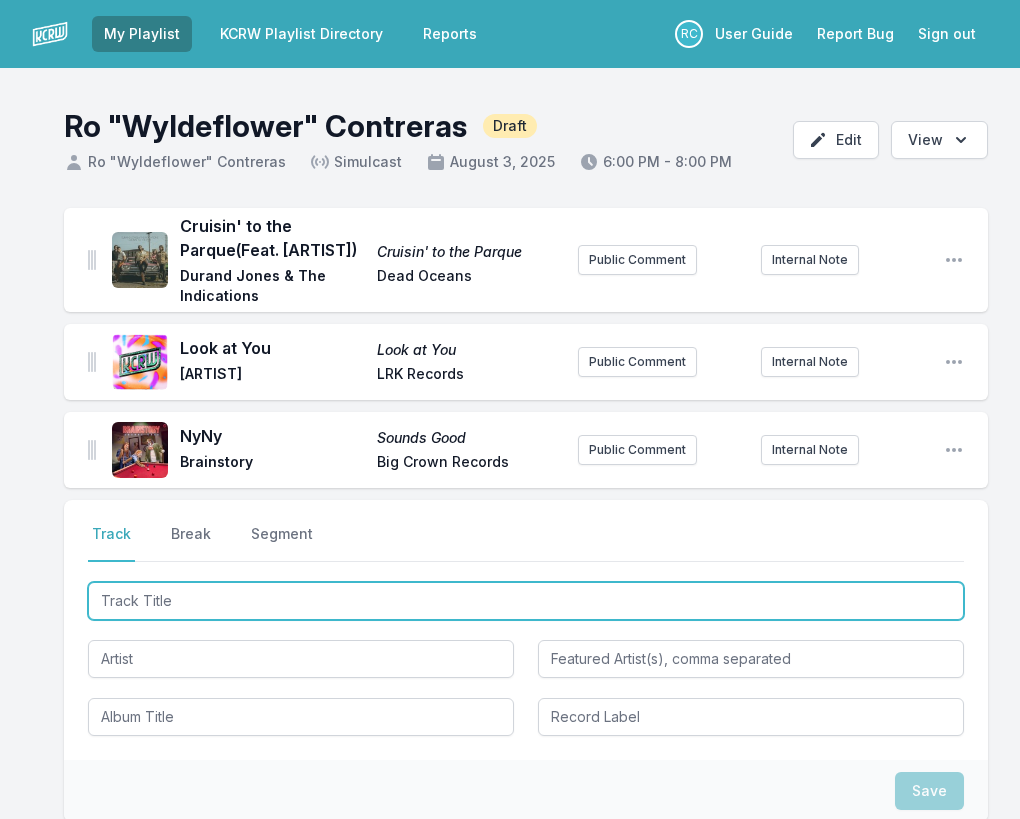 click at bounding box center [526, 601] 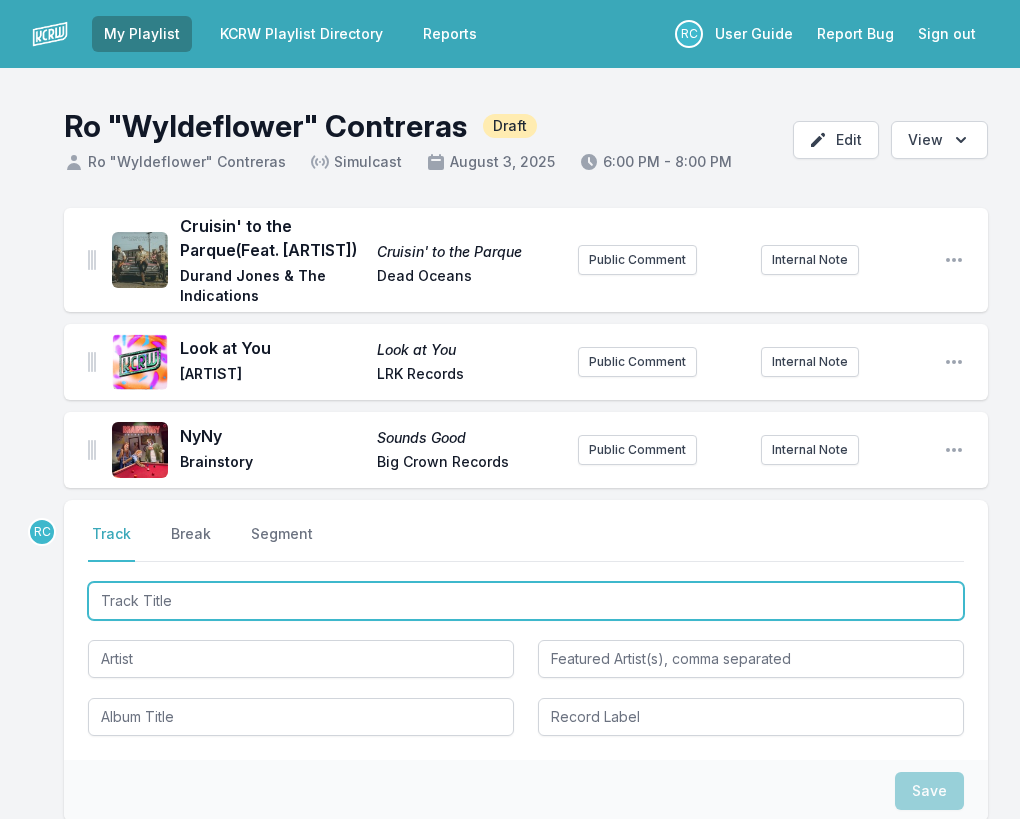 paste on "[ARTIST] (feat. [ARTIST])" 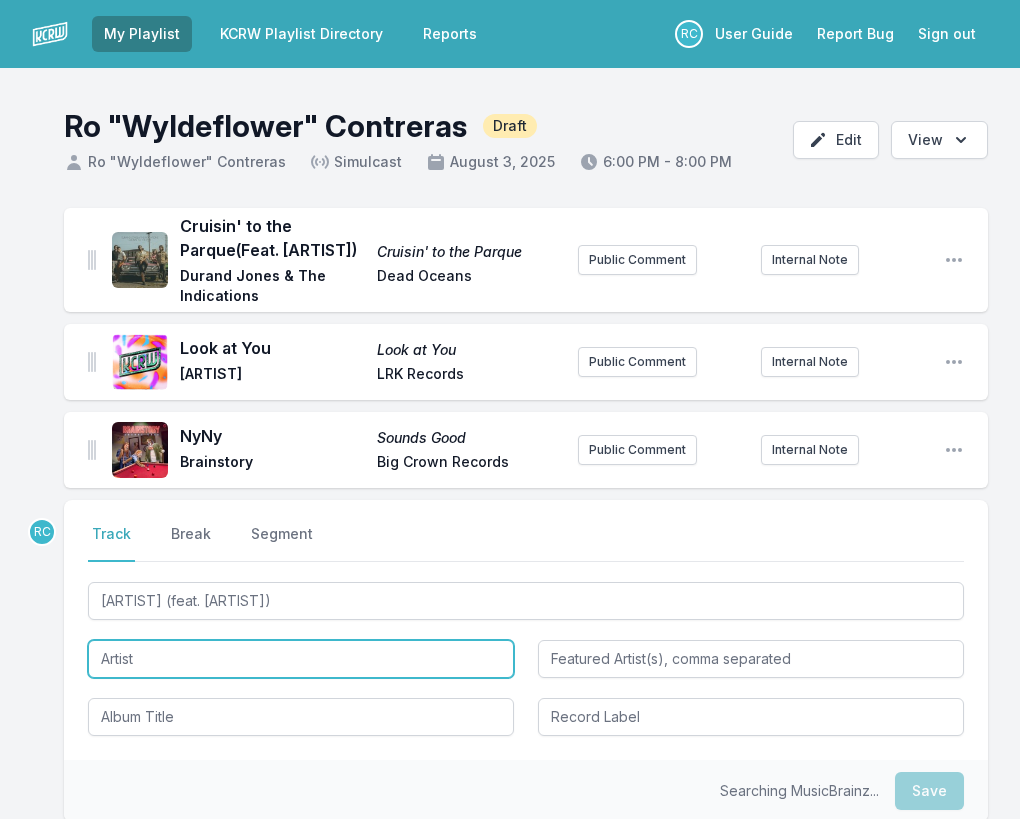 type on "Tyrant" 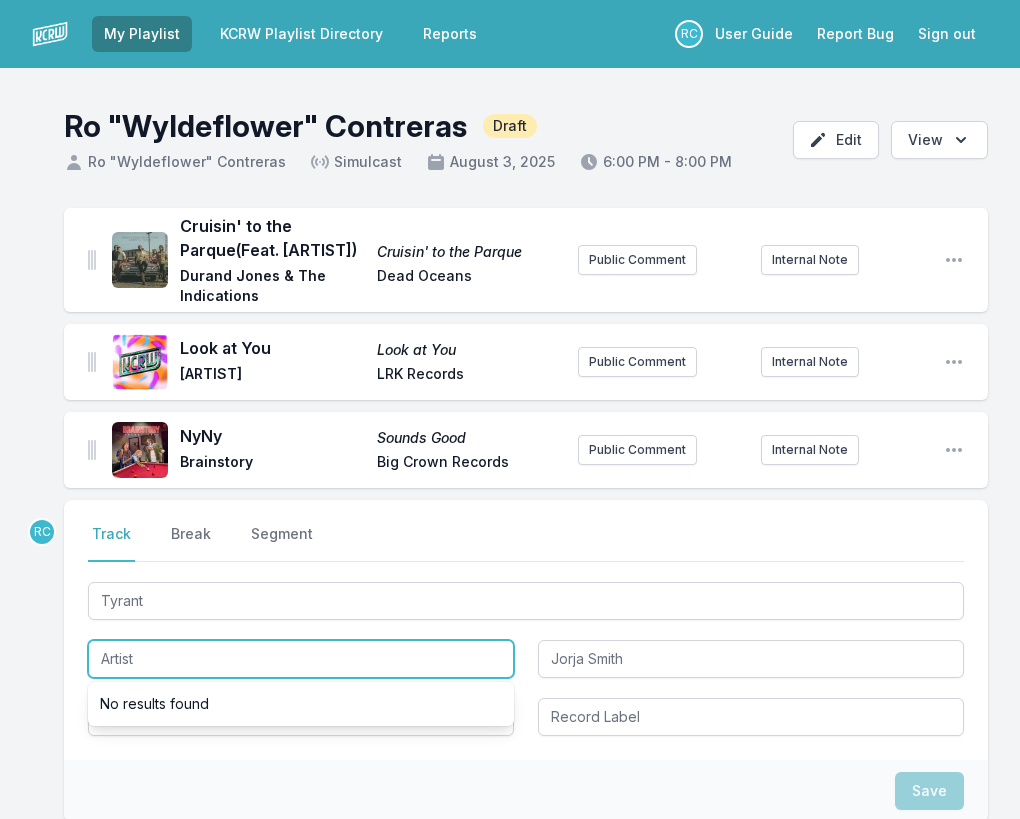 paste on "[ARTIST]" 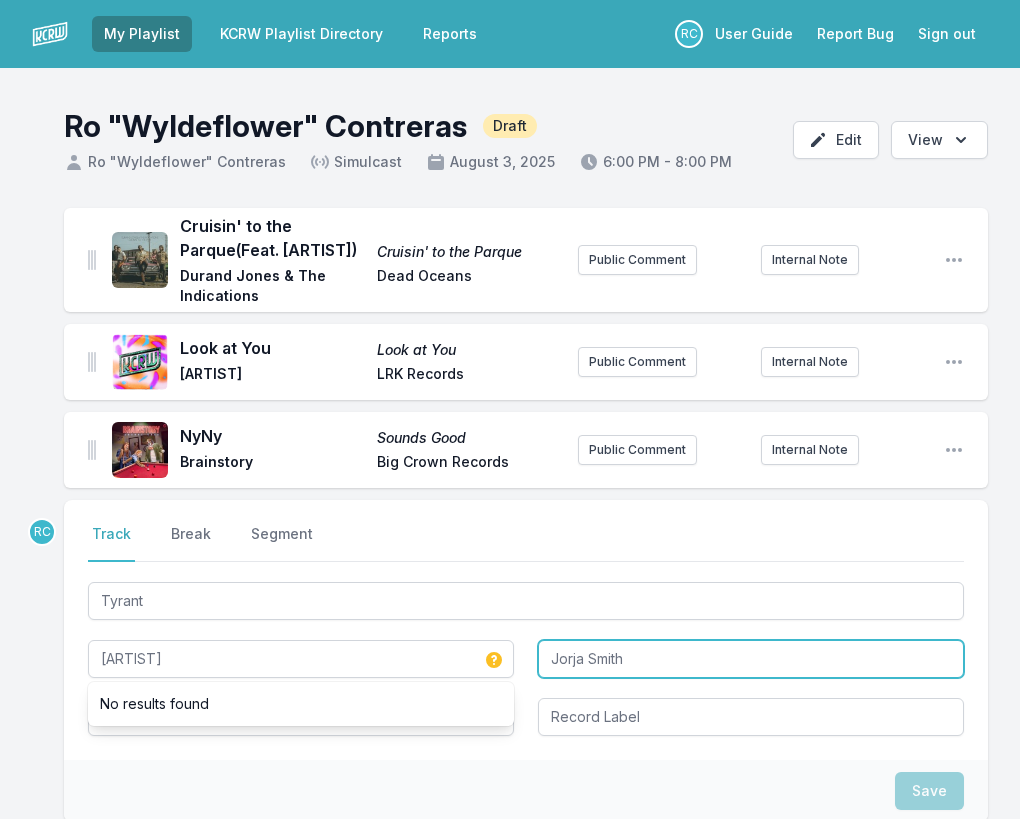 type on "[ARTIST]" 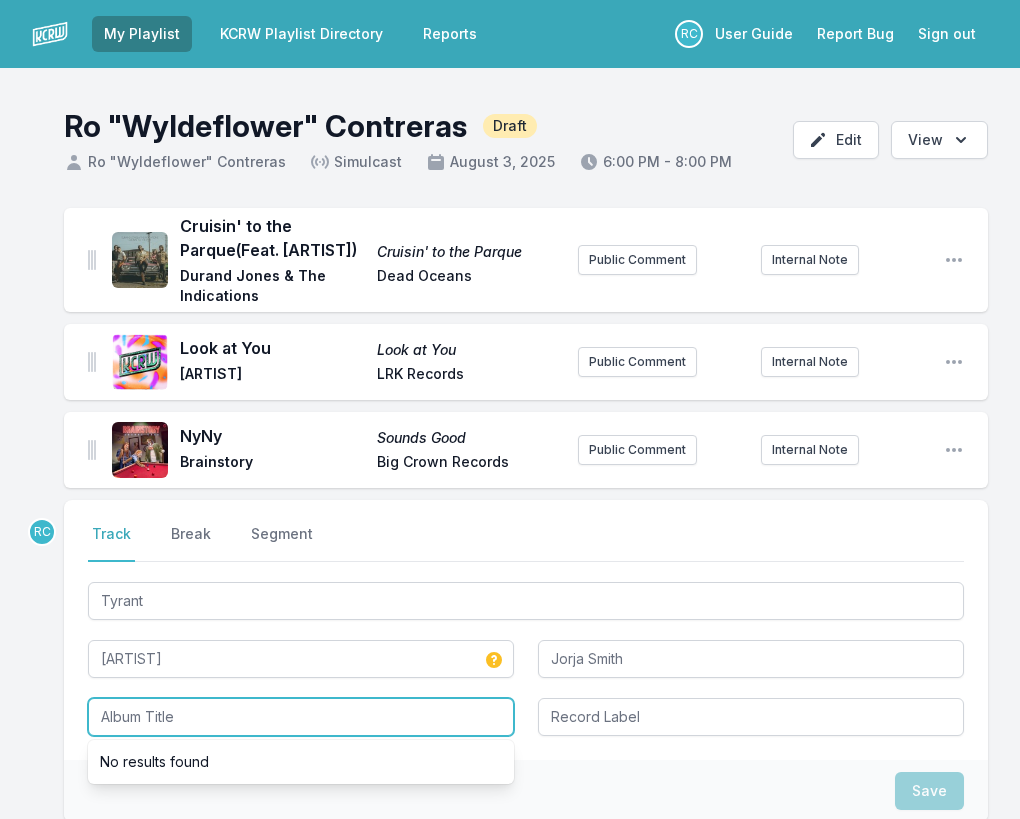 paste on "Isolation" 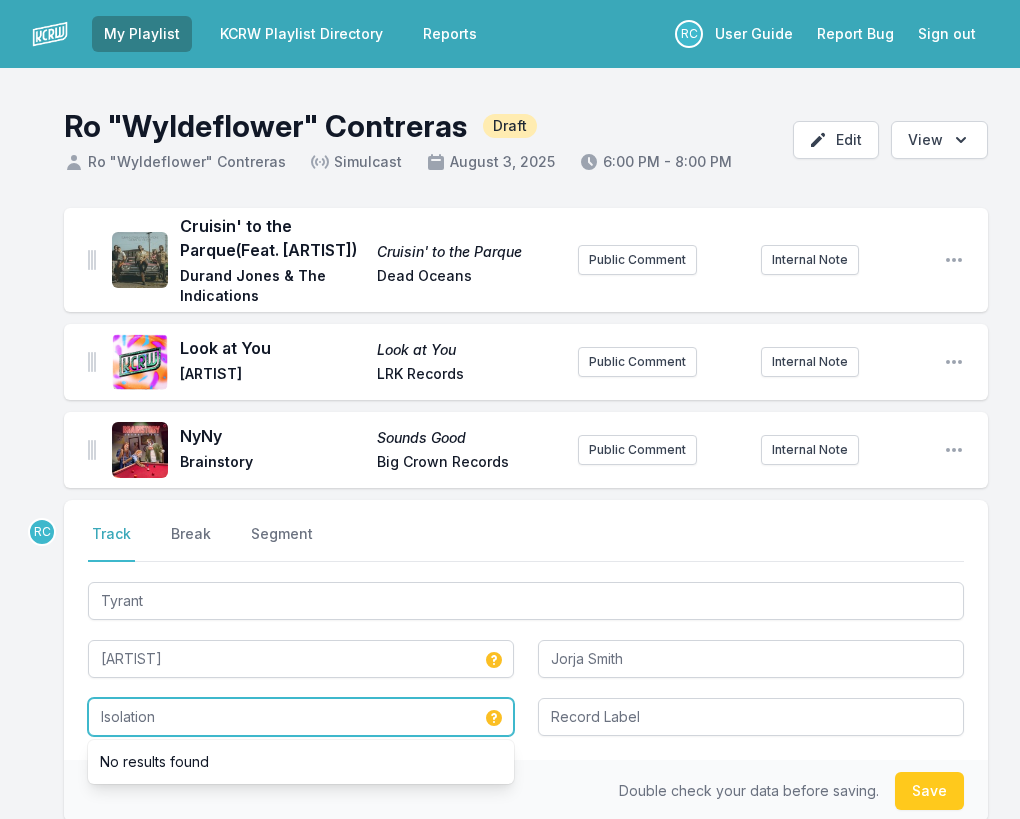 type on "Isolation" 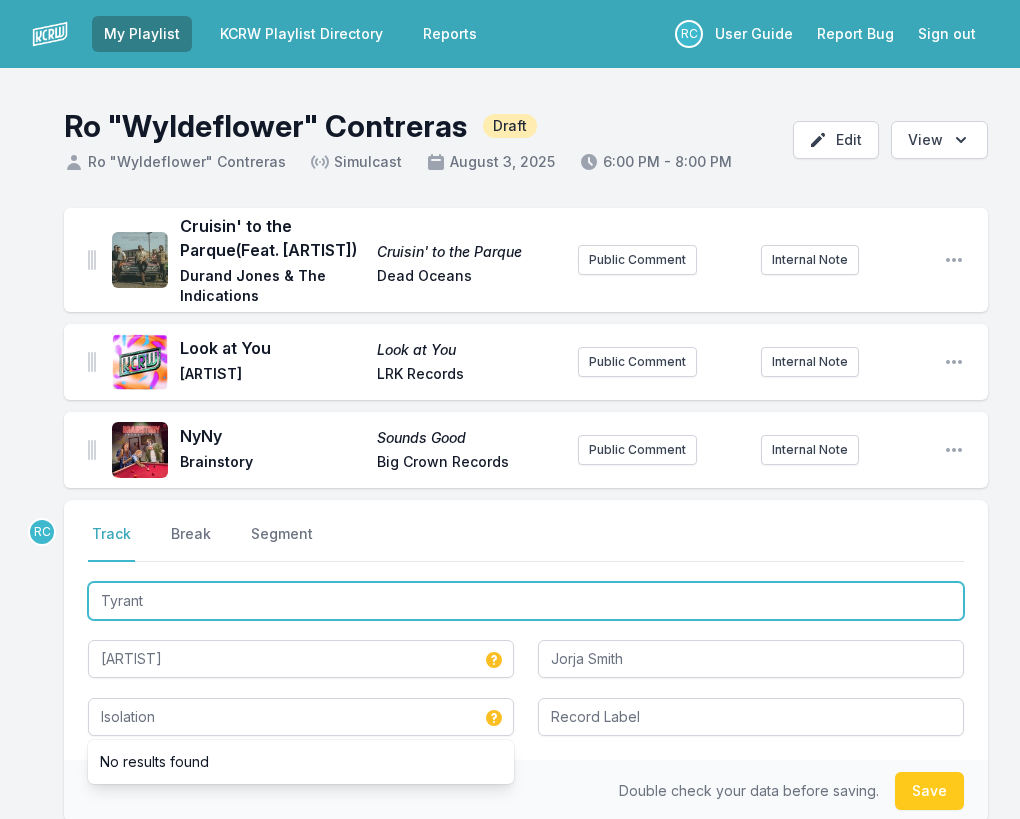 click on "Tyrant" at bounding box center (526, 601) 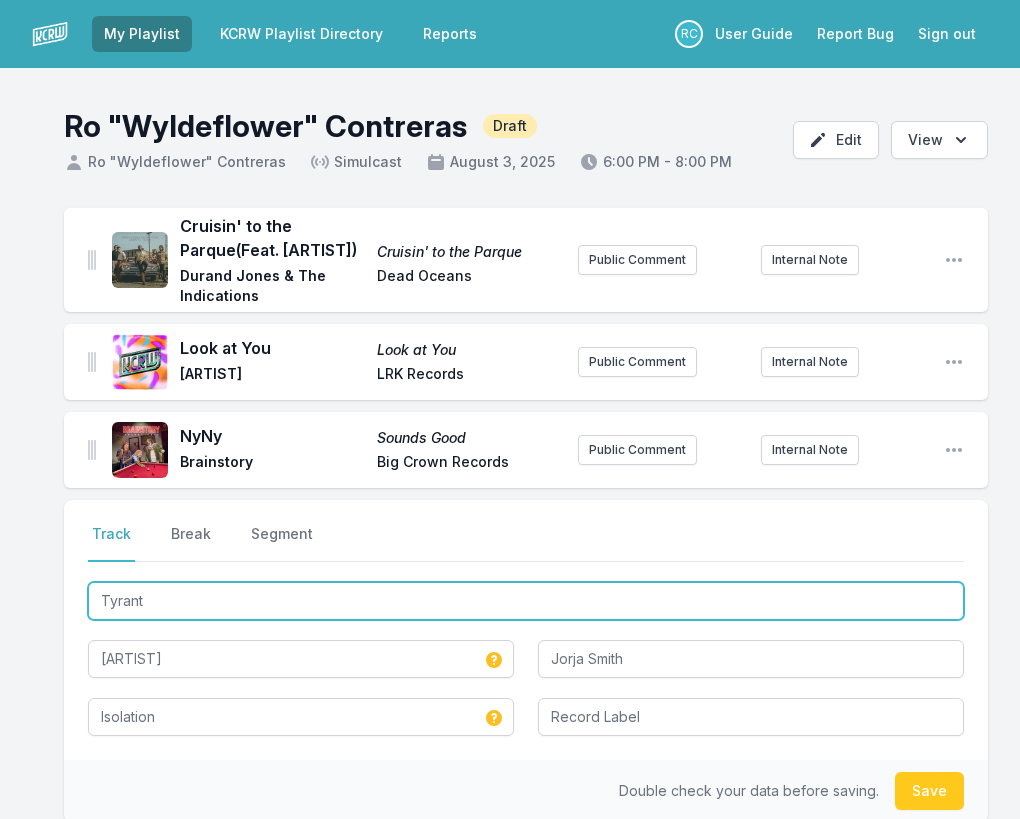 type on "Tyran" 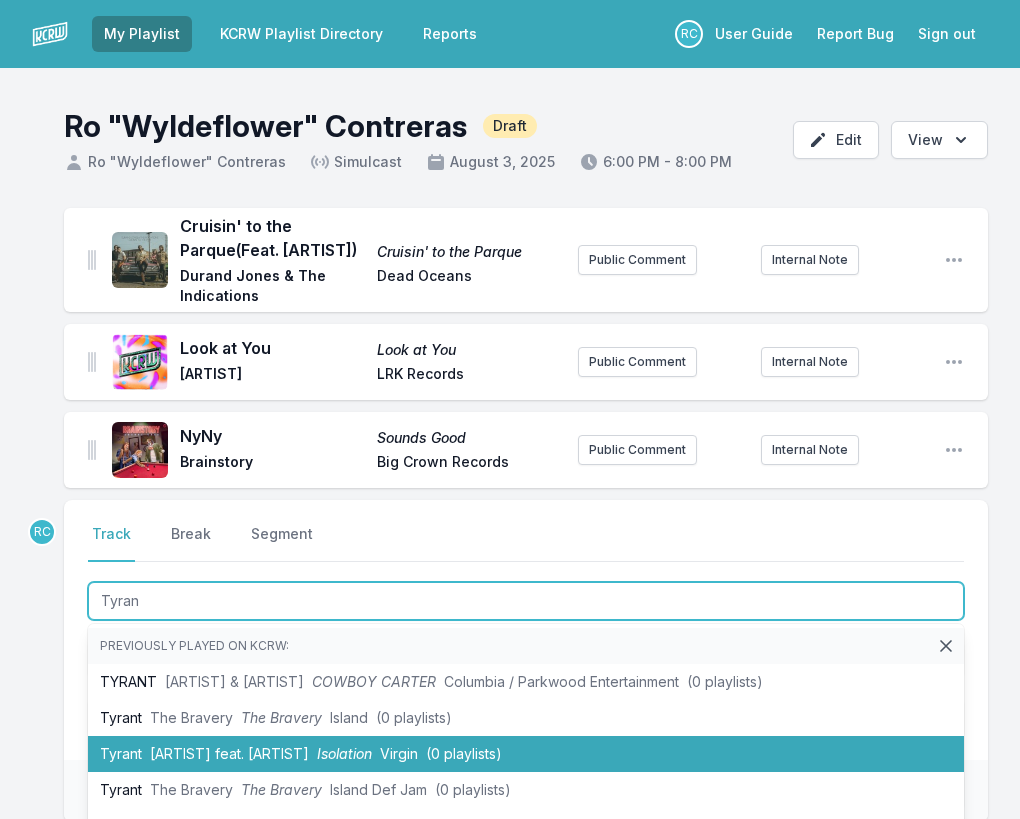click on "[ARTIST] feat. [ARTIST]" at bounding box center [229, 753] 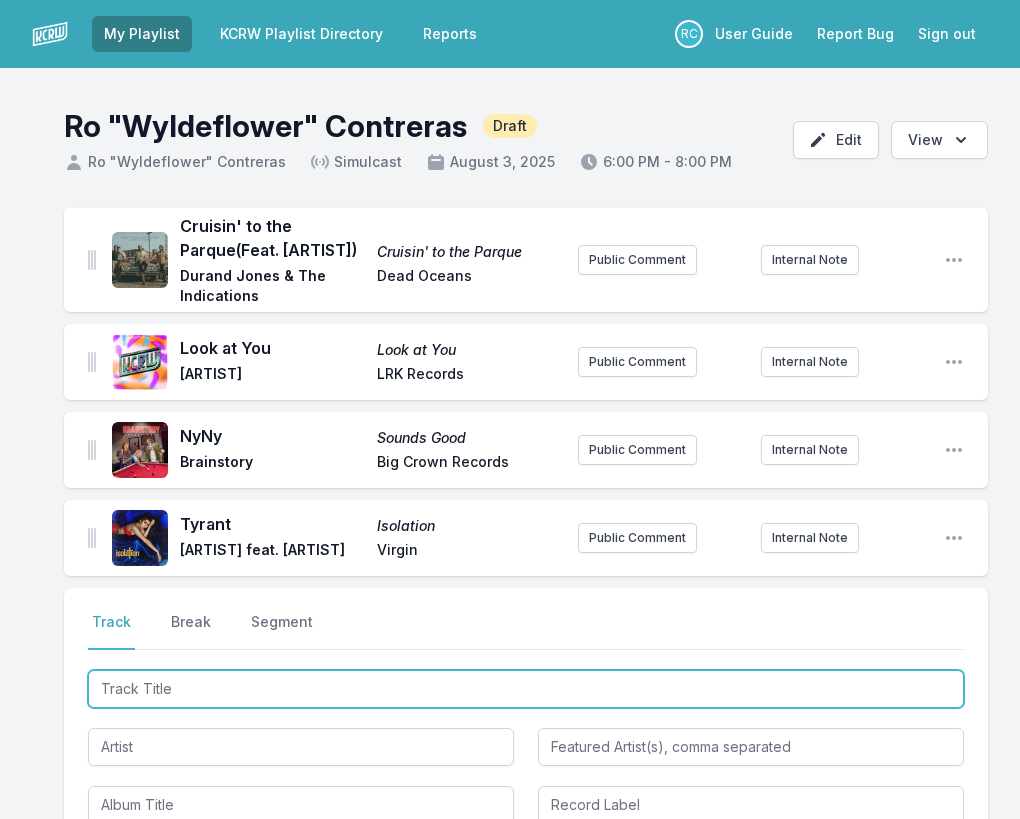 click at bounding box center (526, 689) 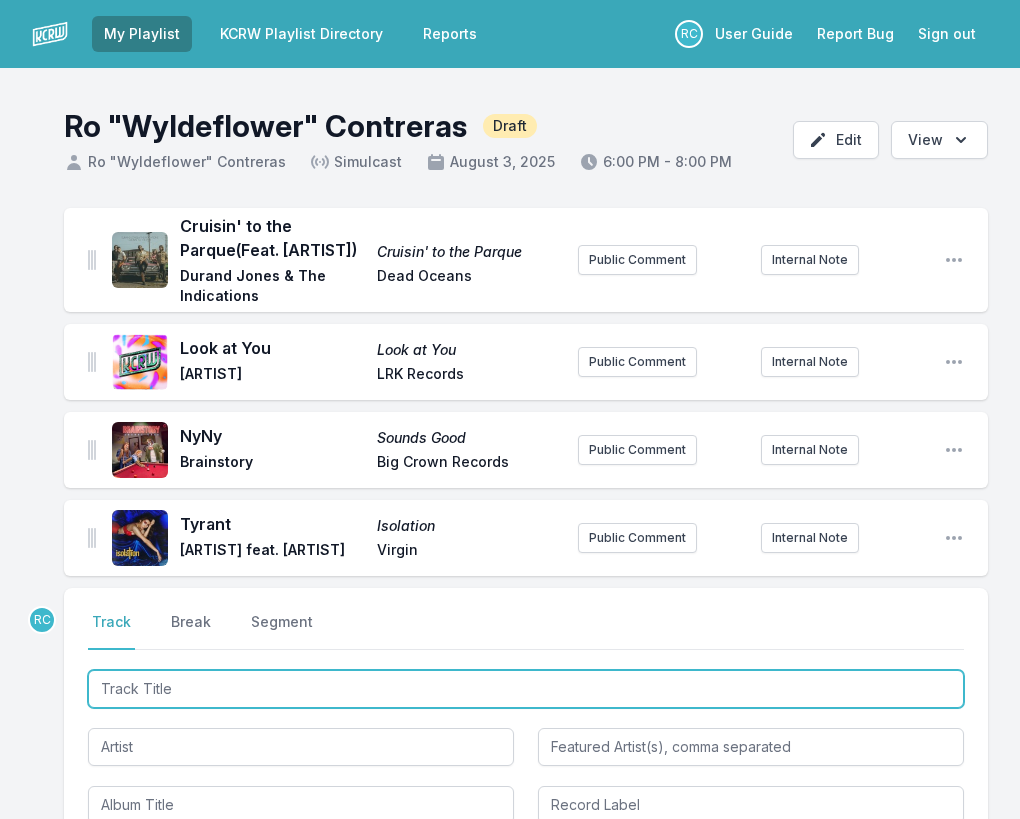 paste on "Son of Pin Head" 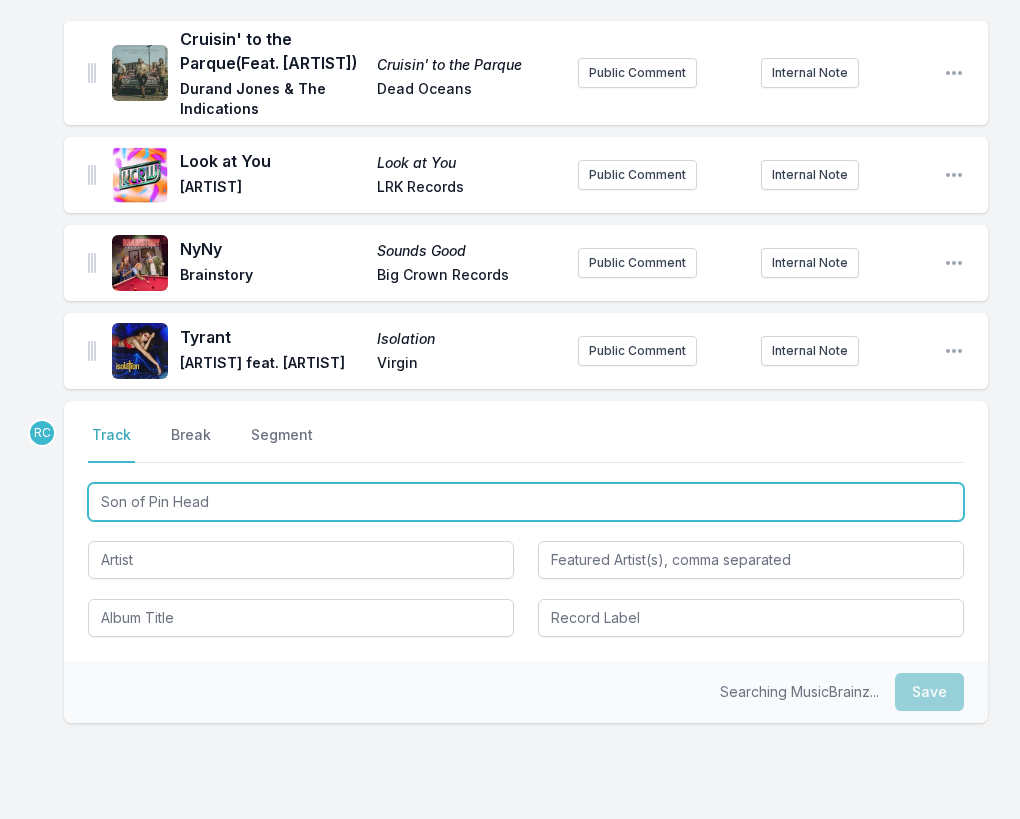 scroll, scrollTop: 213, scrollLeft: 0, axis: vertical 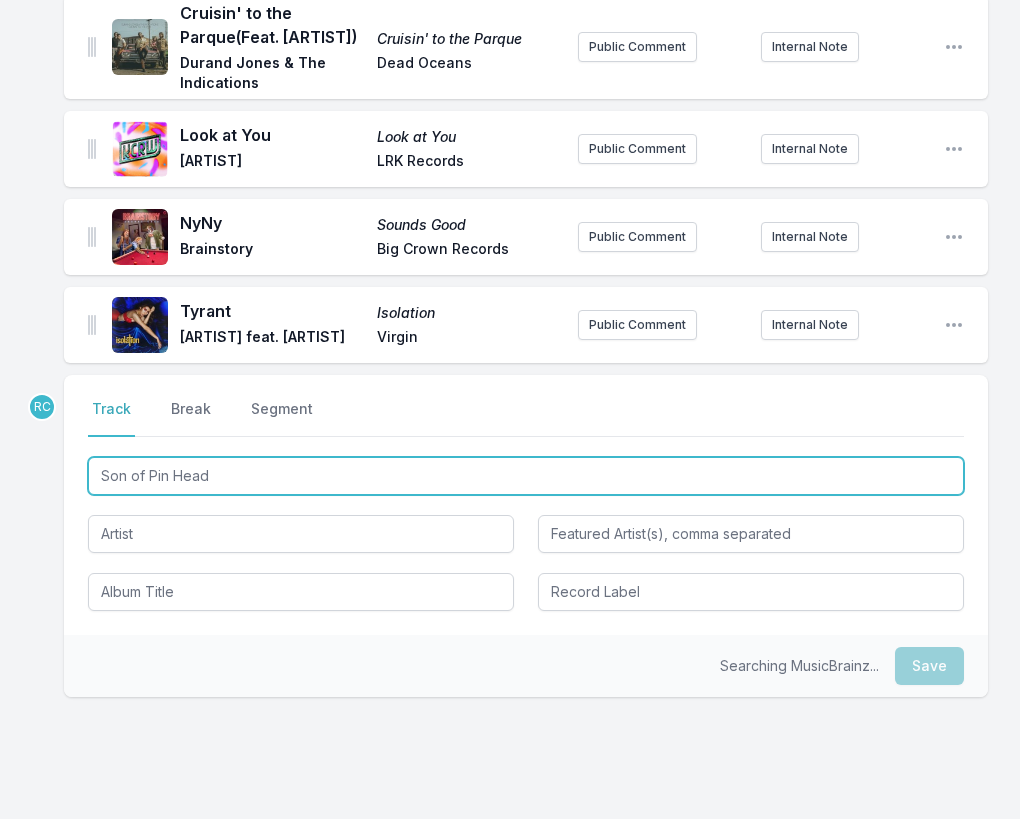 type on "Son of Pin Head" 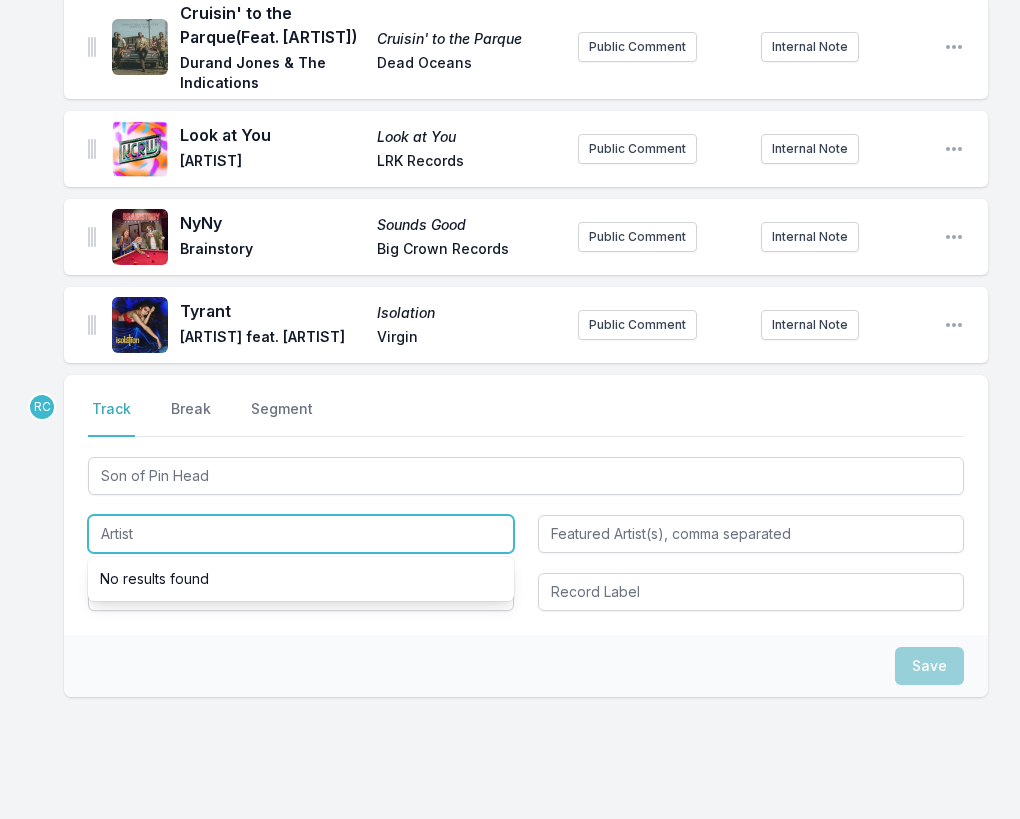 paste on "ZEROSEN" 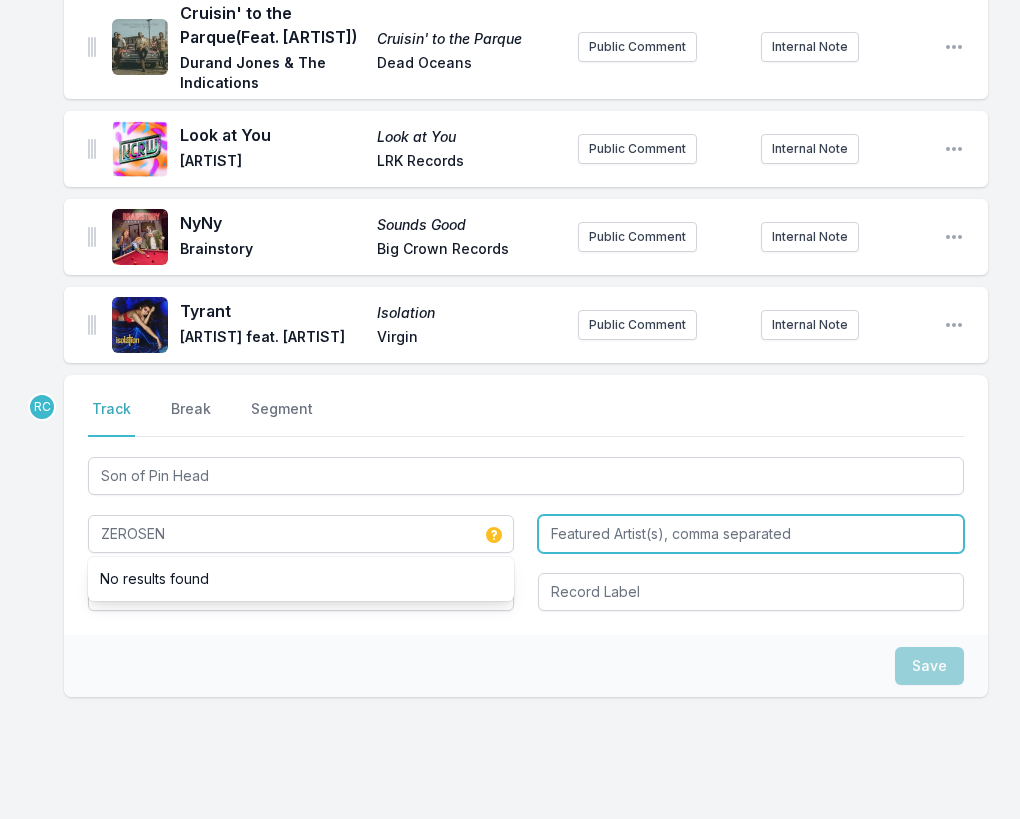 type on "ZEROSEN" 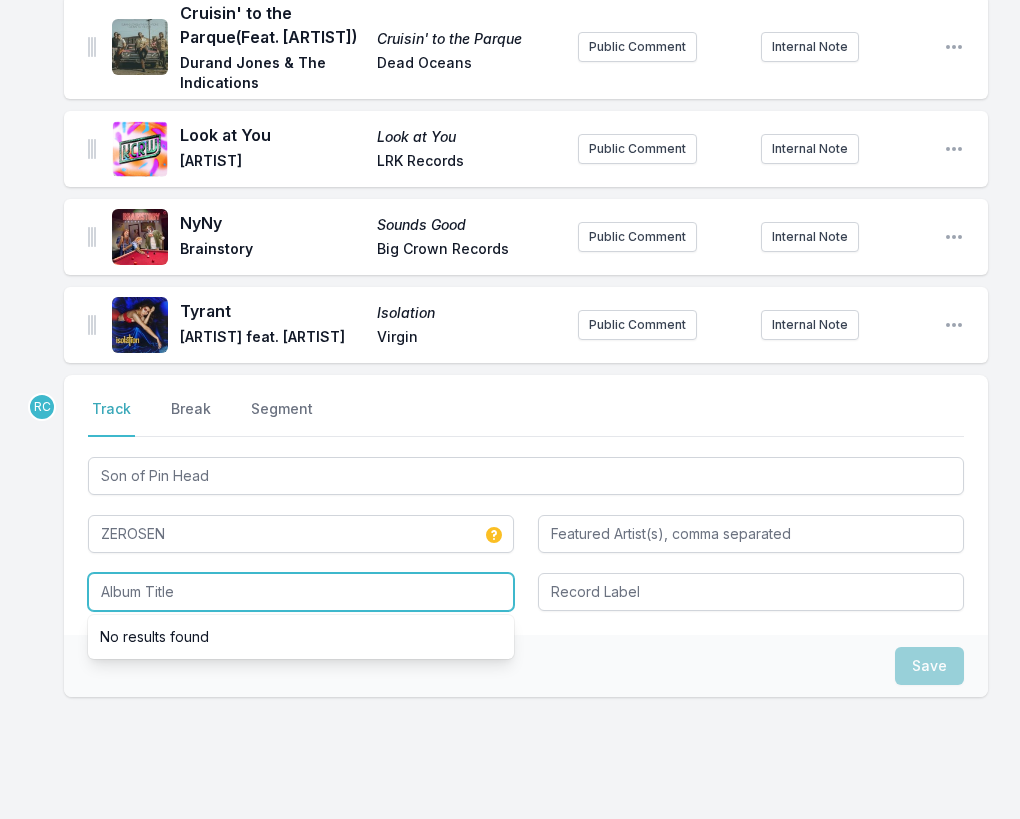 paste on "Sunrise" 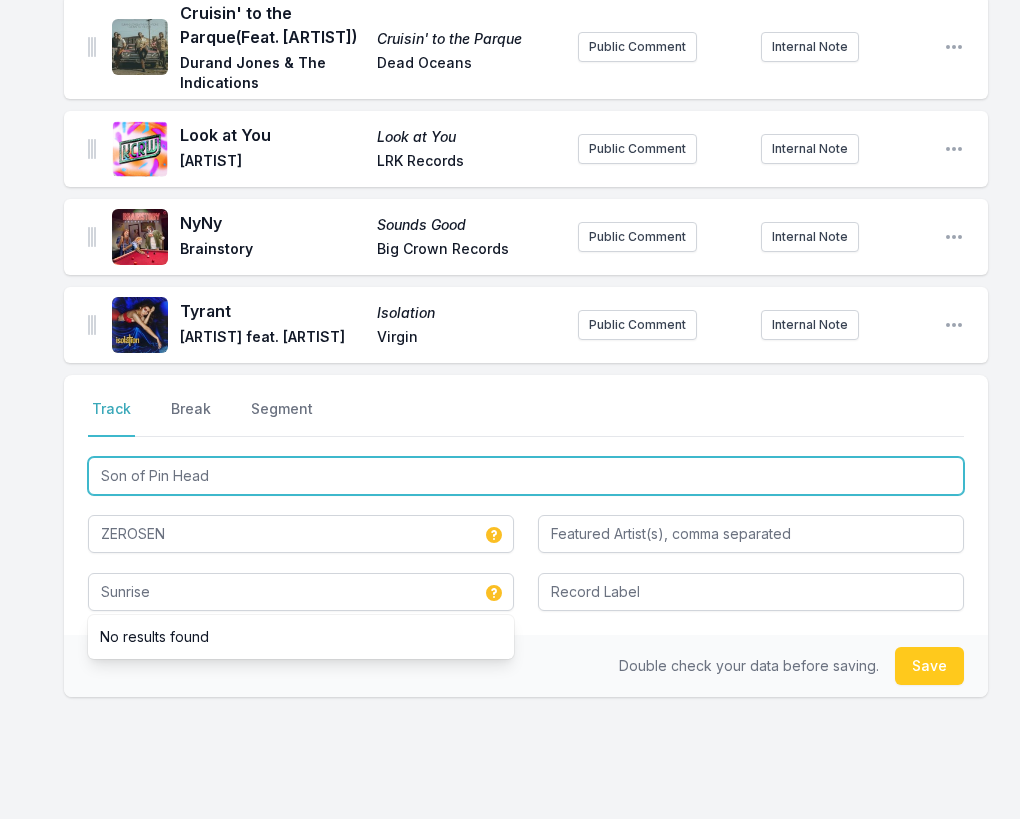 drag, startPoint x: 225, startPoint y: 482, endPoint x: 220, endPoint y: 433, distance: 49.25444 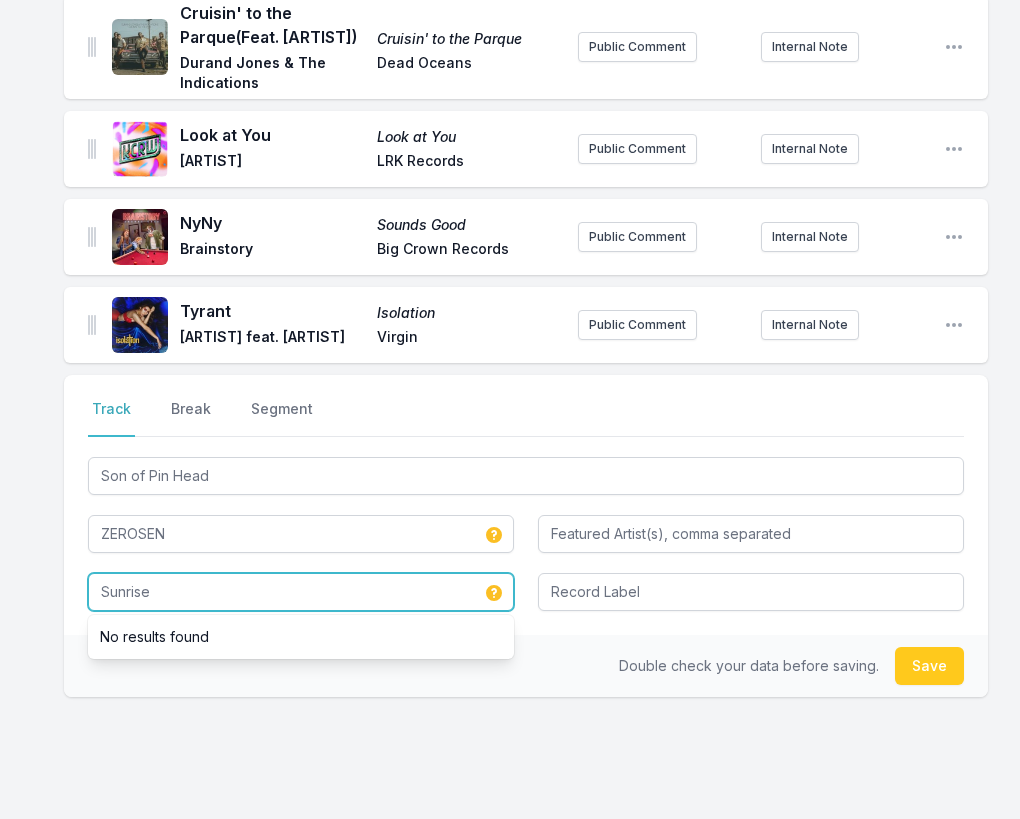 drag, startPoint x: 171, startPoint y: 592, endPoint x: 78, endPoint y: 588, distance: 93.08598 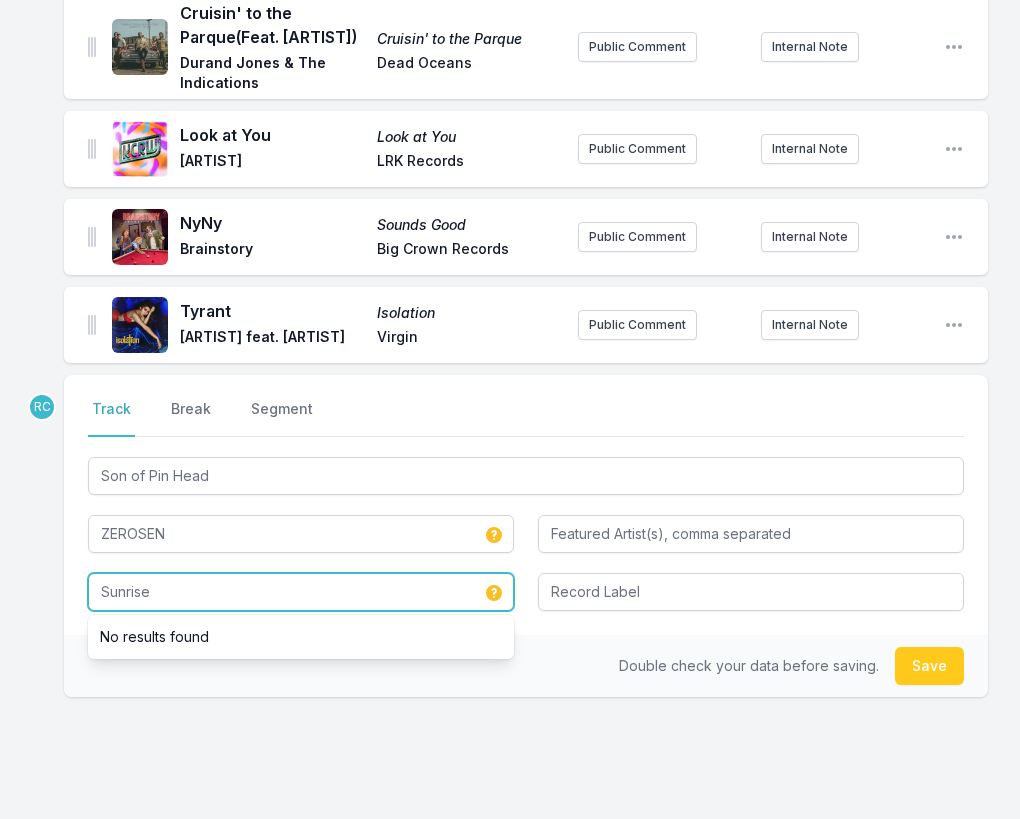 paste on "サンライズ" 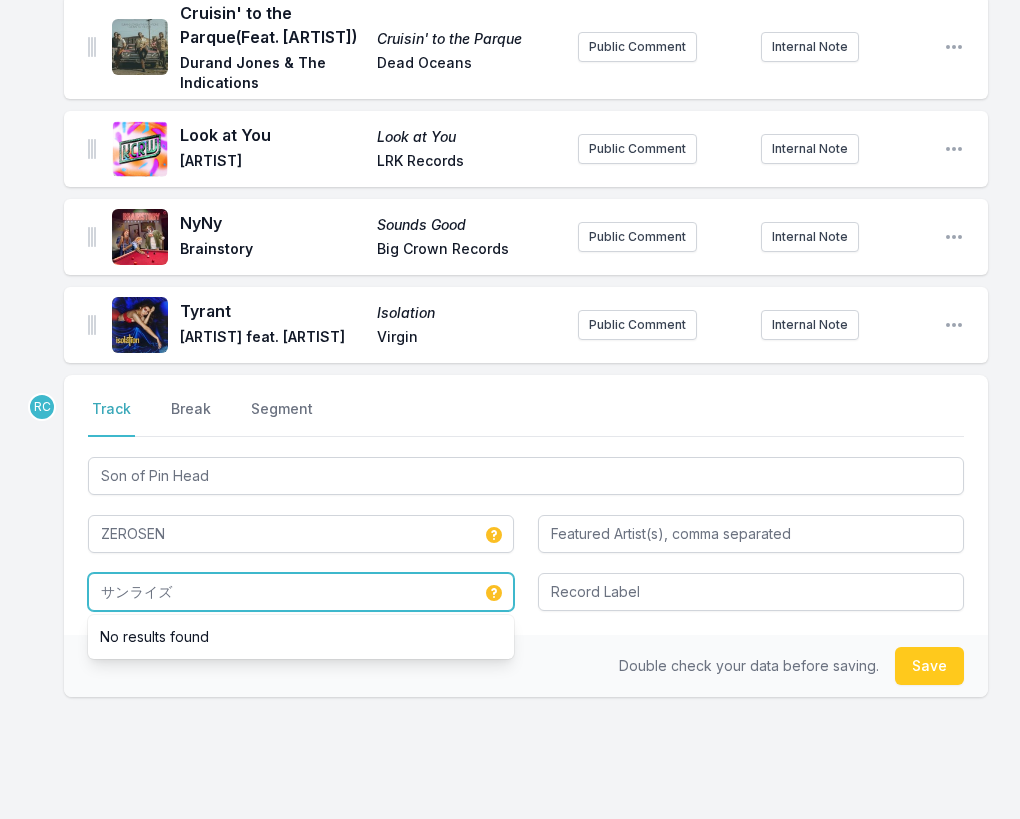 type on "サンライズ" 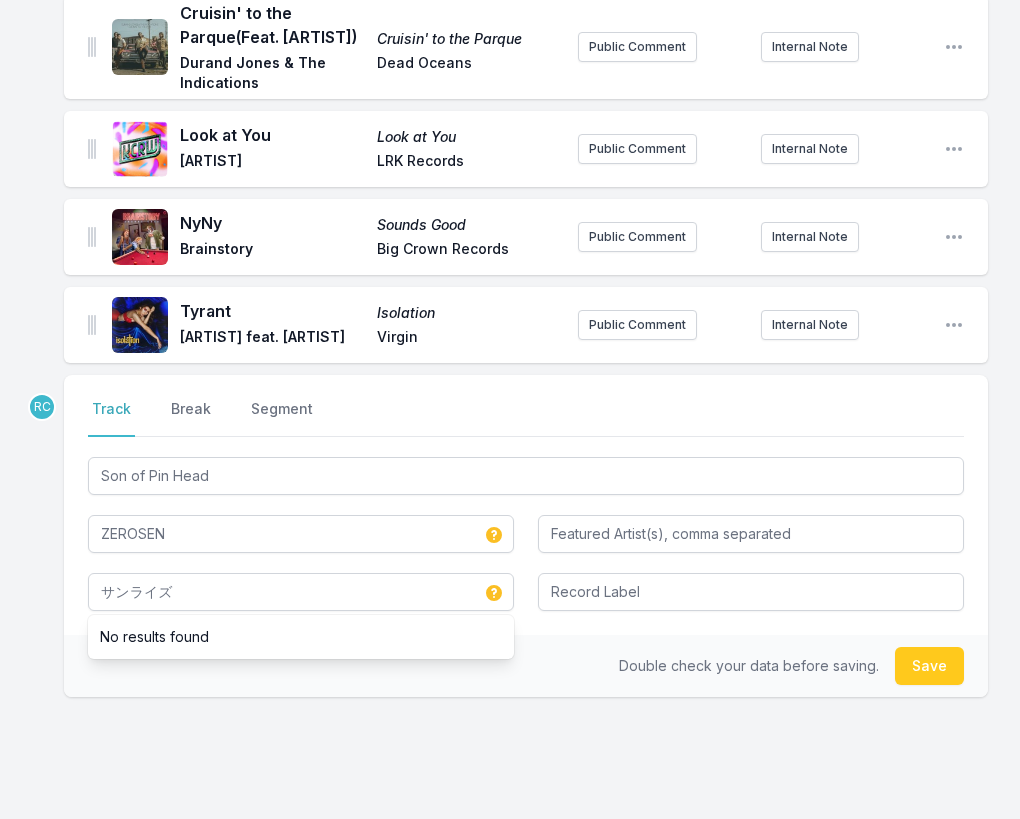 click on "Select a tab Track Break Segment Track Break Segment Son of Pin Head ZEROSEN サンライズ No results found" at bounding box center [526, 505] 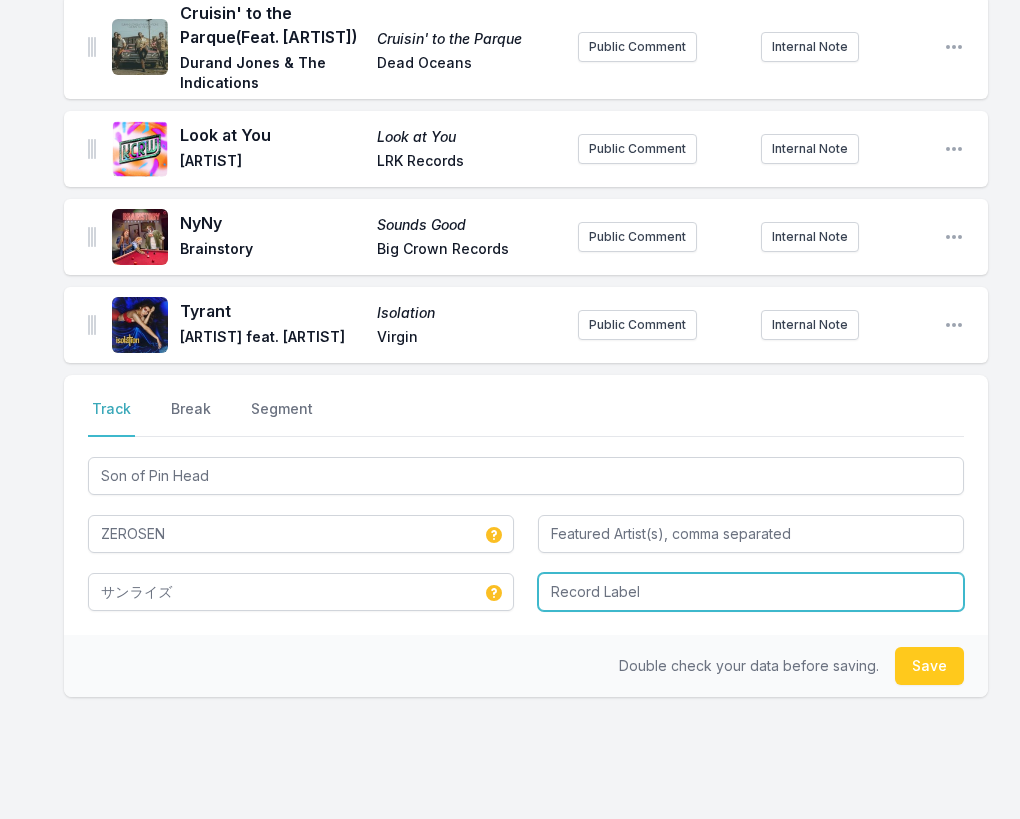 click at bounding box center [751, 592] 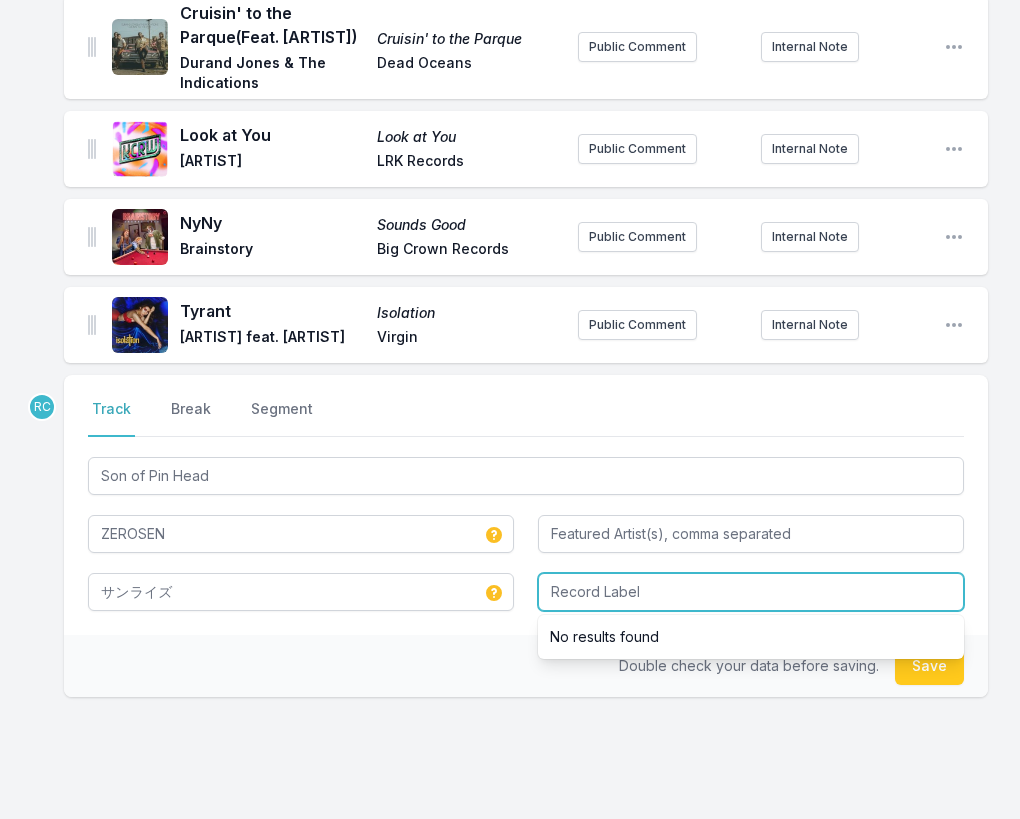 paste on "Victor" 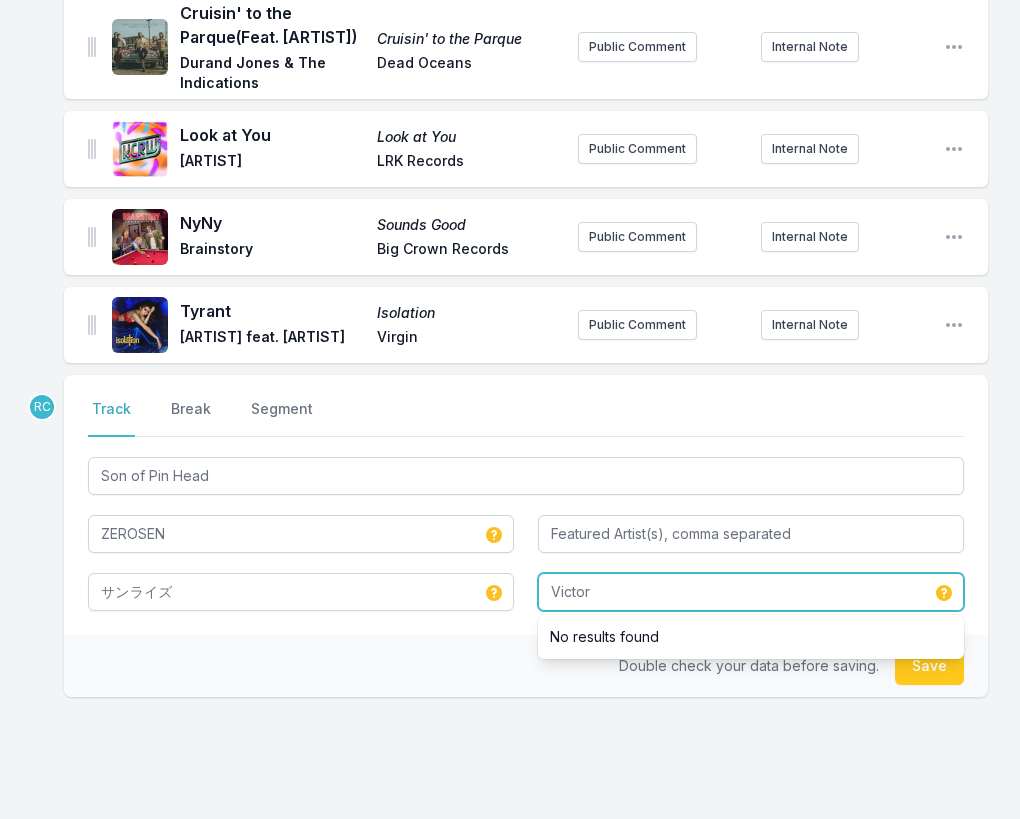 click on "Victor" at bounding box center (751, 592) 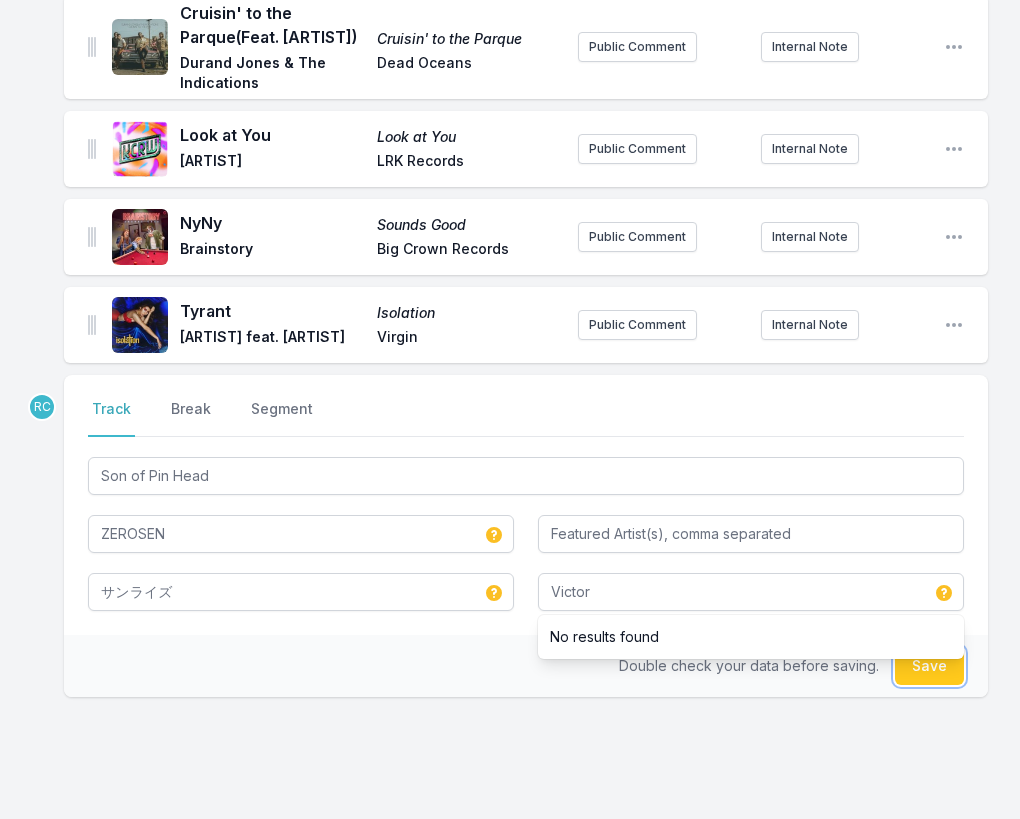 click on "Save" at bounding box center (929, 666) 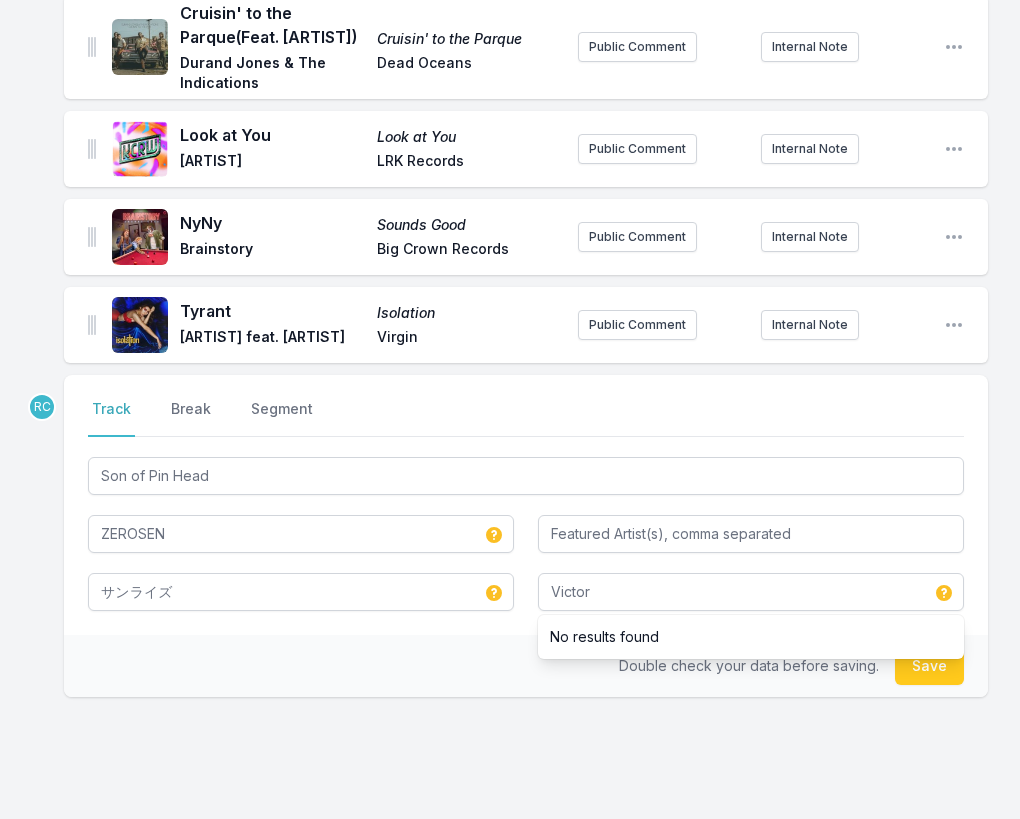 type 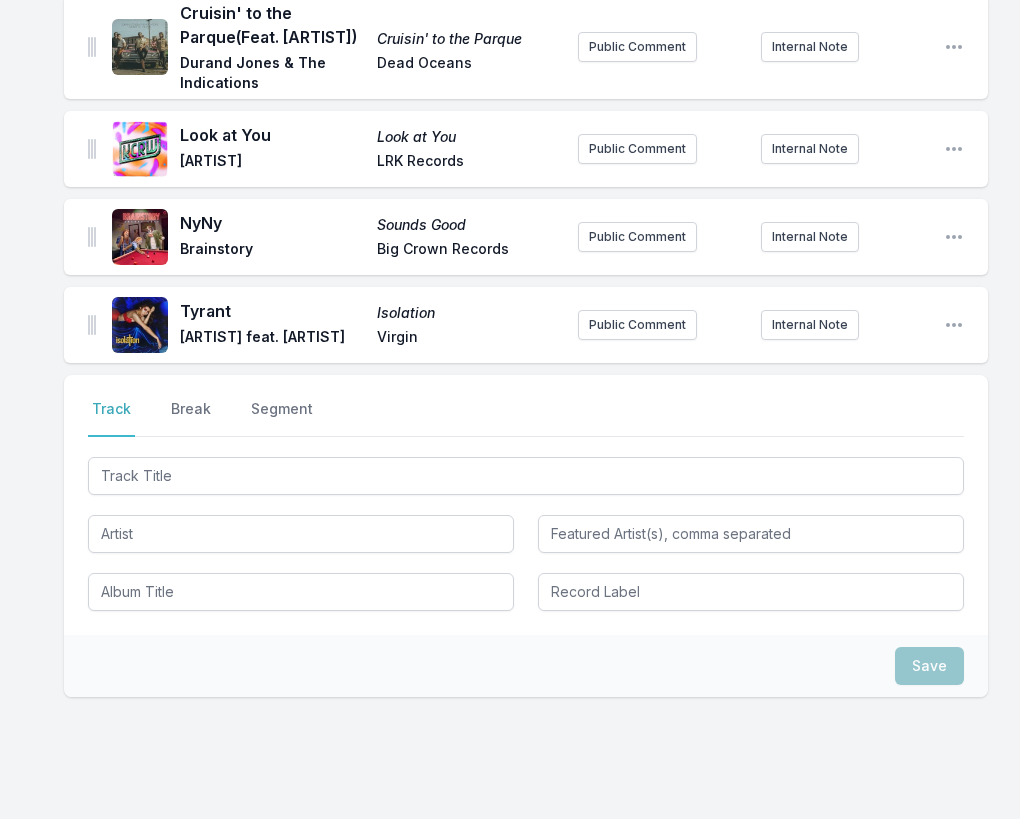 scroll, scrollTop: 301, scrollLeft: 0, axis: vertical 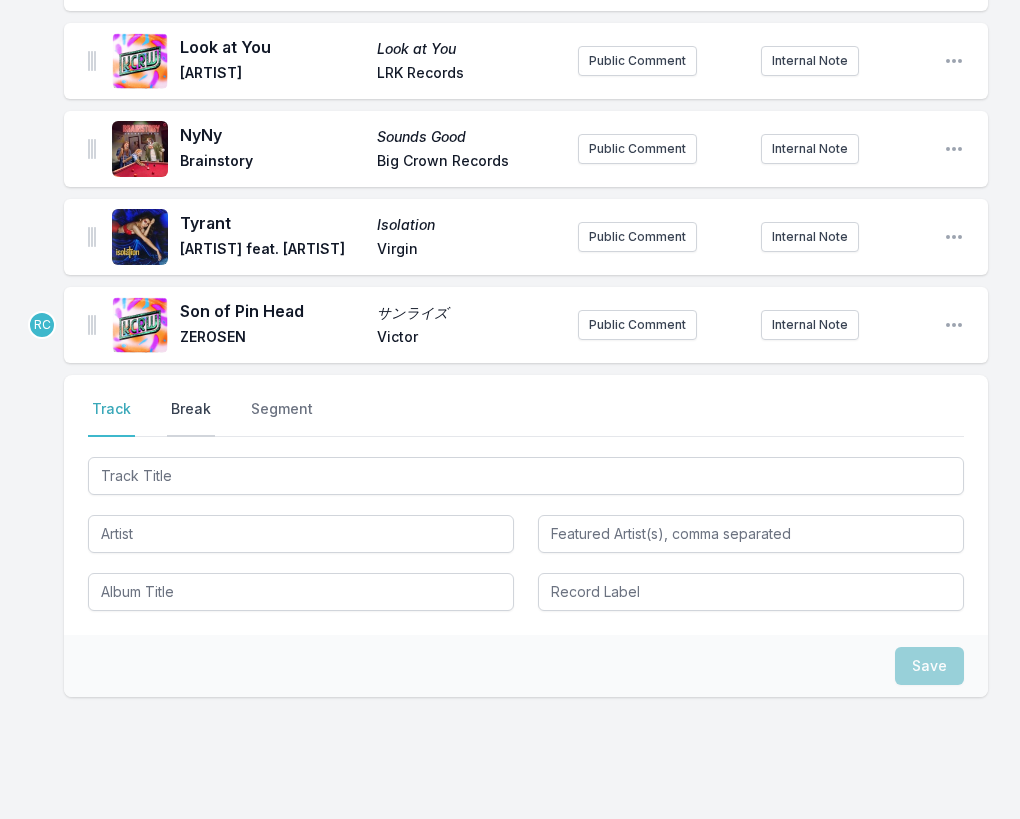 click on "Break" at bounding box center [191, 418] 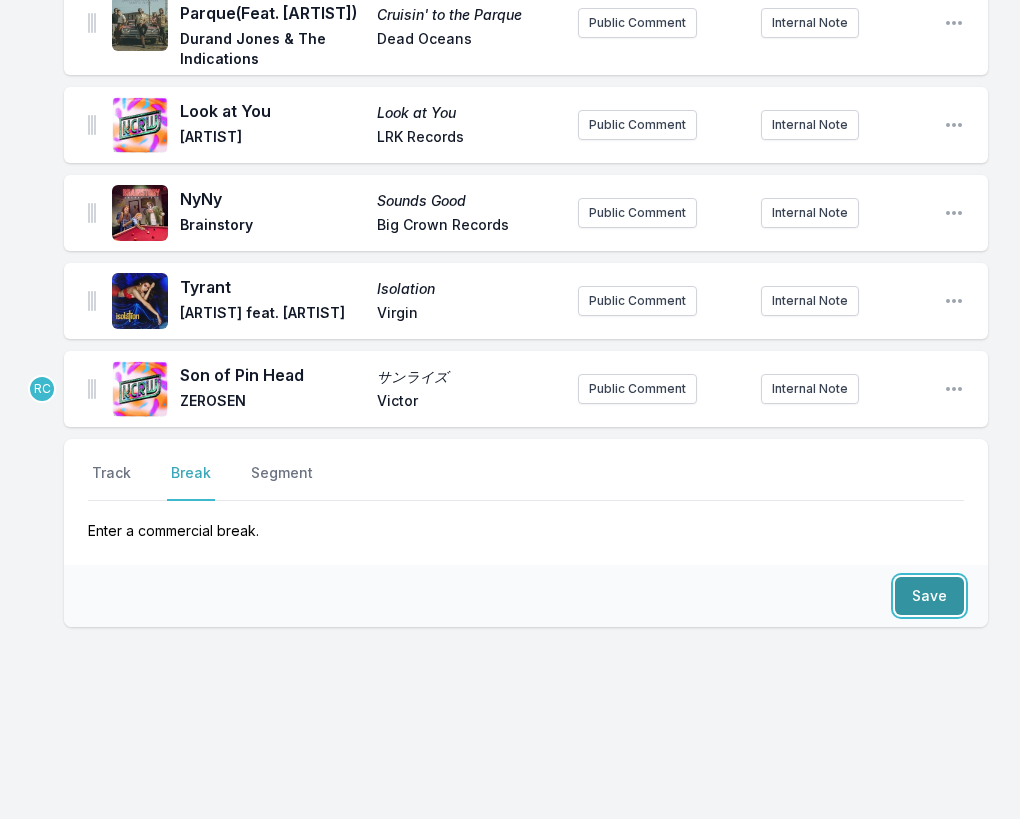 click on "Save" at bounding box center [929, 596] 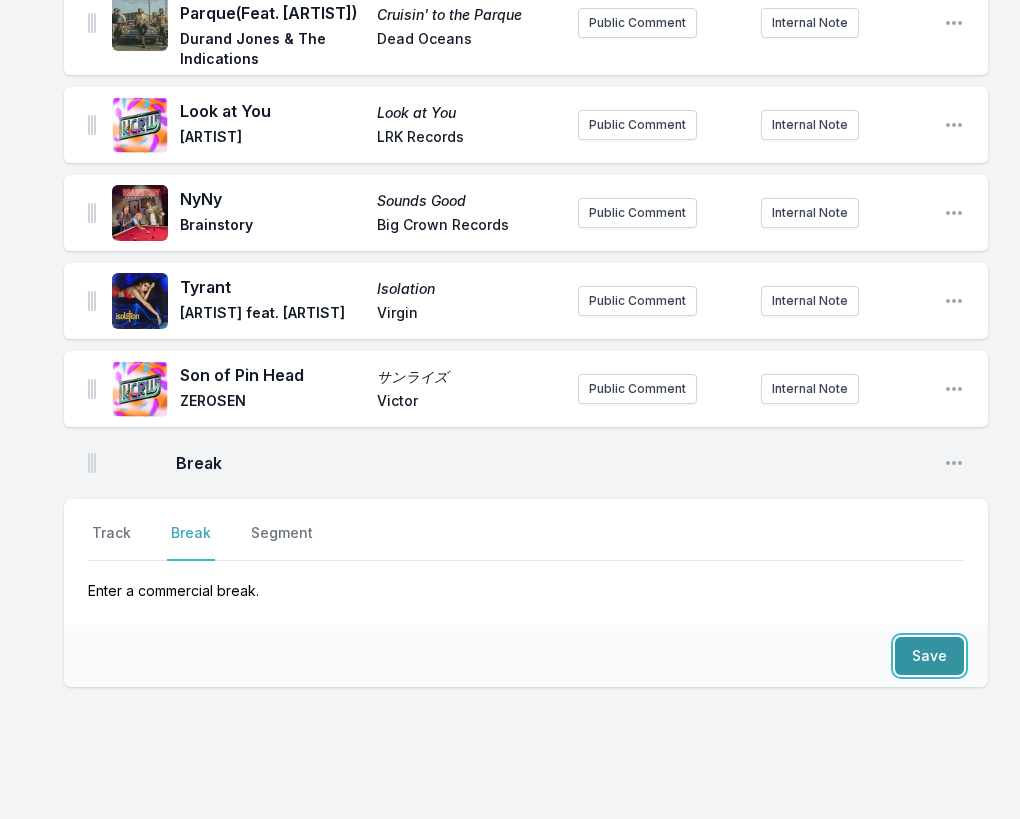 scroll, scrollTop: 297, scrollLeft: 0, axis: vertical 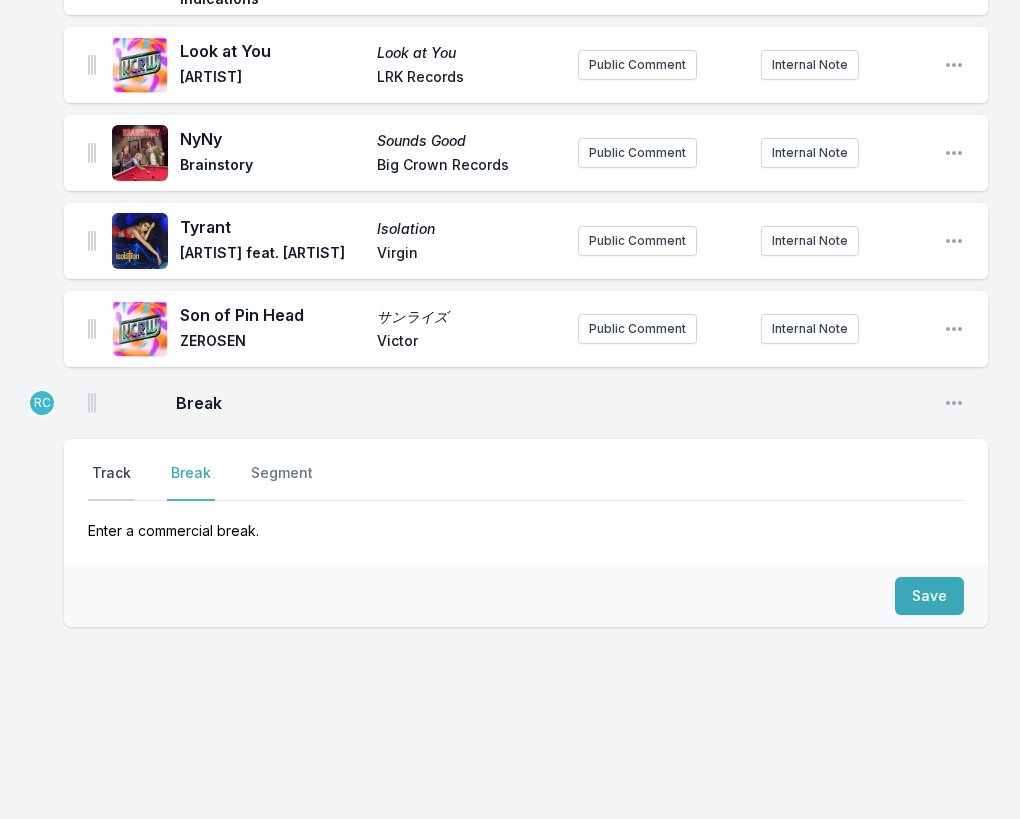 click on "Track" at bounding box center (111, 482) 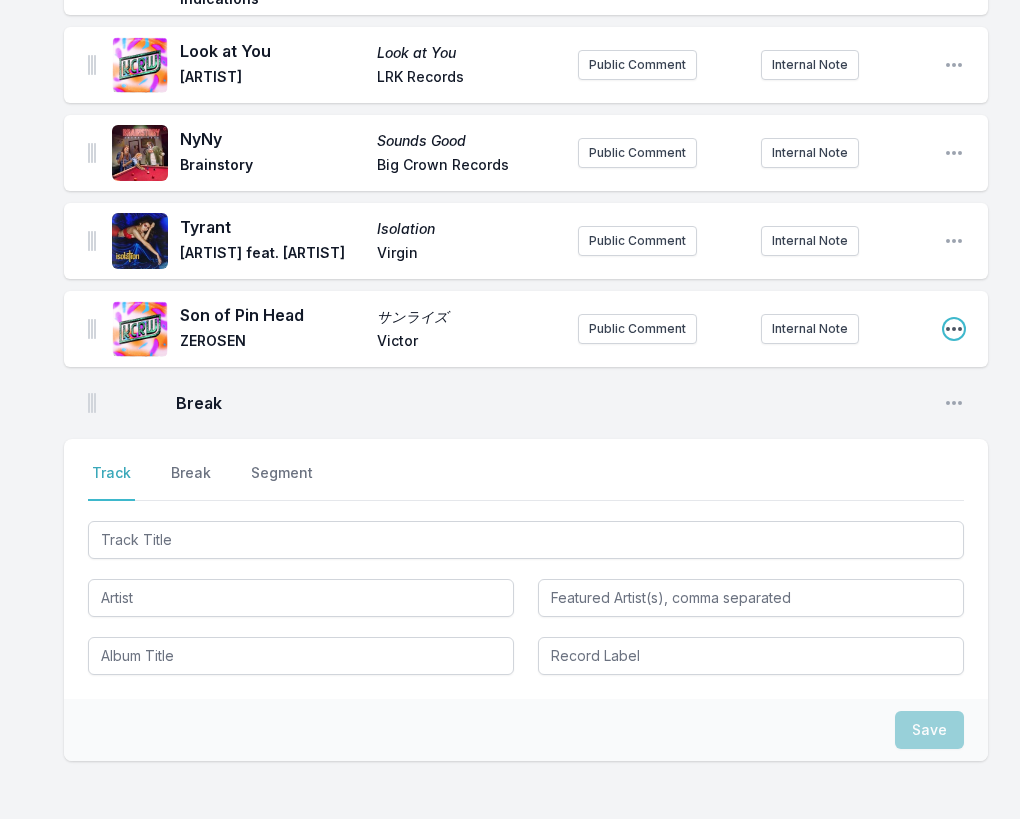click 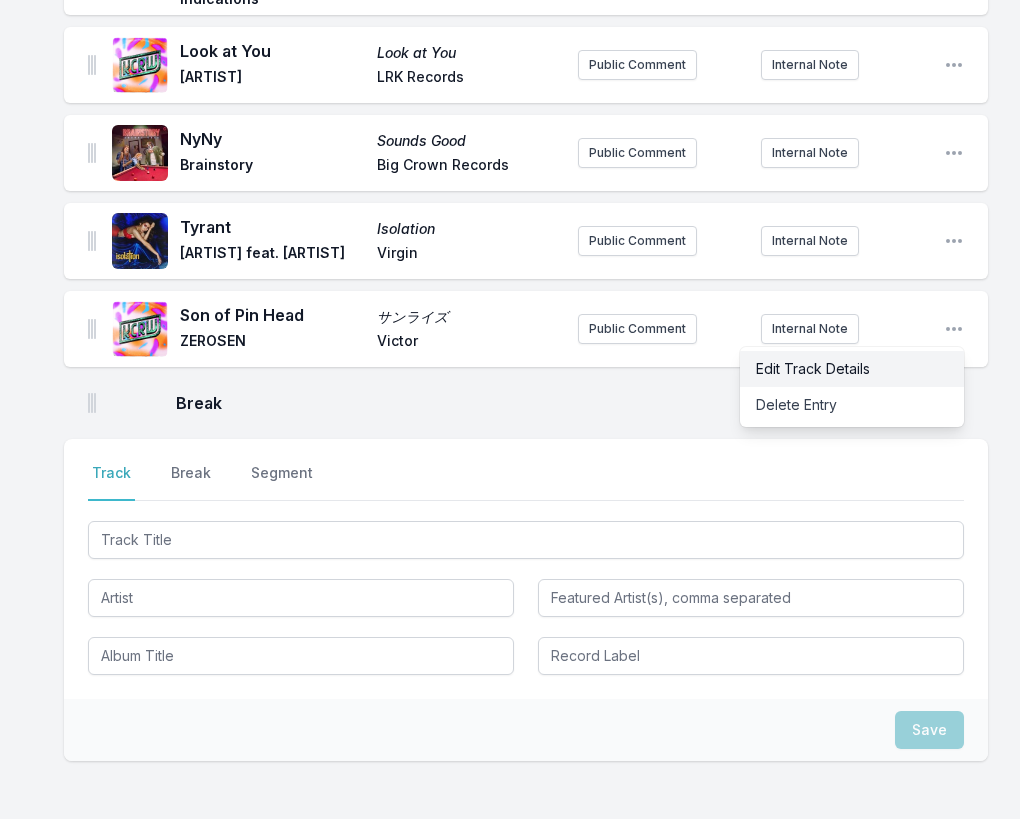 click on "Edit Track Details" at bounding box center [852, 369] 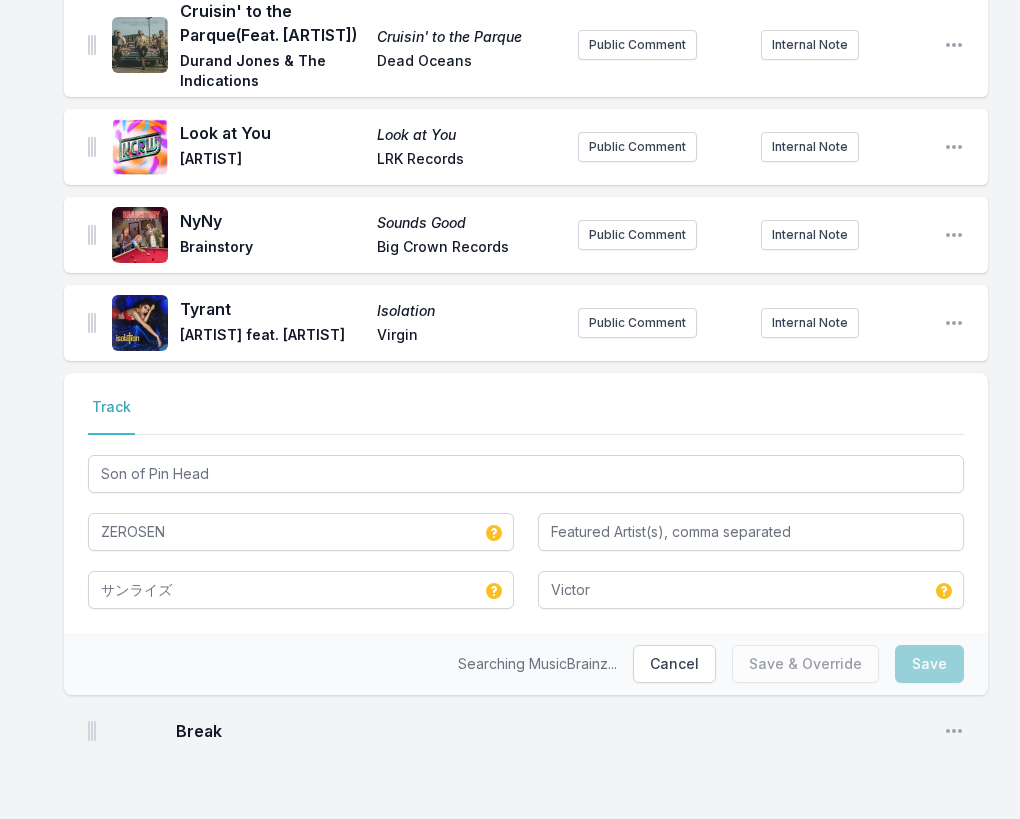 scroll, scrollTop: 215, scrollLeft: 0, axis: vertical 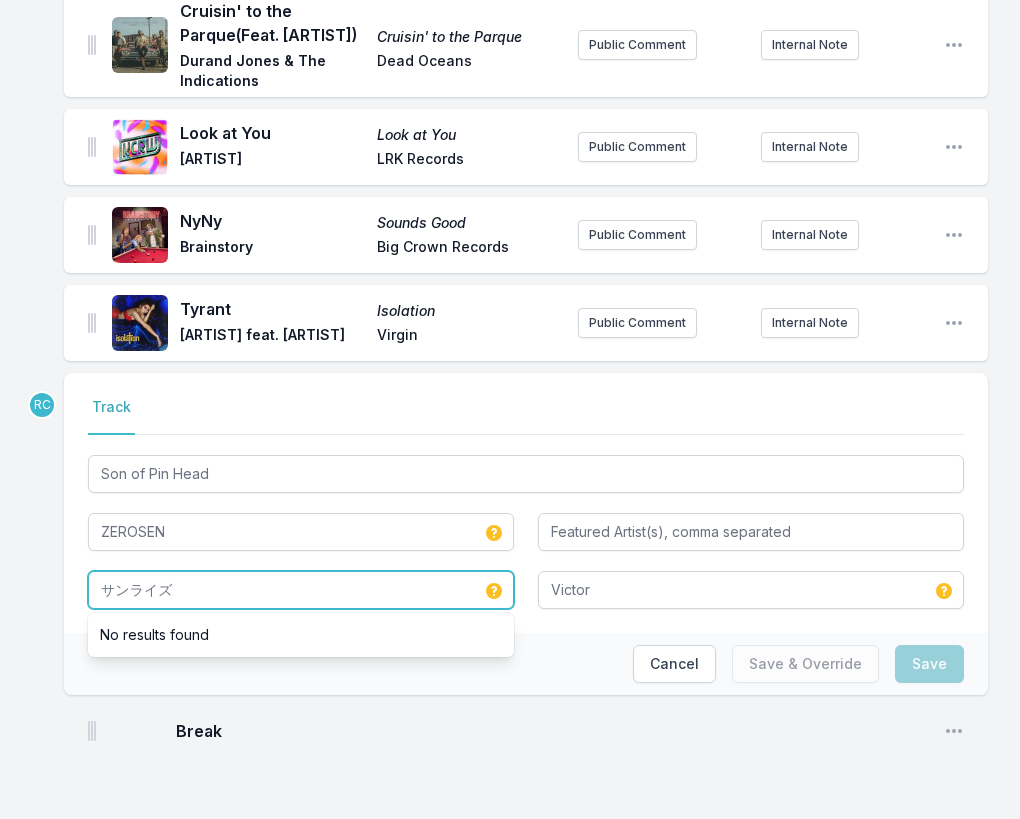 drag, startPoint x: 190, startPoint y: 599, endPoint x: 71, endPoint y: 568, distance: 122.97154 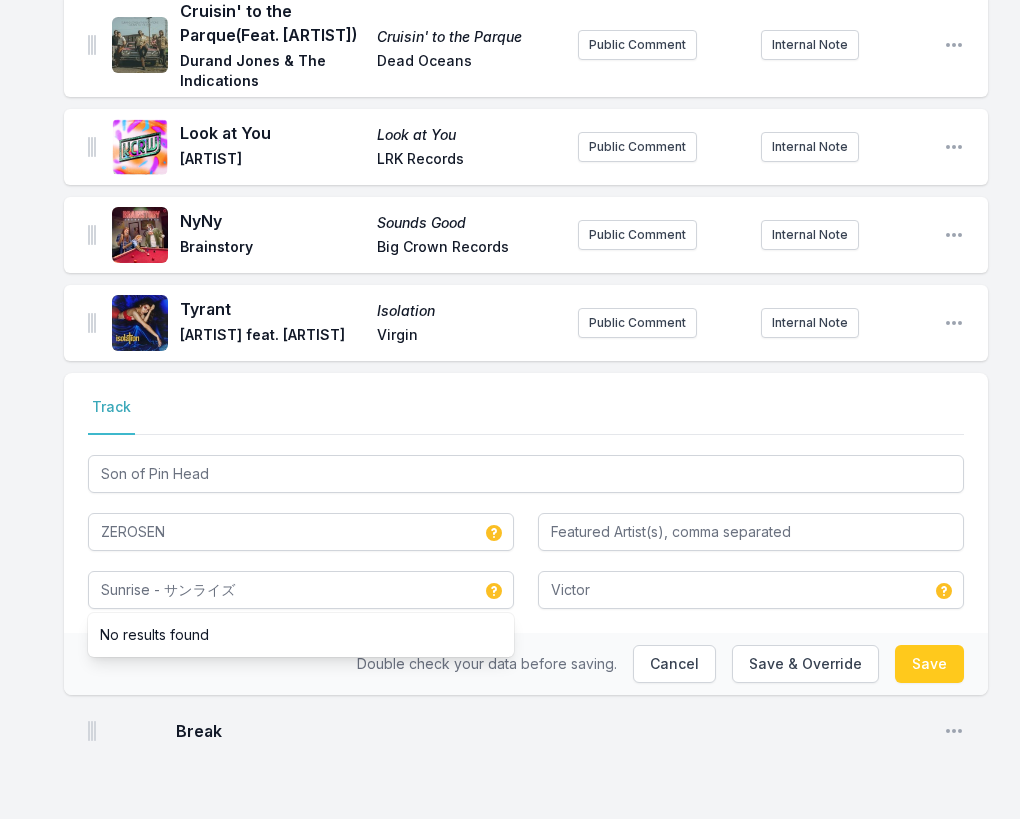 click on "Double check your data before saving. Cancel Save & Override Save" at bounding box center (526, 664) 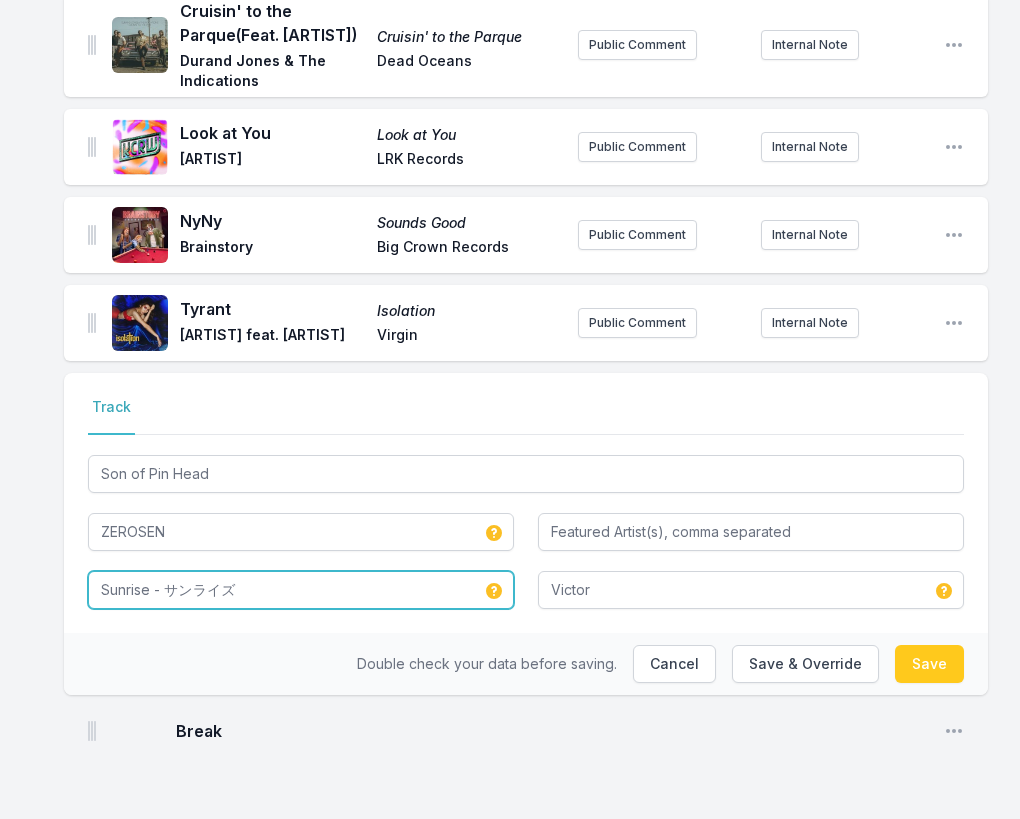 click on "Sunrise - サンライズ" at bounding box center (301, 590) 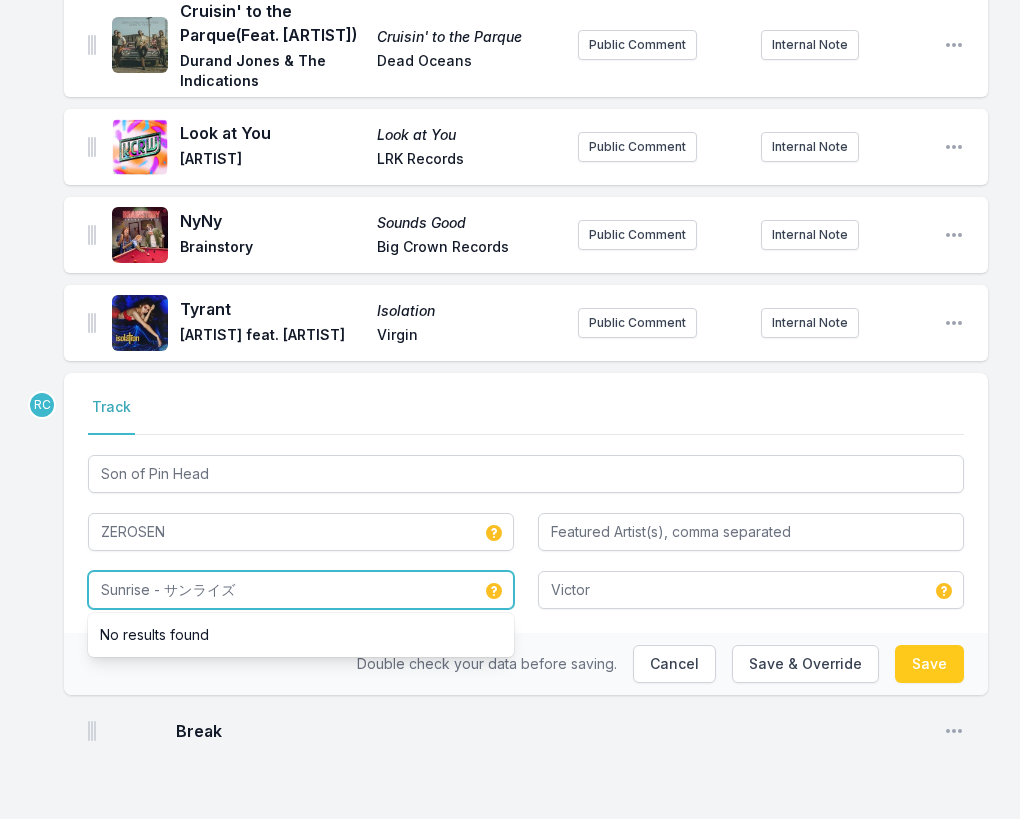drag, startPoint x: 163, startPoint y: 590, endPoint x: 91, endPoint y: 543, distance: 85.98256 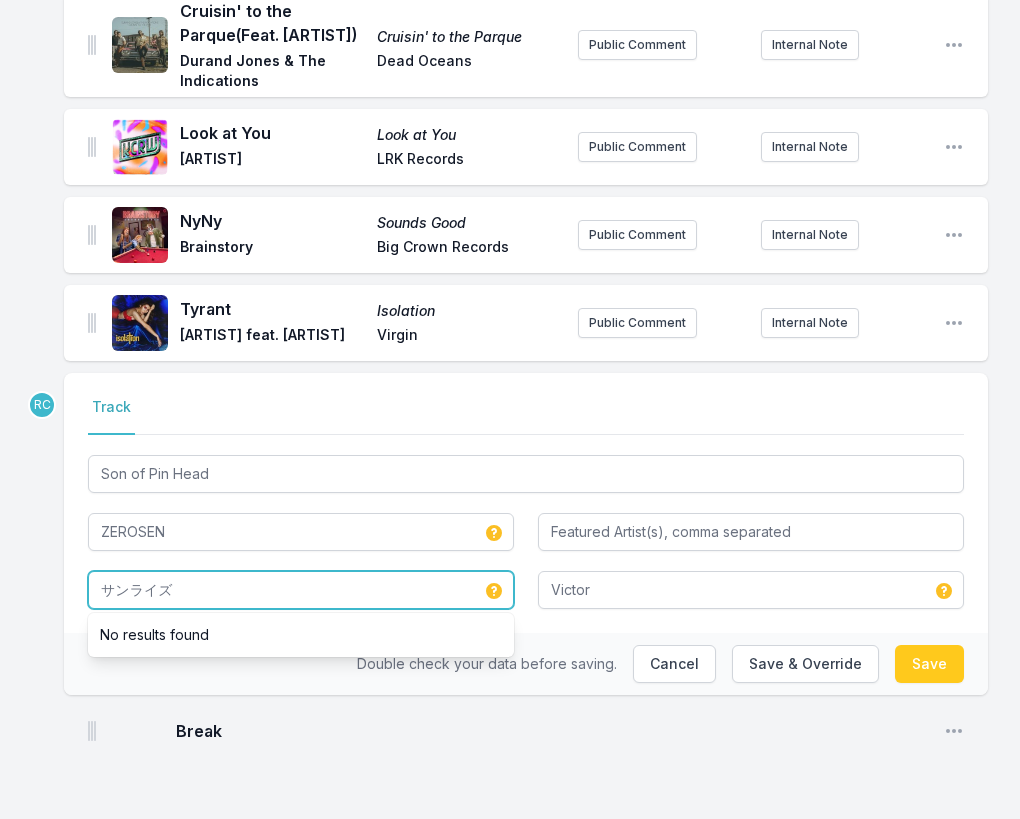 click on "サンライズ" at bounding box center (301, 590) 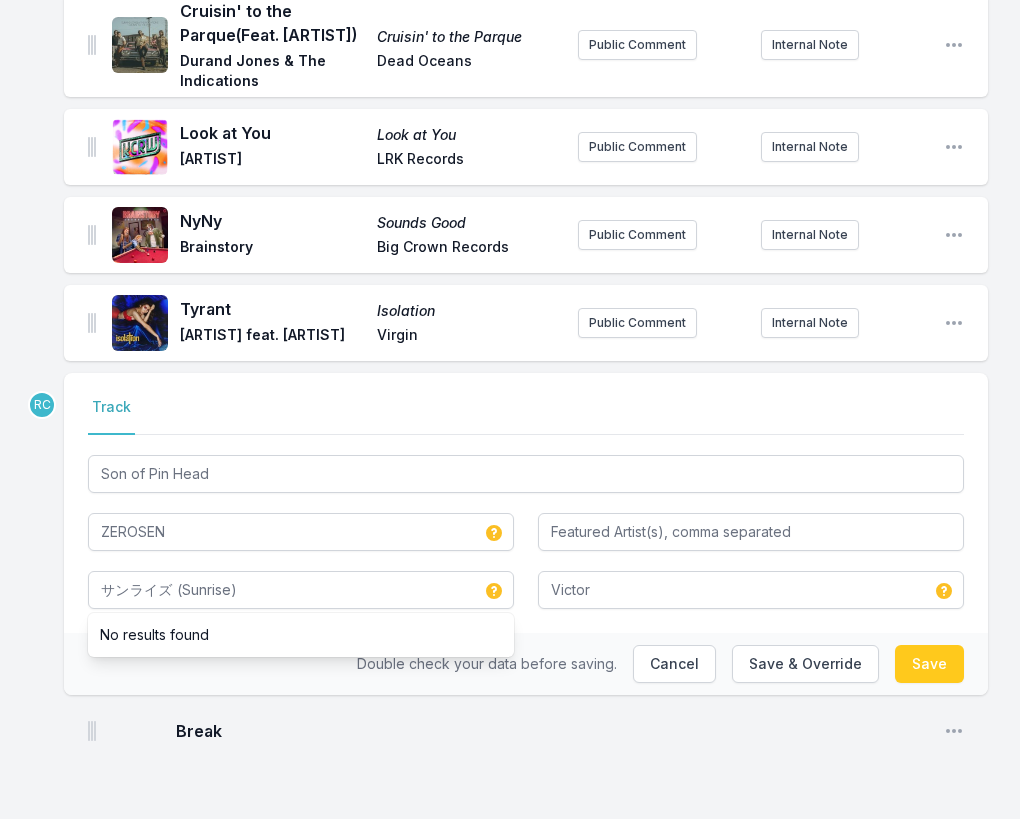 click on "Break" at bounding box center (552, 731) 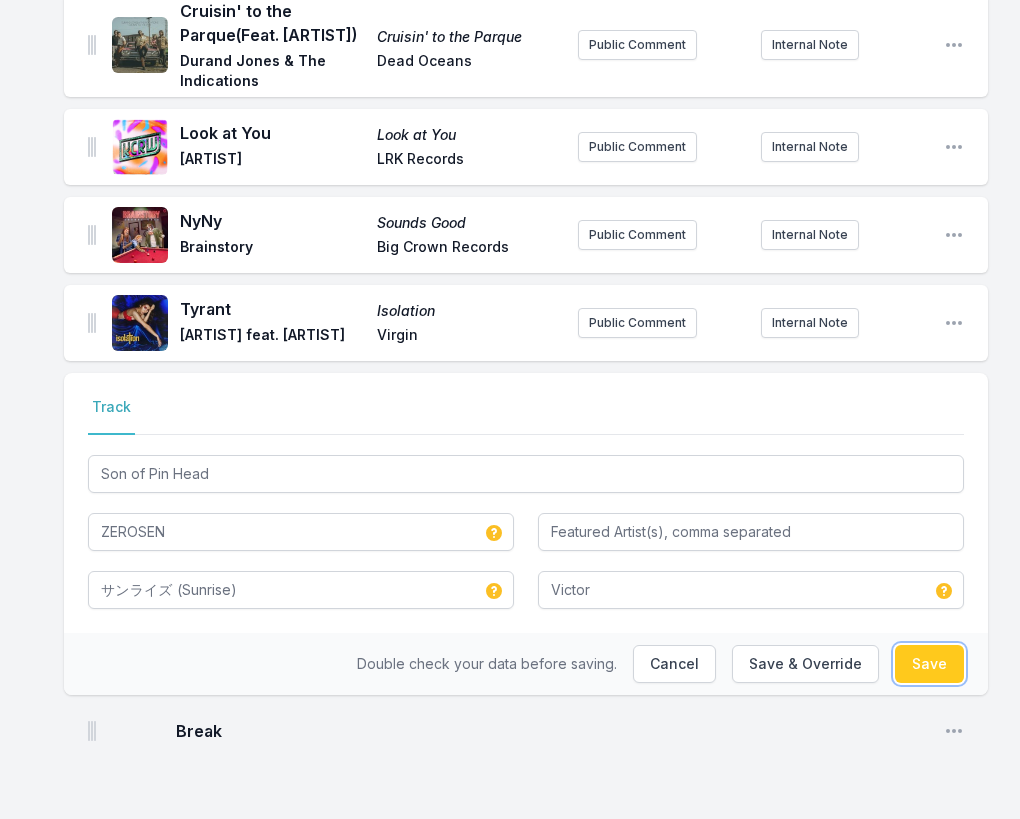 click on "Save" at bounding box center [929, 664] 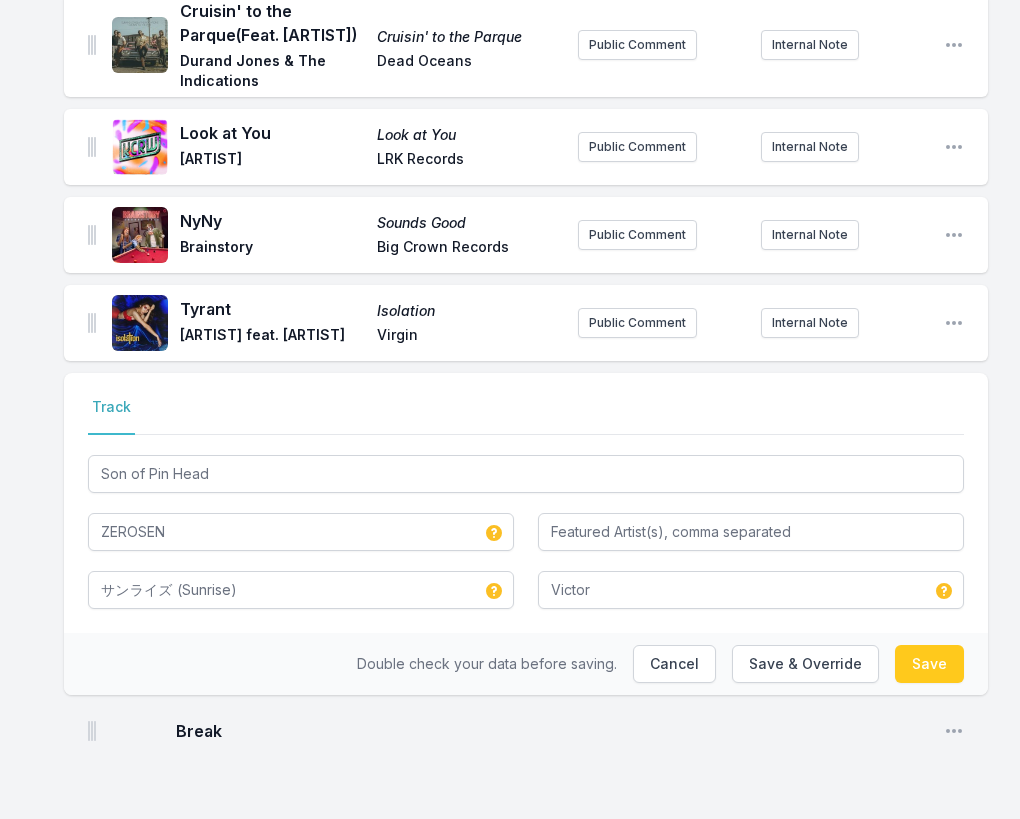 type on "サンライズ" 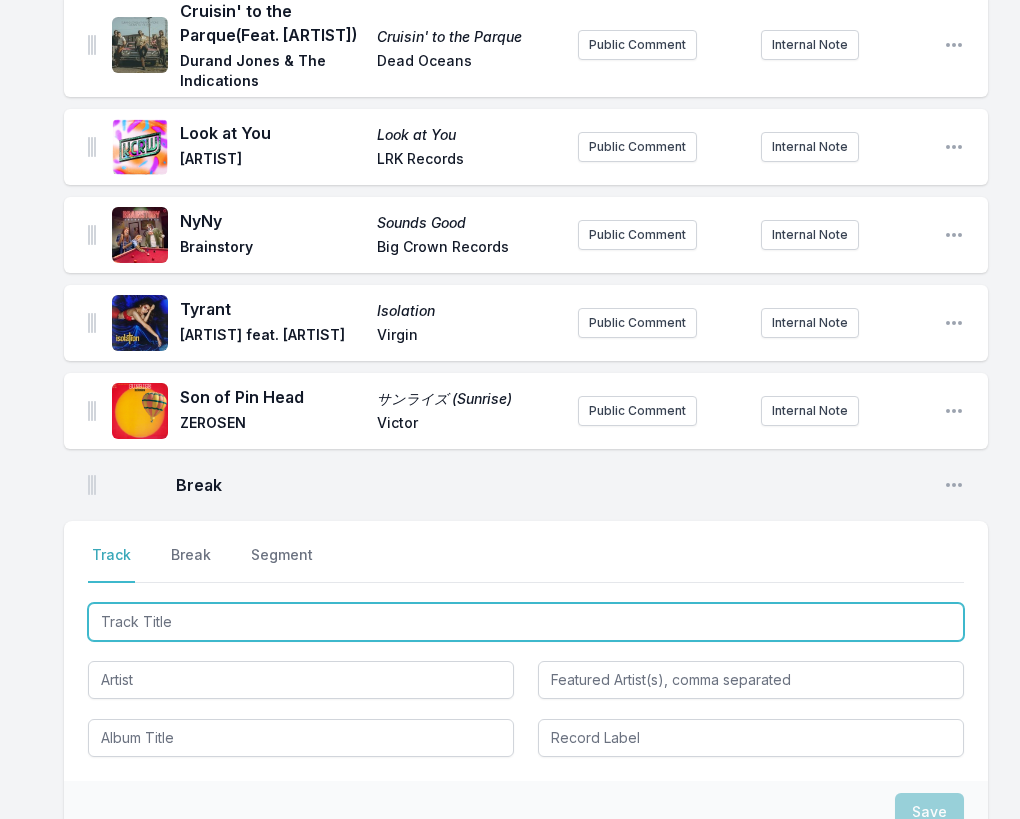 click at bounding box center [526, 622] 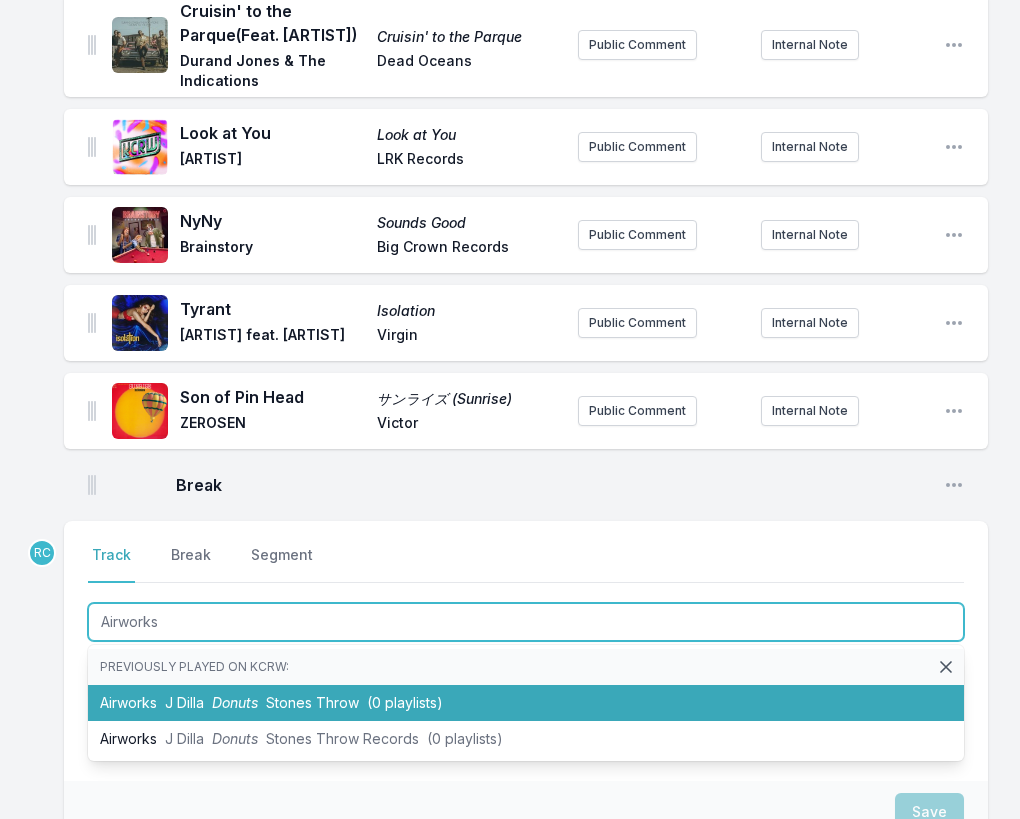 click on "J Dilla" at bounding box center (184, 702) 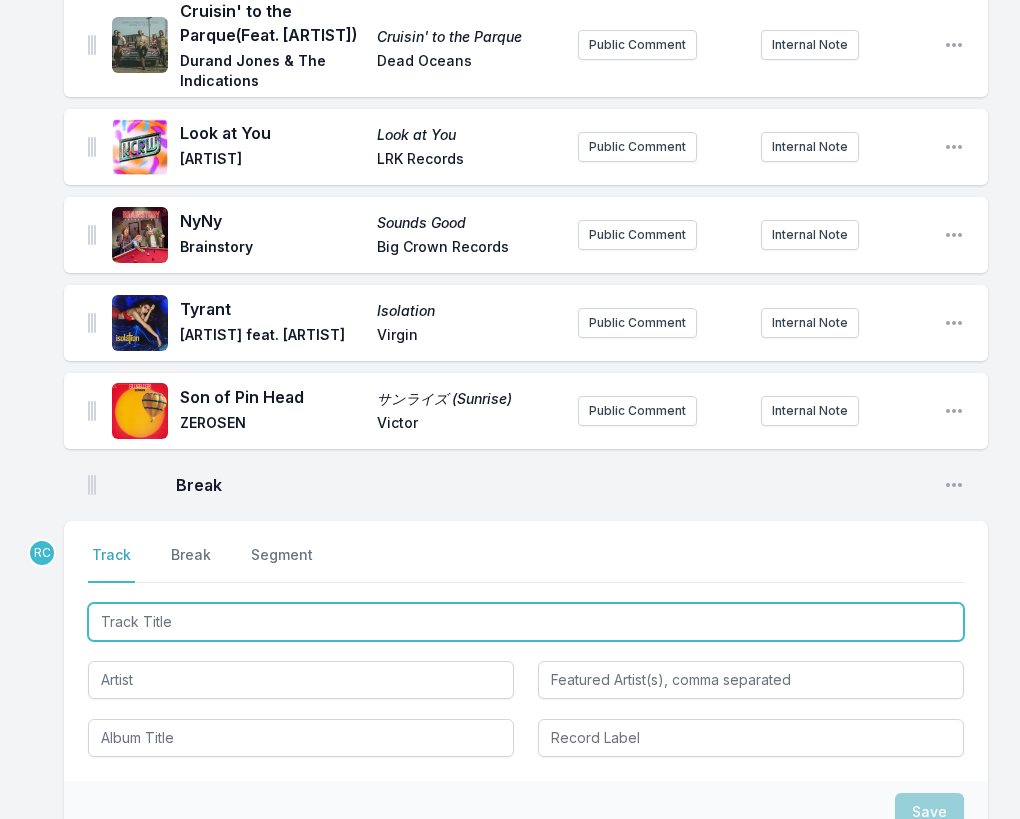 scroll, scrollTop: 303, scrollLeft: 0, axis: vertical 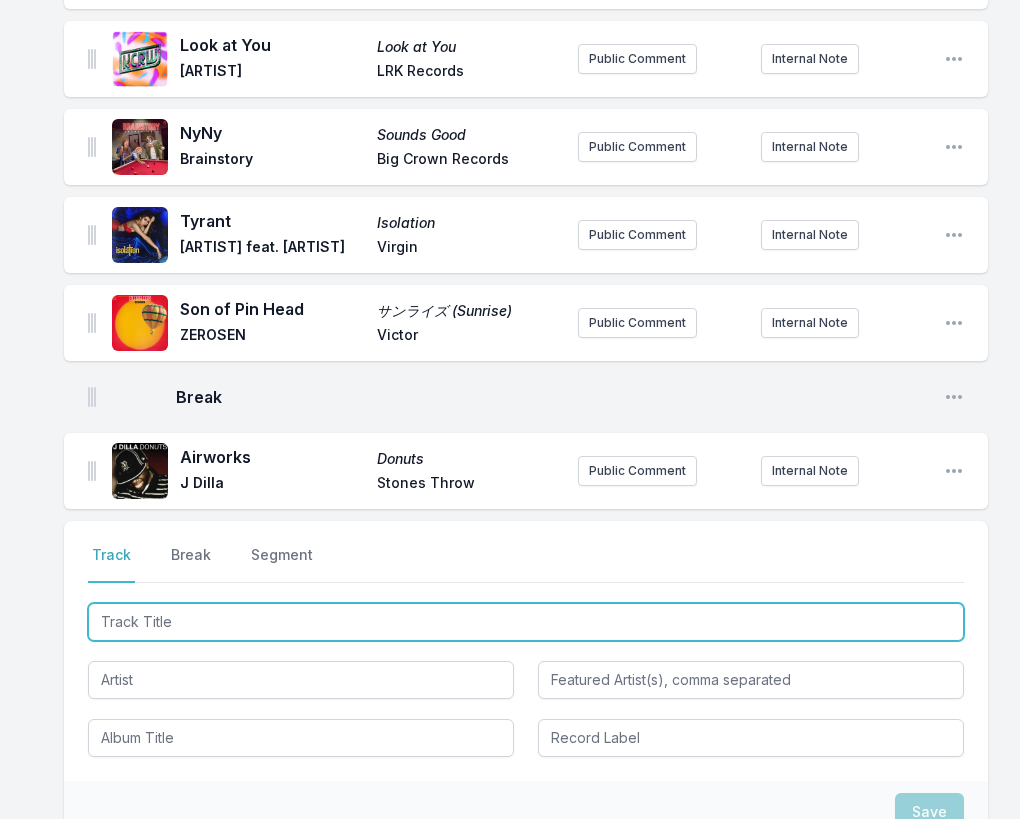click at bounding box center [526, 622] 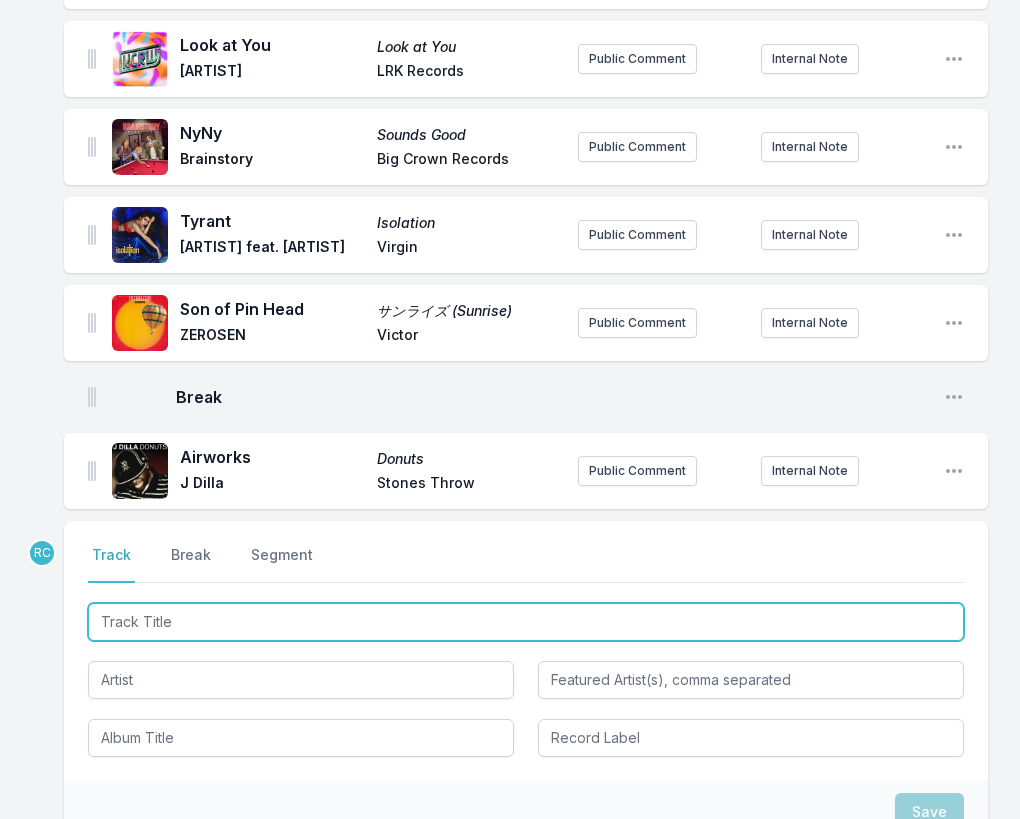 paste on "Next To You" 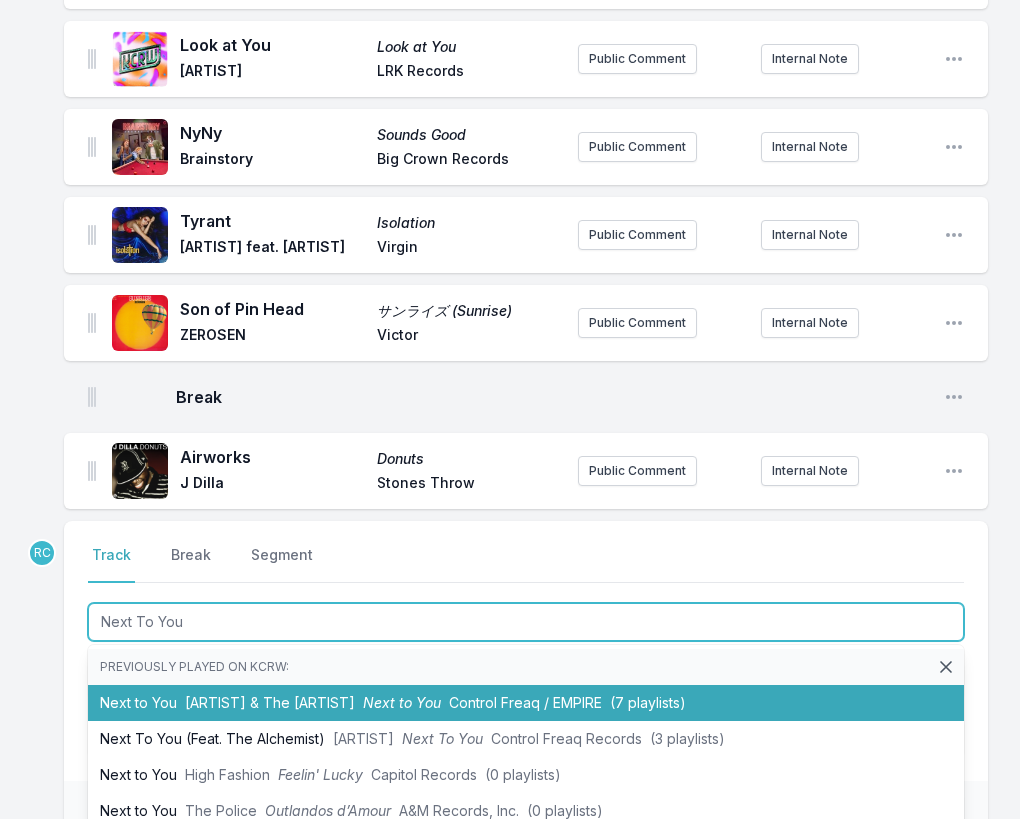 click on "[ARTIST] & The [ARTIST]" at bounding box center [270, 702] 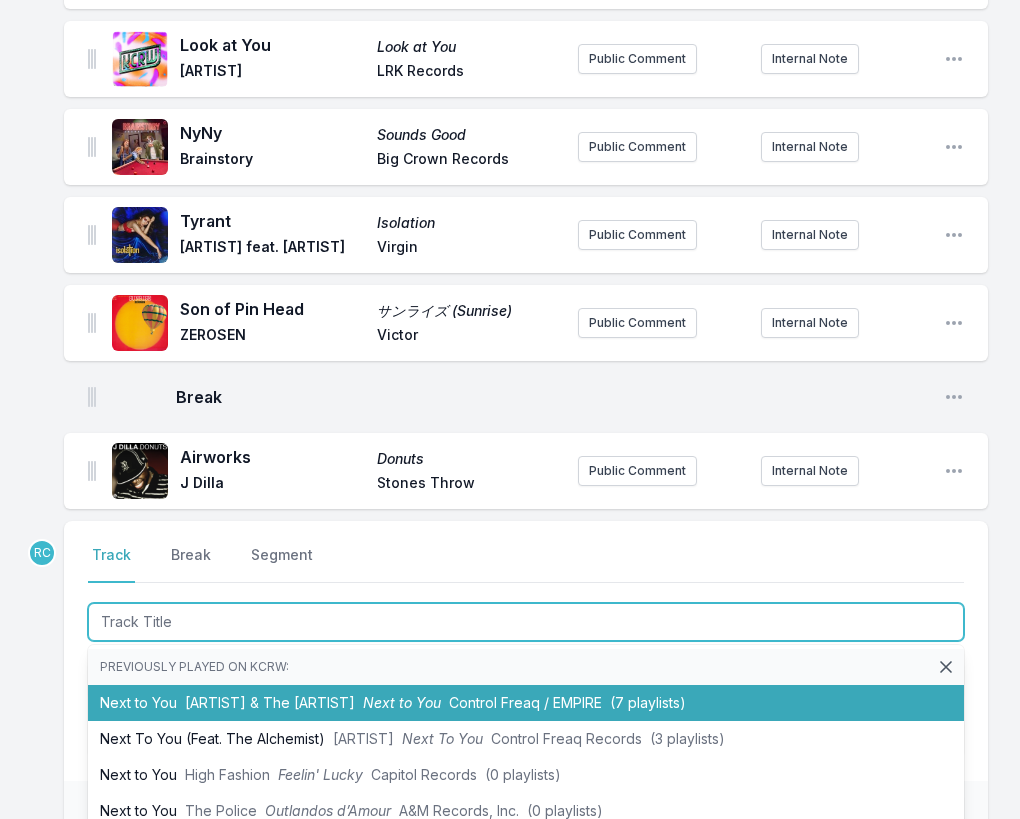 scroll, scrollTop: 395, scrollLeft: 0, axis: vertical 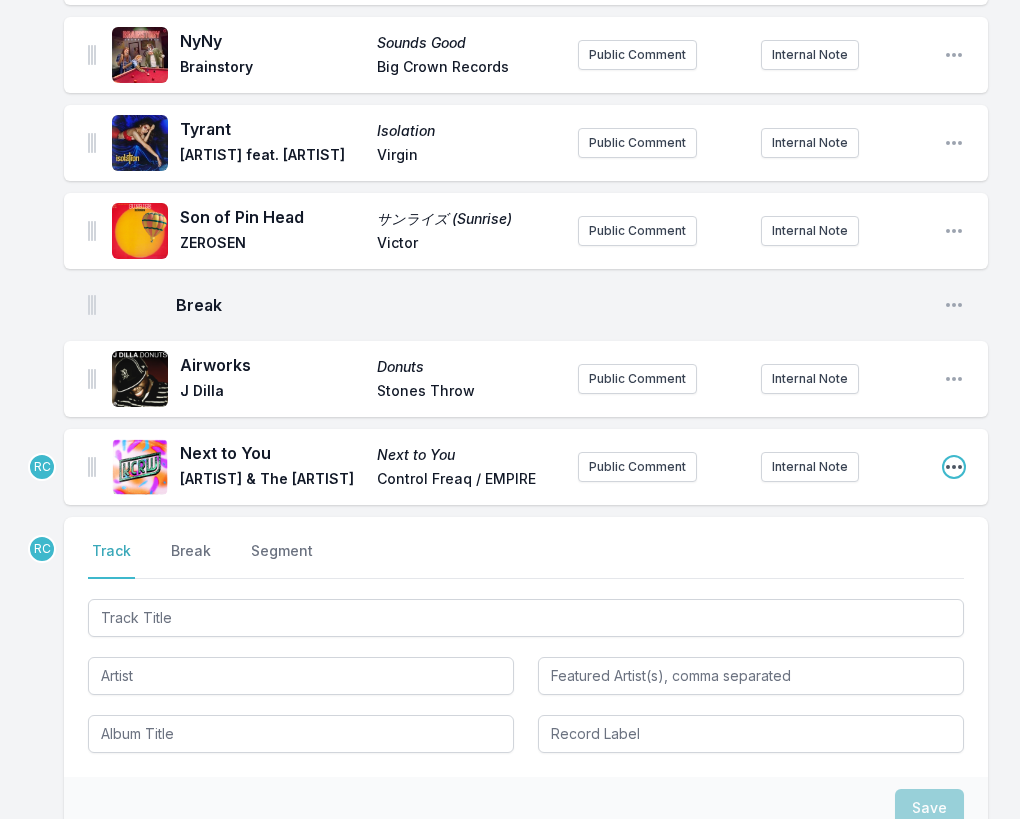 click 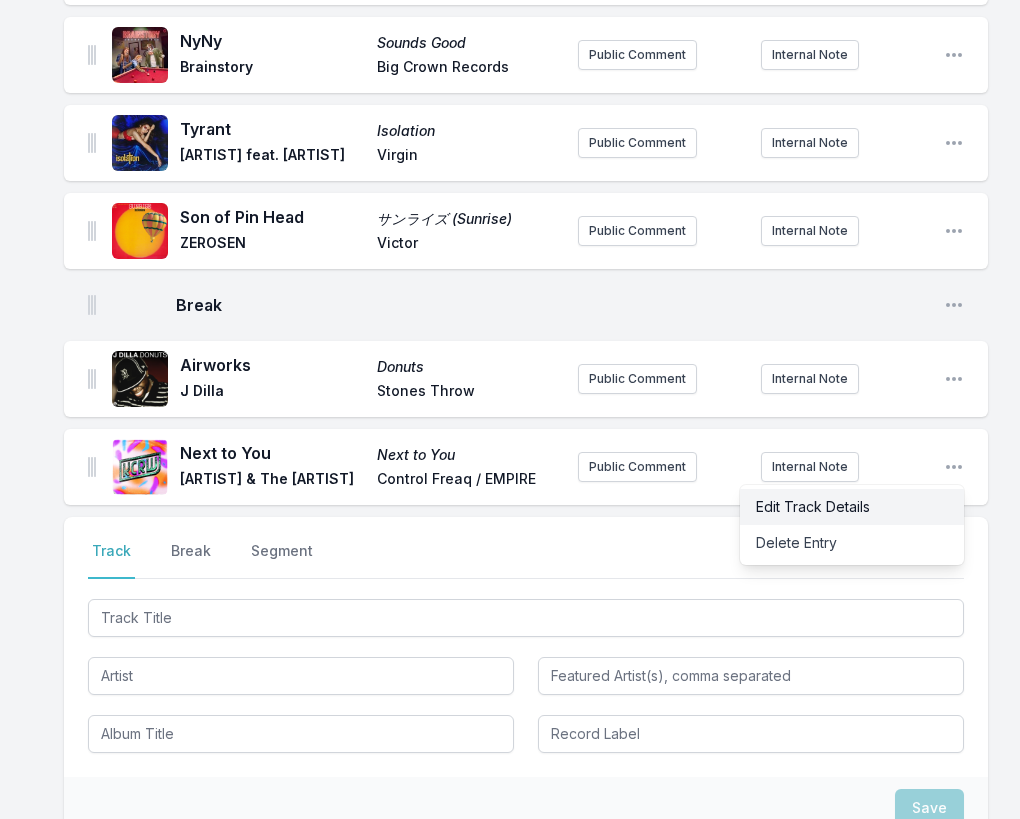 click on "Edit Track Details" at bounding box center (852, 507) 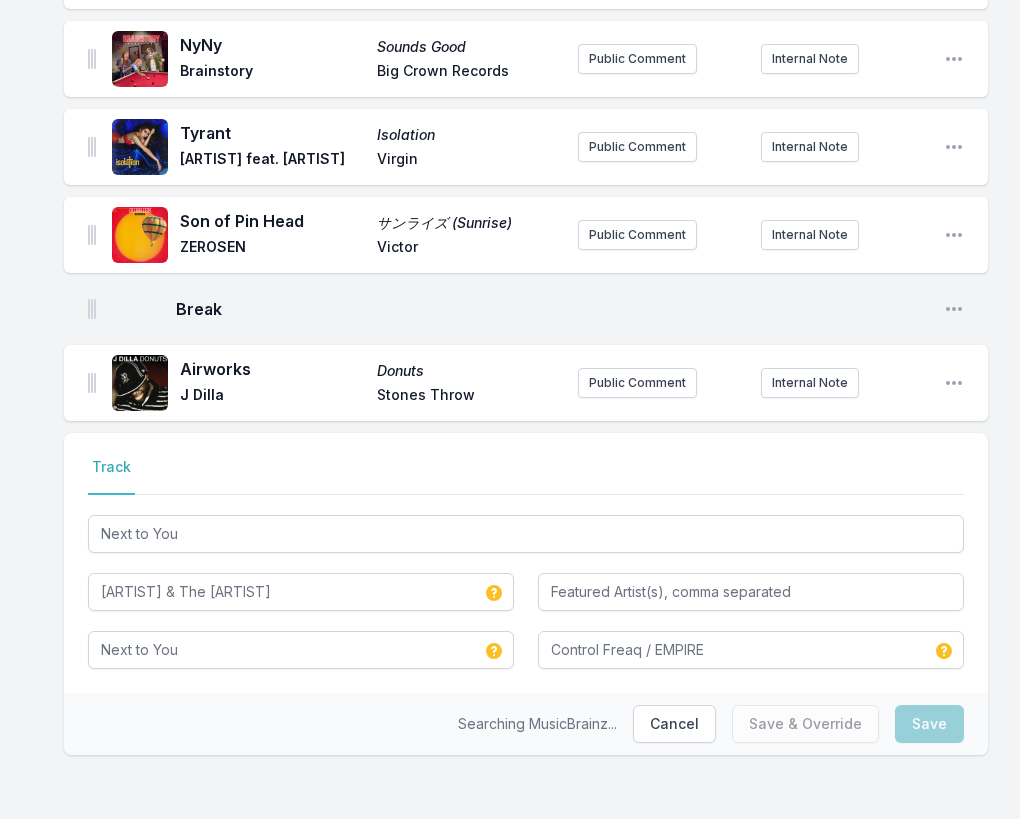 scroll, scrollTop: 391, scrollLeft: 0, axis: vertical 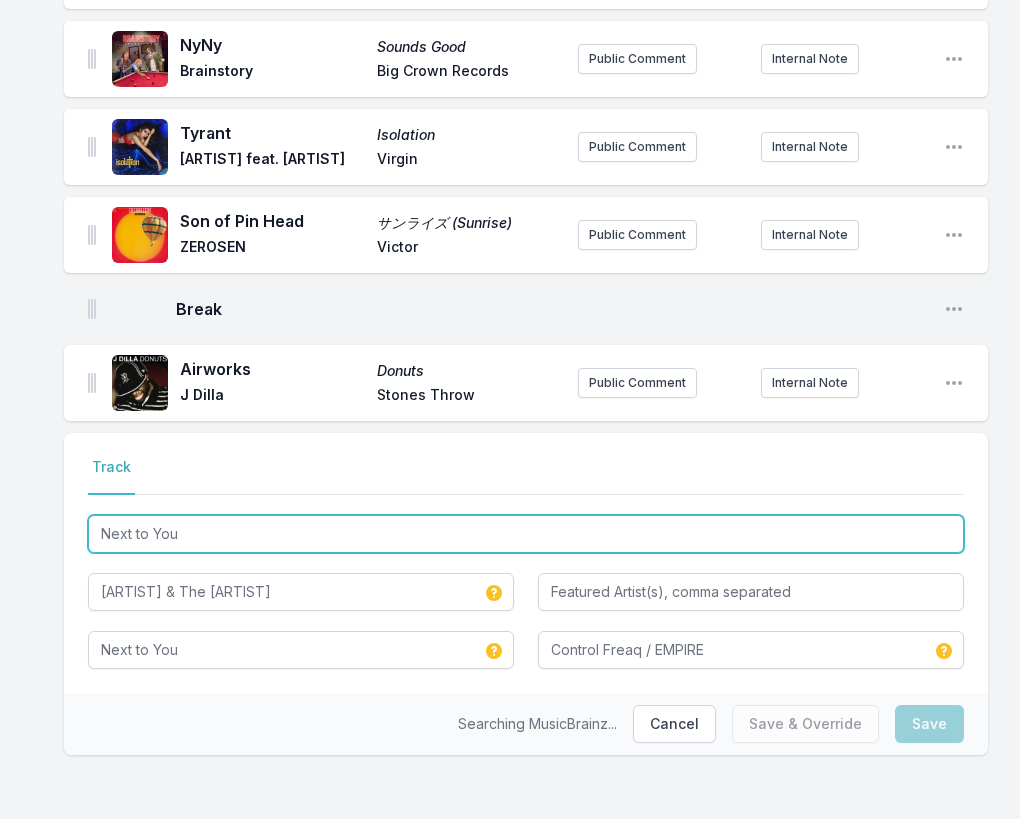 click on "Next to You" at bounding box center (526, 534) 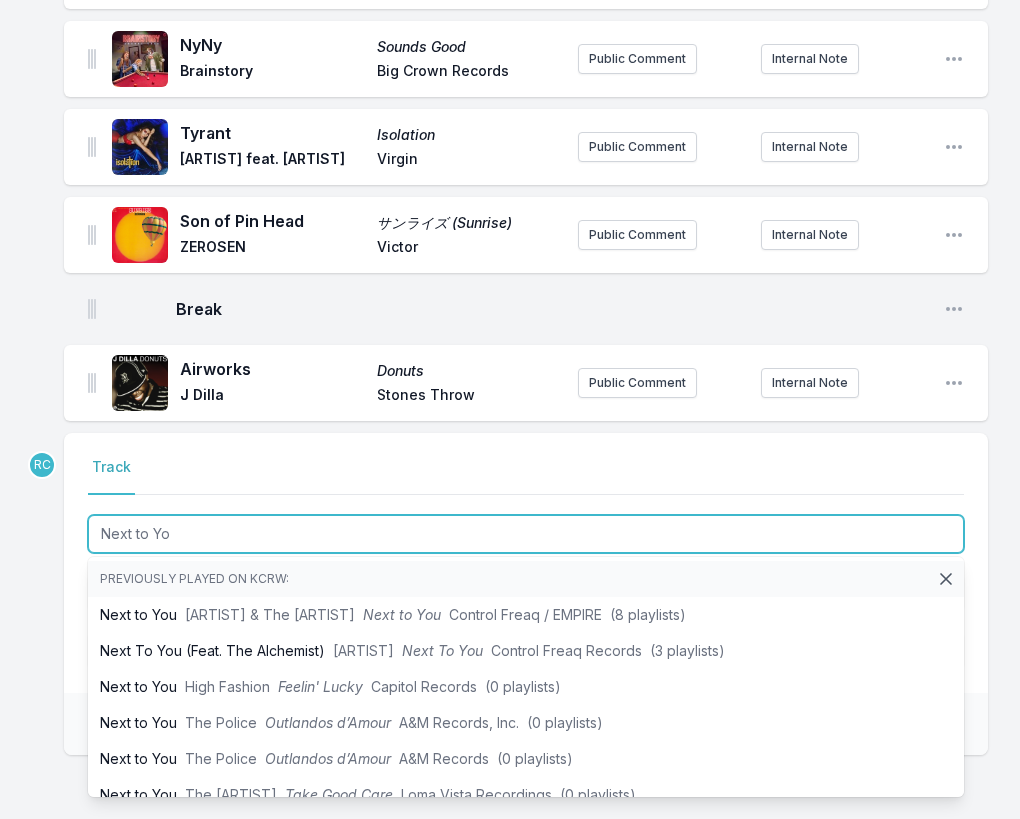 type on "EMPIRE, Control Freaq" 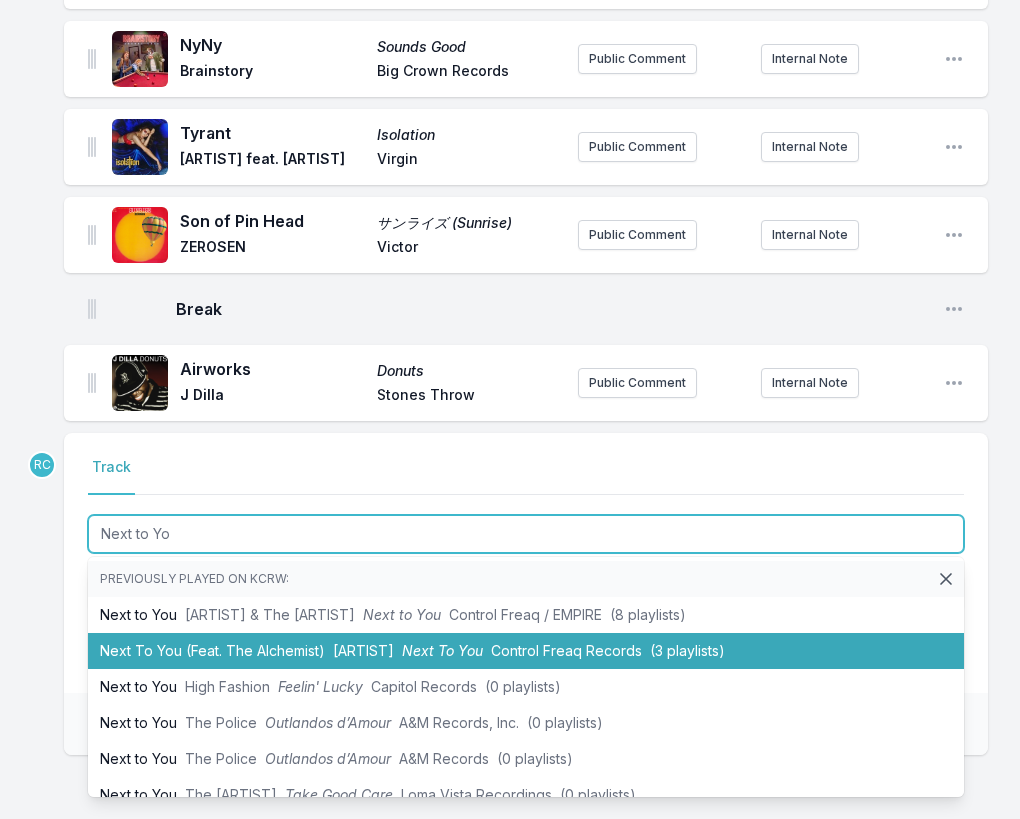 click on "Next To You (Feat. [ARTIST]) [ARTIST] Next To You [ARTIST] ([NUMBER] playlists)" at bounding box center [526, 651] 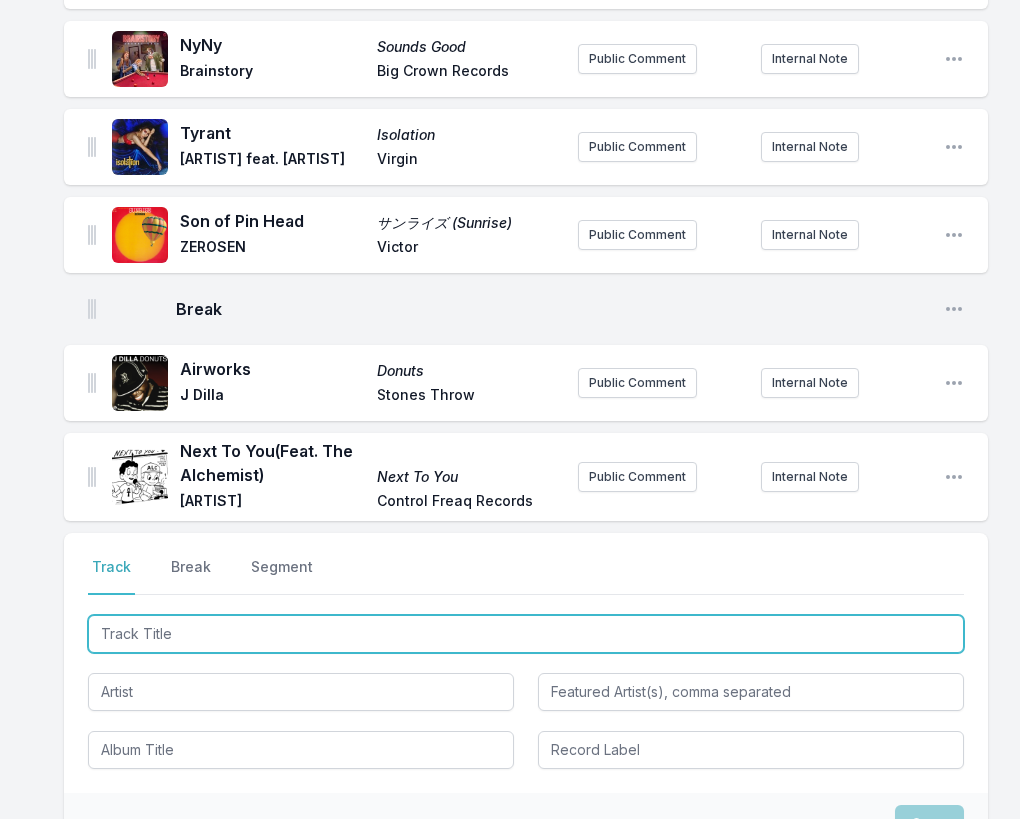 click at bounding box center (526, 634) 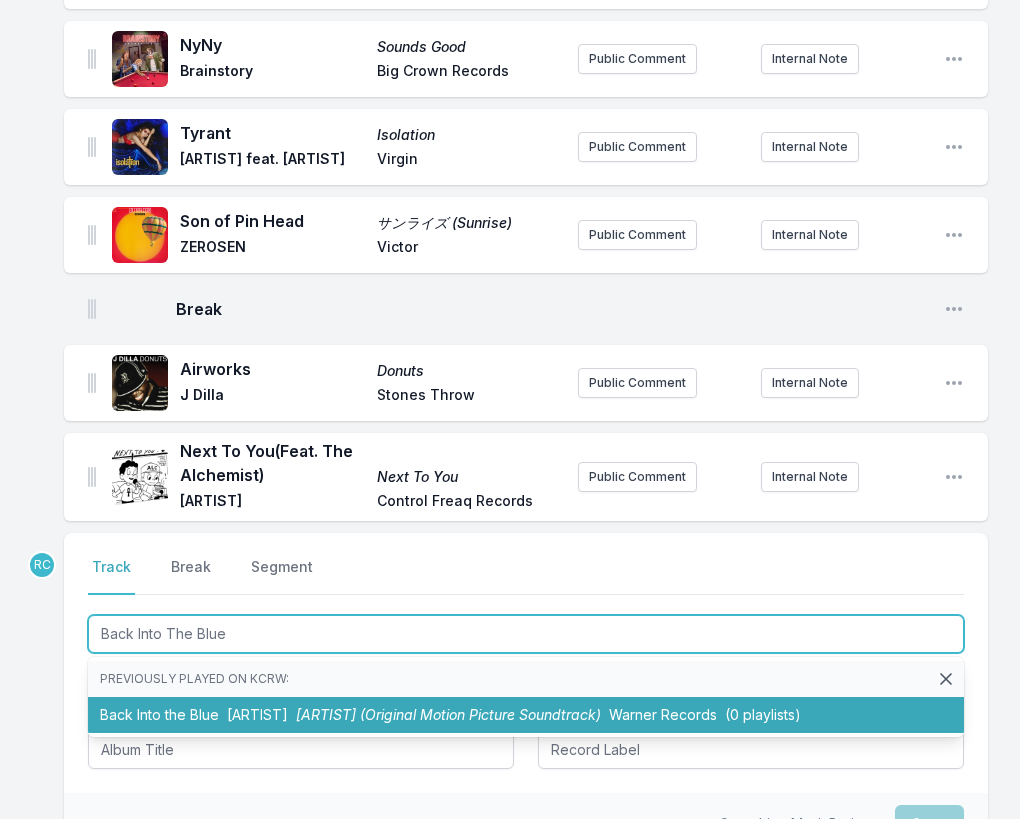 click on "Back Into the Blue [ARTIST] [ARTIST] ([NUMBER] playlists)" at bounding box center [526, 715] 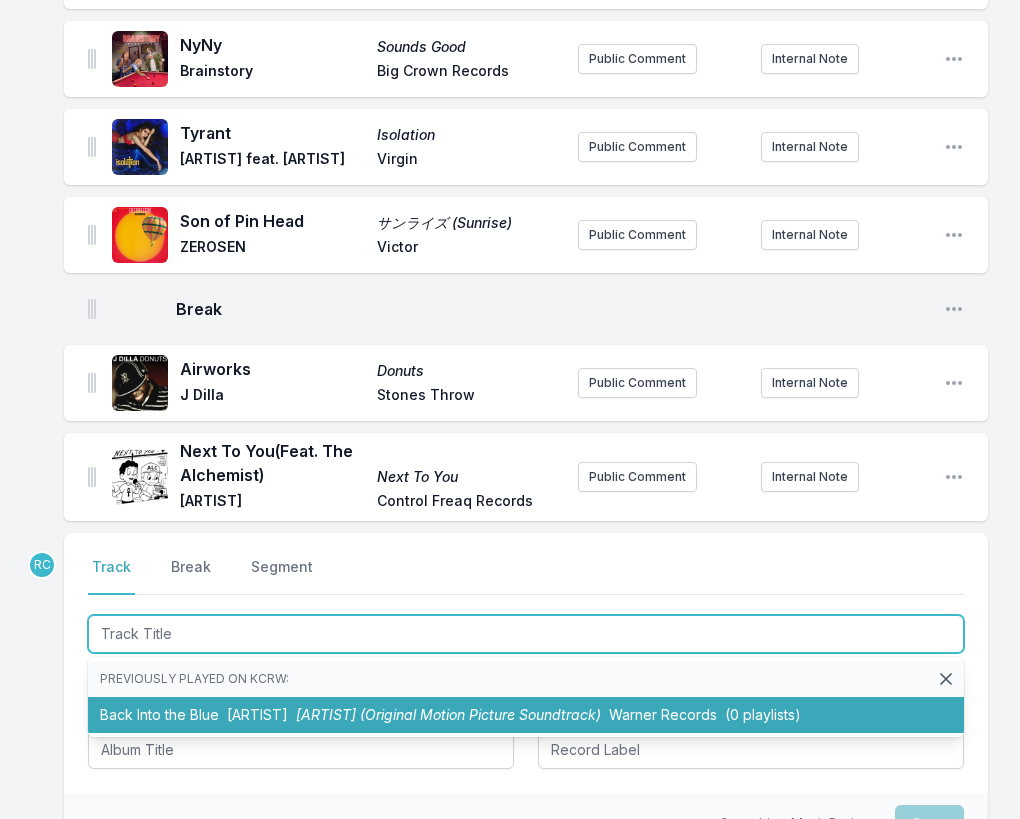 scroll, scrollTop: 483, scrollLeft: 0, axis: vertical 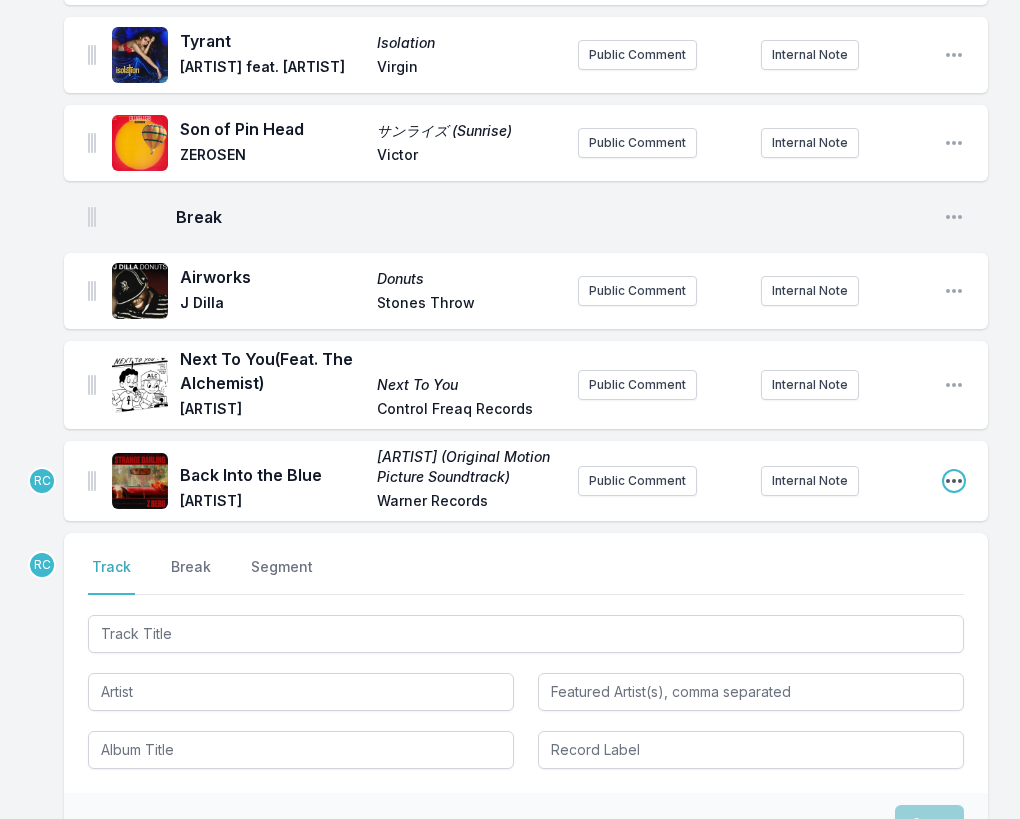 click 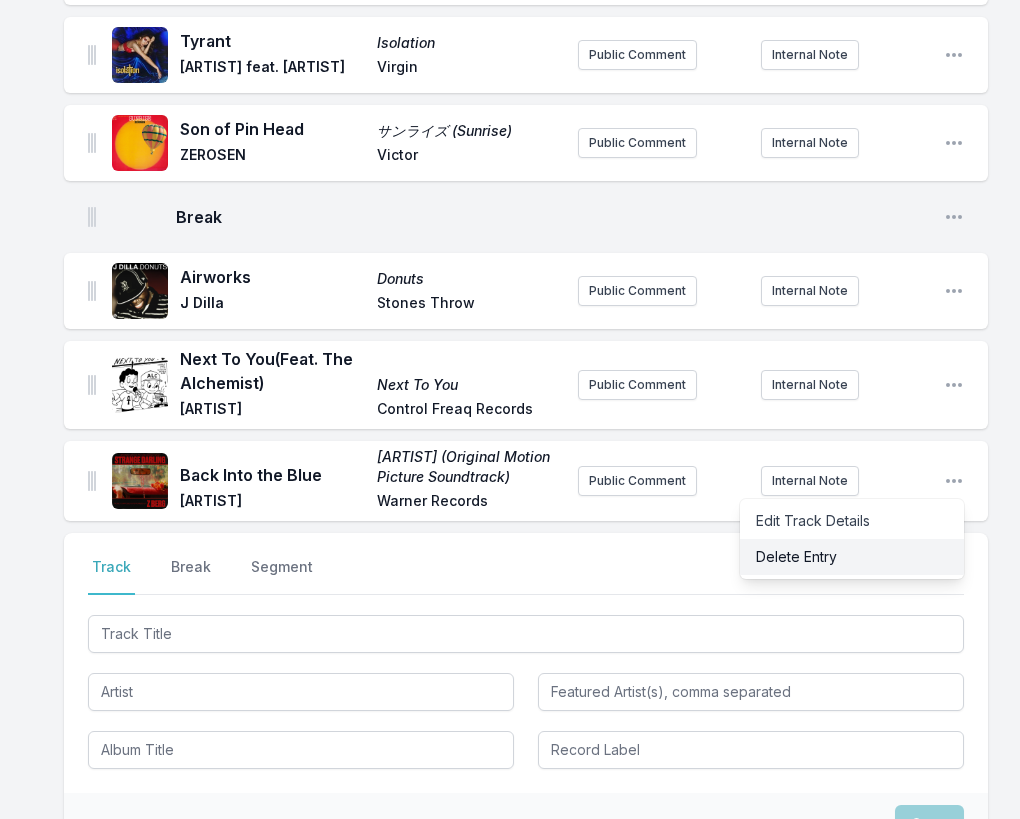 click on "Delete Entry" at bounding box center (852, 557) 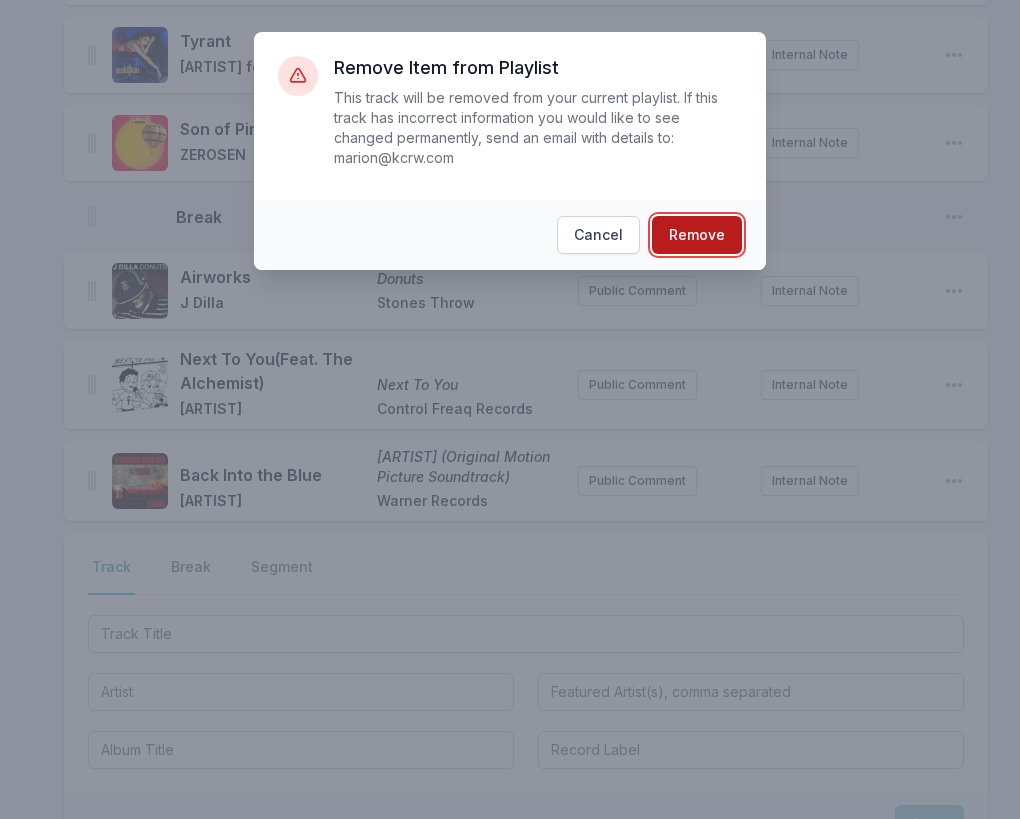 click on "Remove" at bounding box center [697, 235] 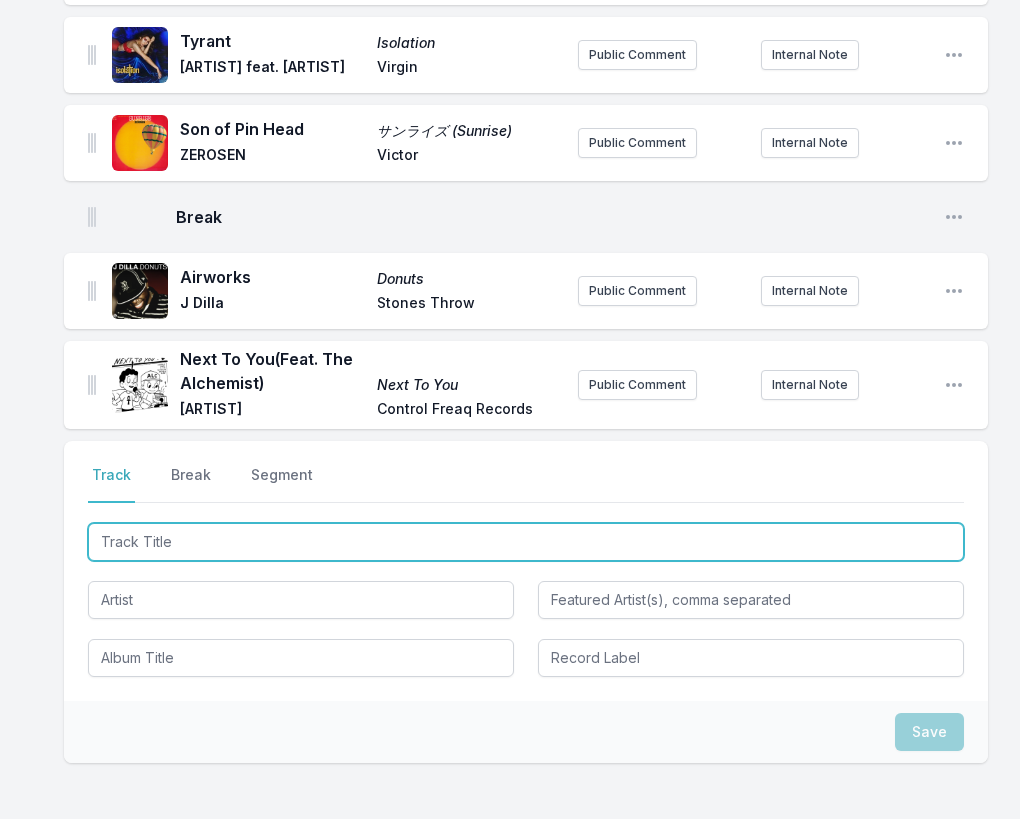 scroll, scrollTop: 391, scrollLeft: 0, axis: vertical 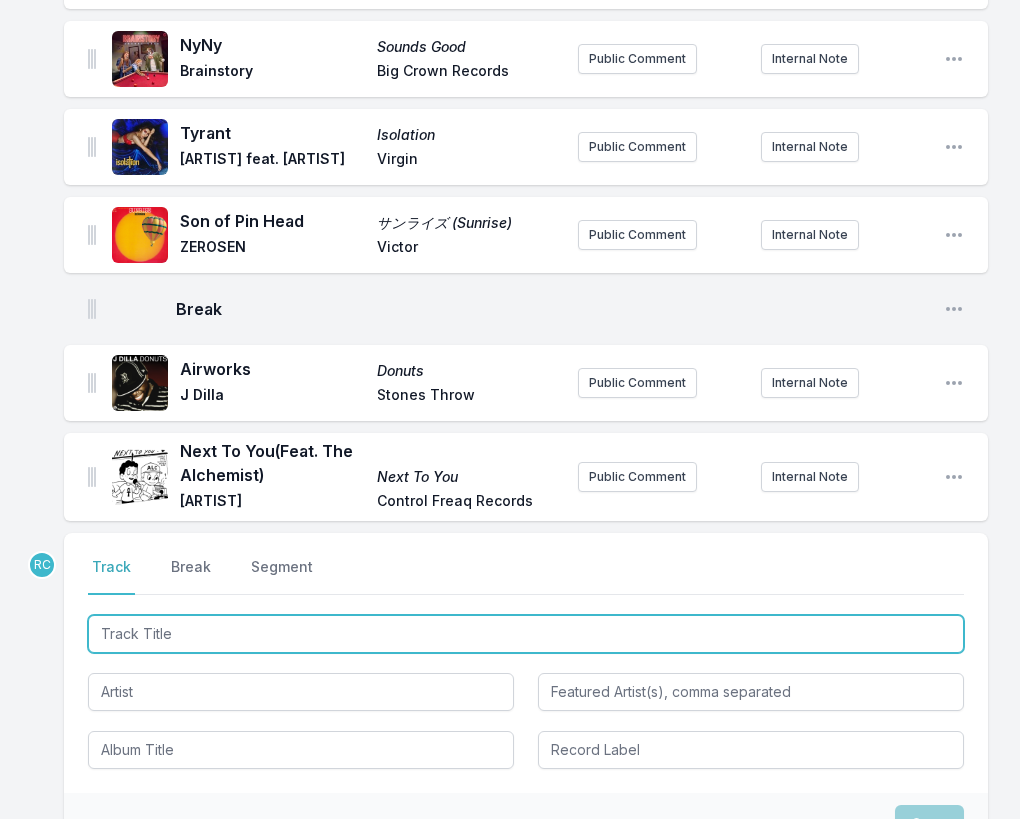 paste on "Back Into The Blue" 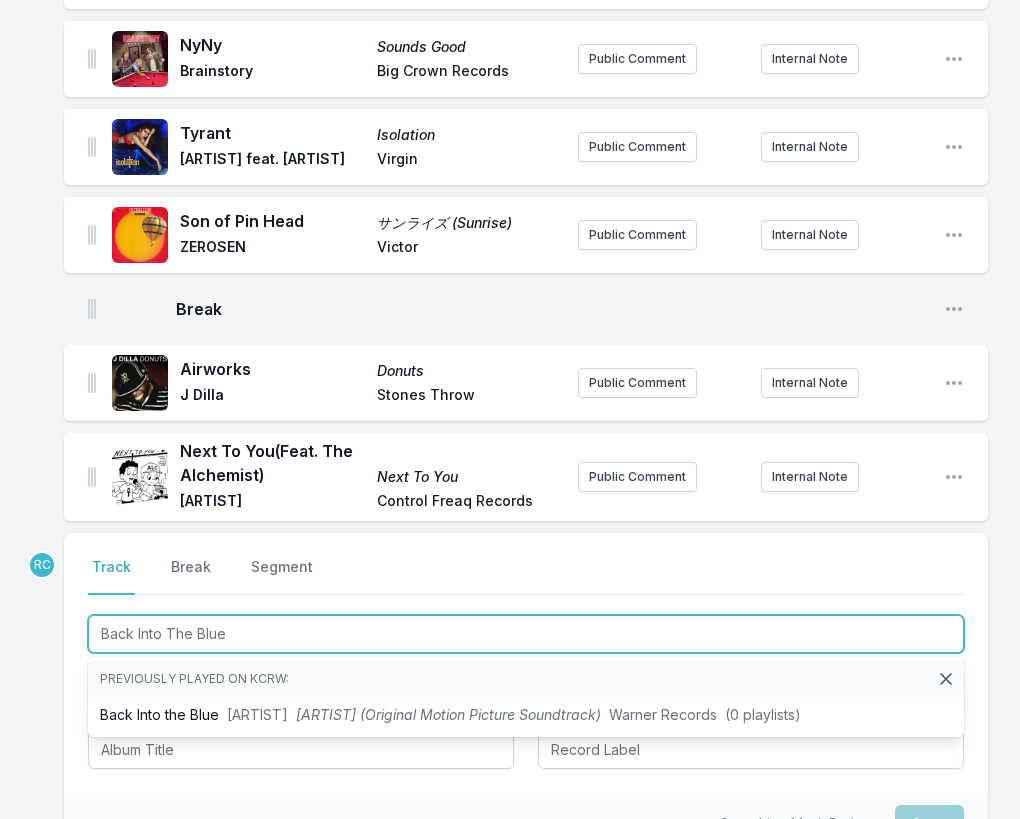 type on "Back Into The Blue" 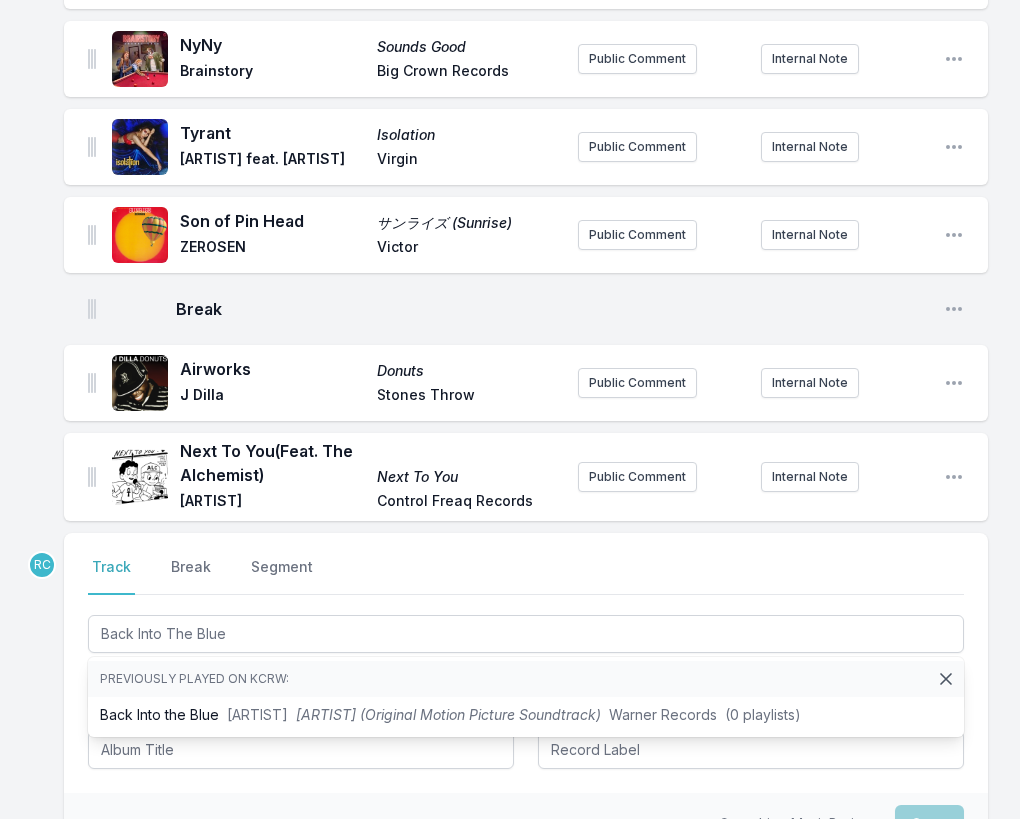 click on "Cruisin' to the Parque  (Feat. [ARTIST]) Cruisin' to the Parque [ARTIST] & The Indications Dead Oceans Public Comment Internal Note Open playlist item options Look at You Look at You [ARTIST] [ARTIST] Public Comment Internal Note Open playlist item options NyNy Sounds Good [ARTIST] [ARTIST] Public Comment Internal Note Open playlist item options Tyrant Isolation [ARTIST] feat. [ARTIST] [ARTIST] Public Comment Internal Note Open playlist item options Son of Pin Head サンライズ (Sunrise) [ARTIST] [ARTIST] Public Comment Internal Note Open playlist item options Break Open playlist item options Airworks Donuts [ARTIST] [ARTIST] Public Comment Internal Note Open playlist item options Next To You  (Feat. [ARTIST]) Next To You [ARTIST] [ARTIST] Public Comment Internal Note Open playlist item options RC Select a tab Track Break Segment Track Break Segment Back Into The Blue Previously played on KCRW: Back Into the Blue [ARTIST] [ARTIST] ([NUMBER] playlists) Save" at bounding box center (510, 432) 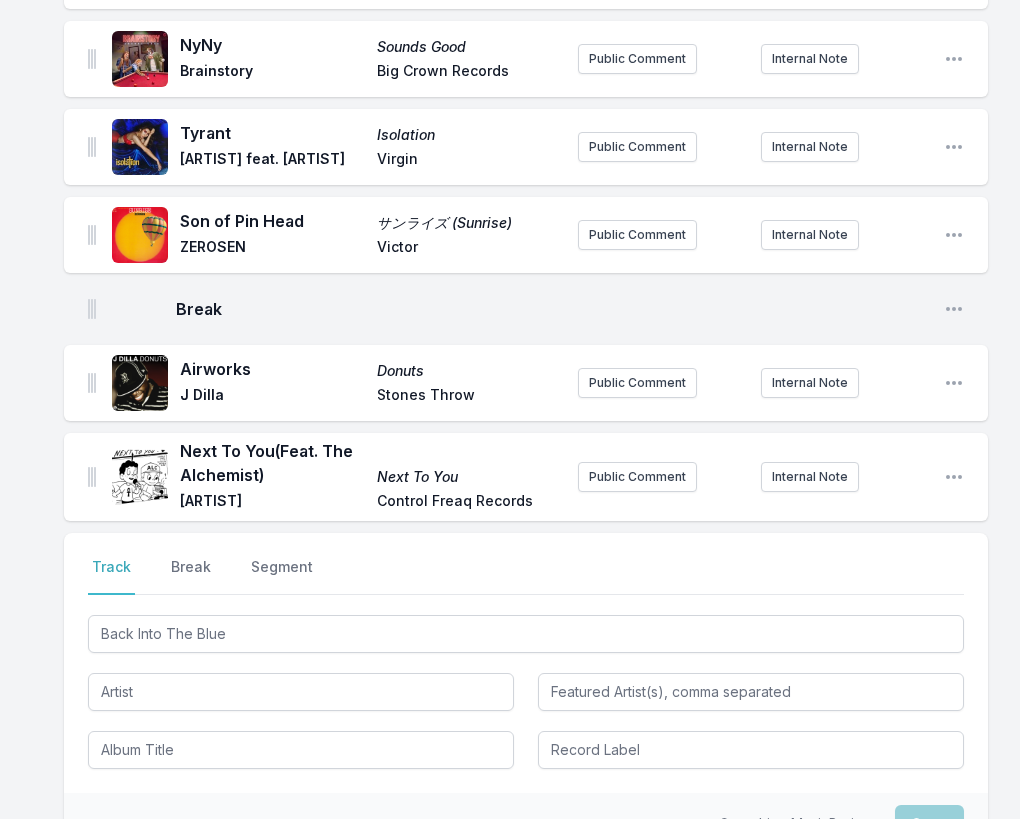 click on "Back Into The Blue" at bounding box center [526, 690] 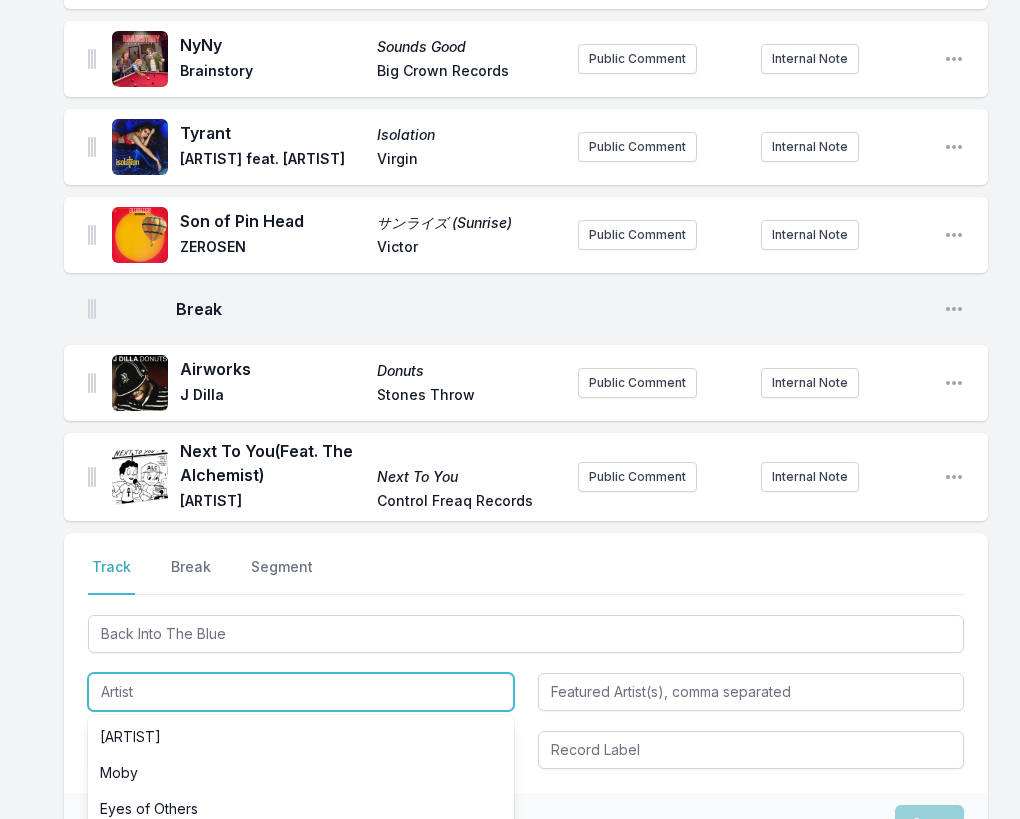 click at bounding box center [301, 692] 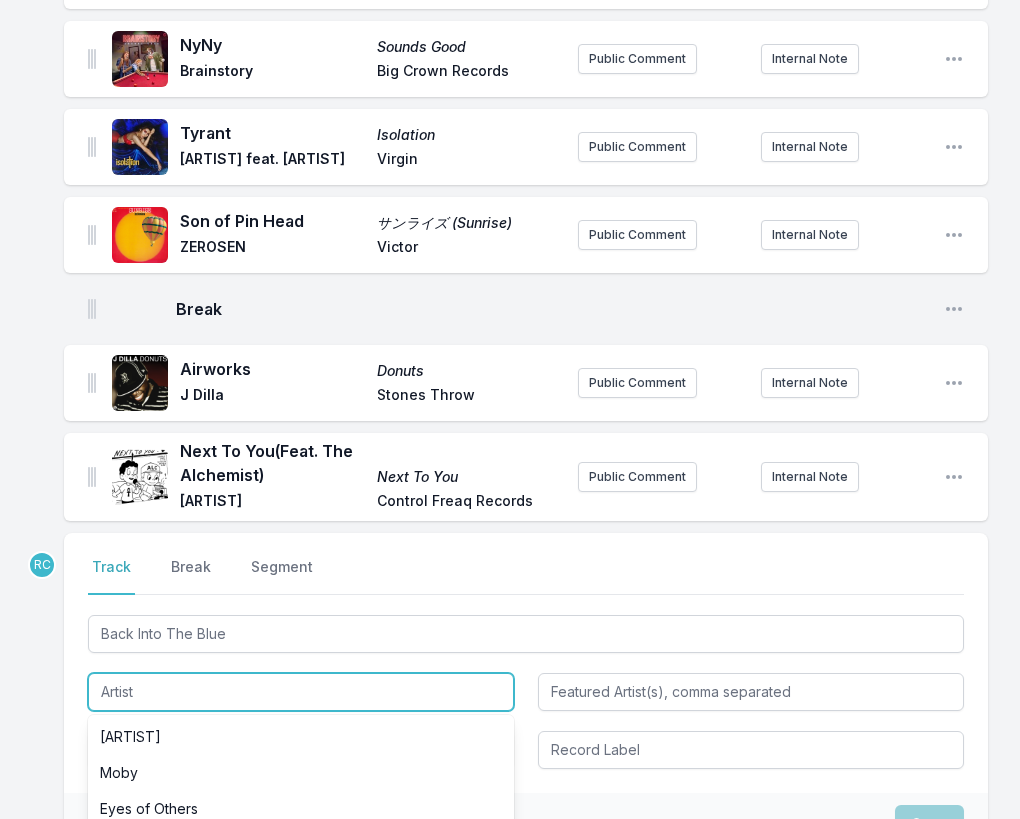 paste on "[ARTIST]" 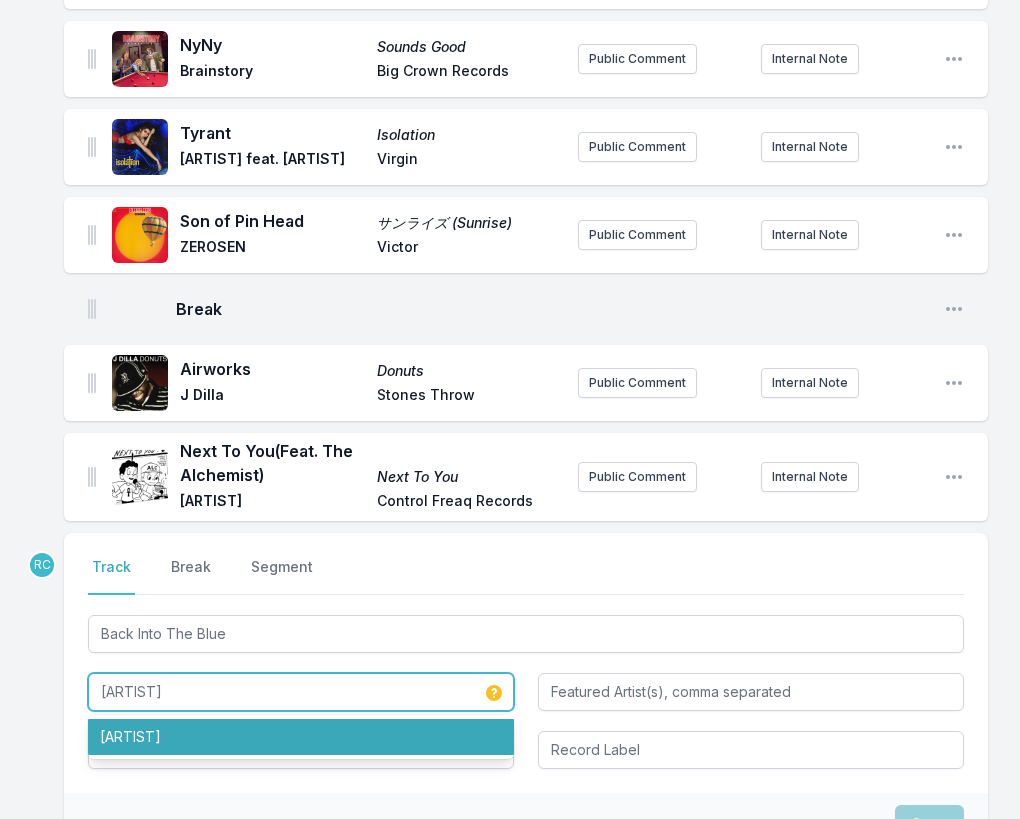 type on "[ARTIST]" 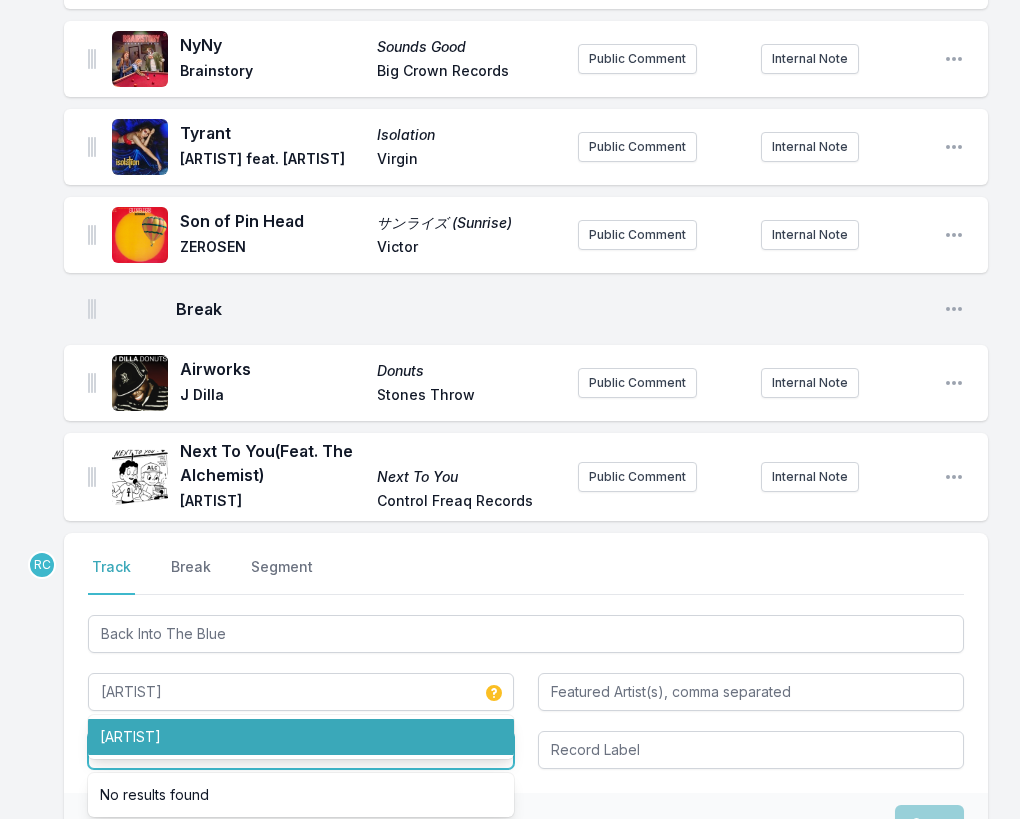 click at bounding box center (301, 750) 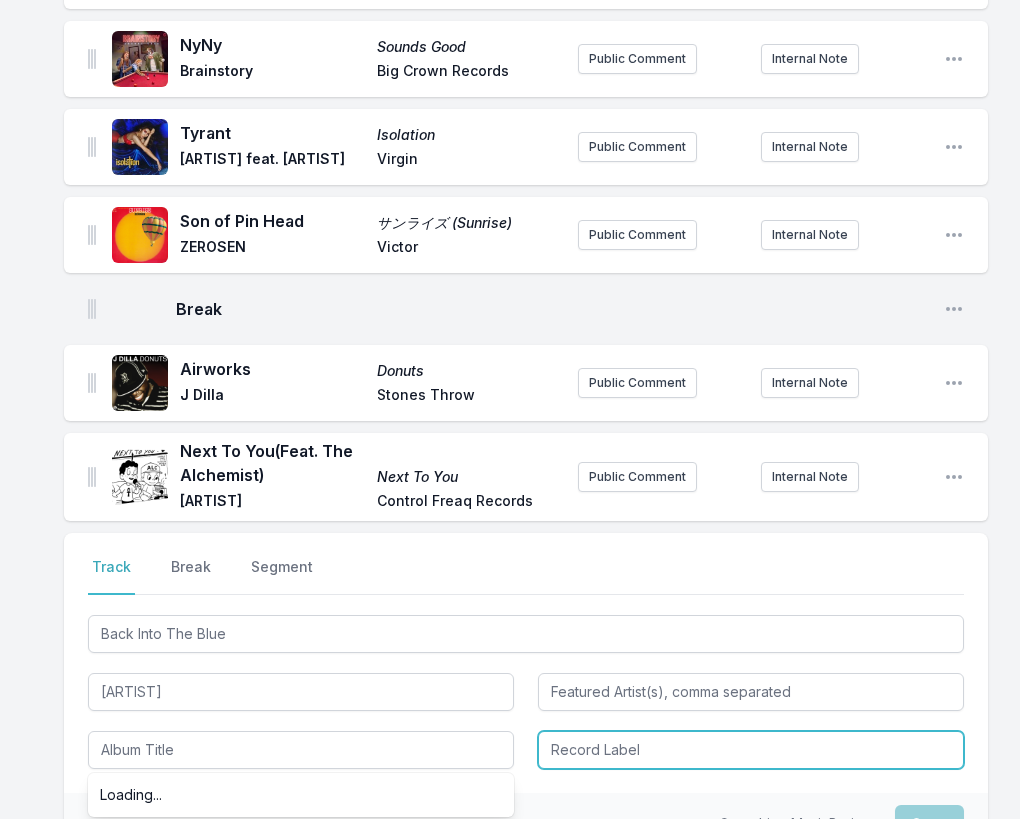 type on "Into the Blue" 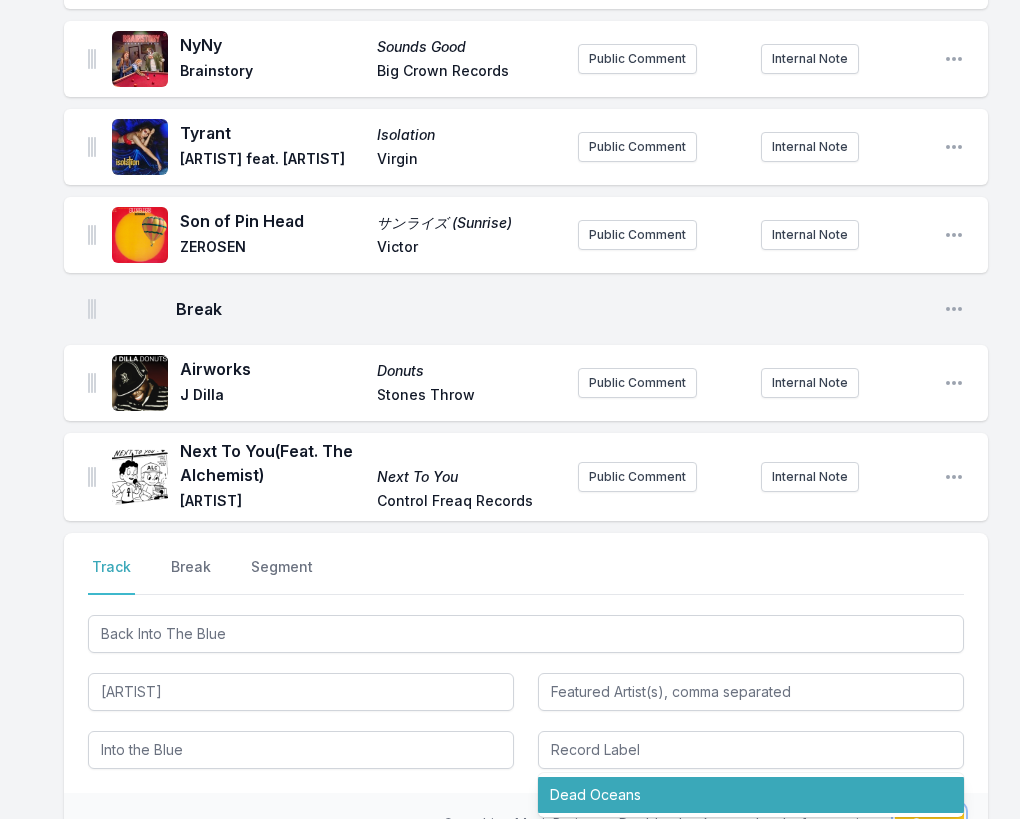 type on "Dead Oceans" 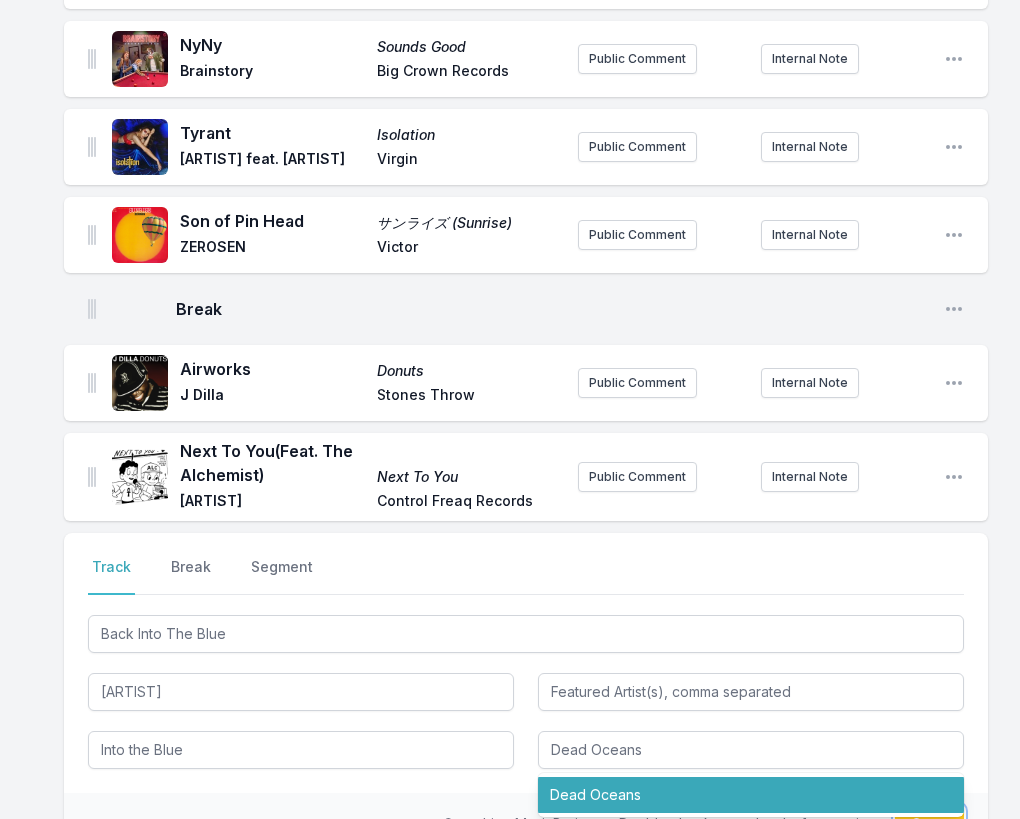 scroll, scrollTop: 415, scrollLeft: 0, axis: vertical 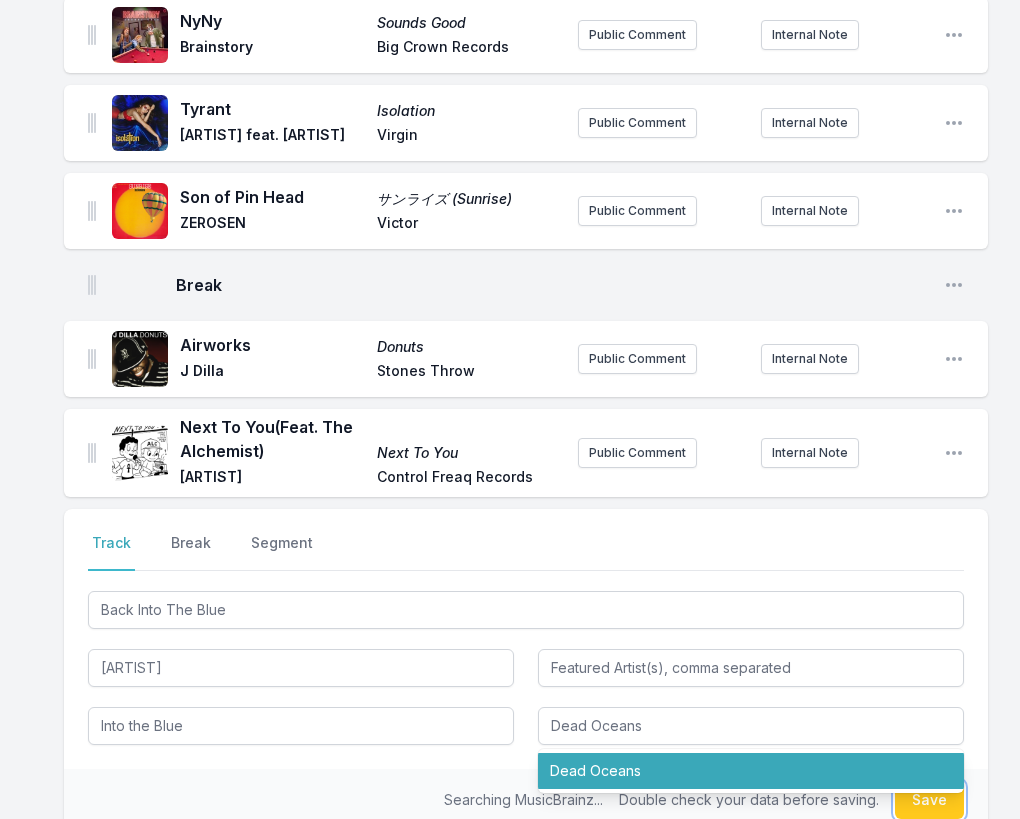 type 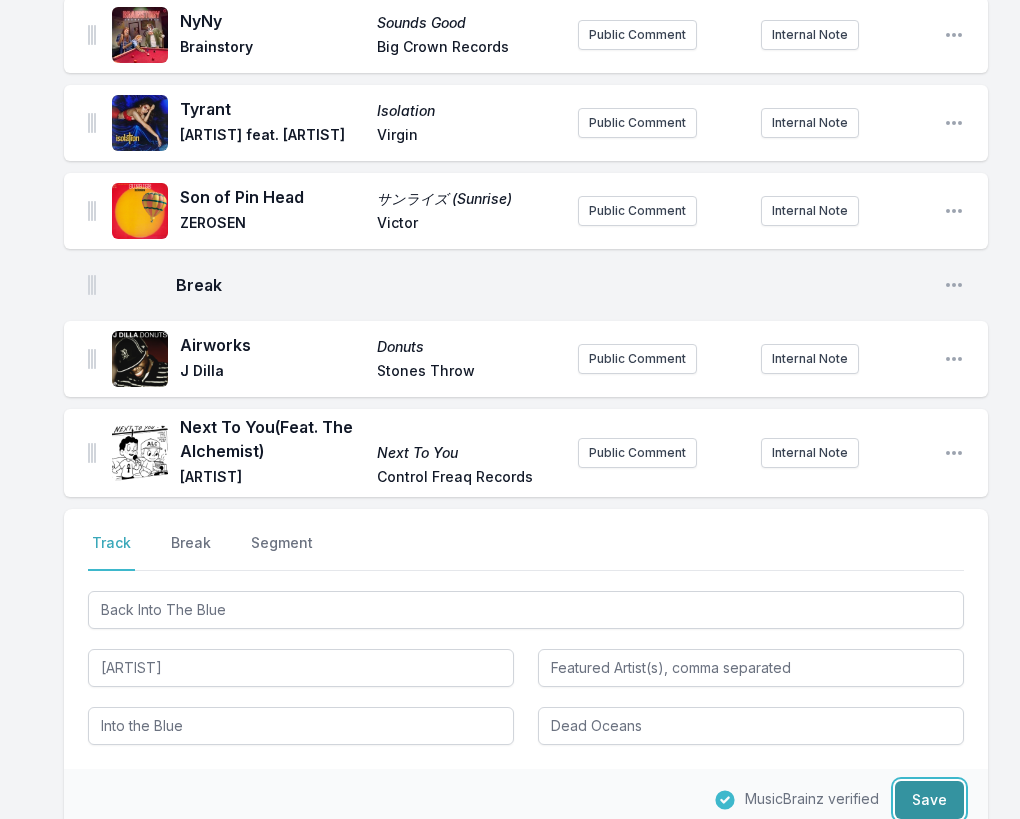 click on "Save" at bounding box center [929, 800] 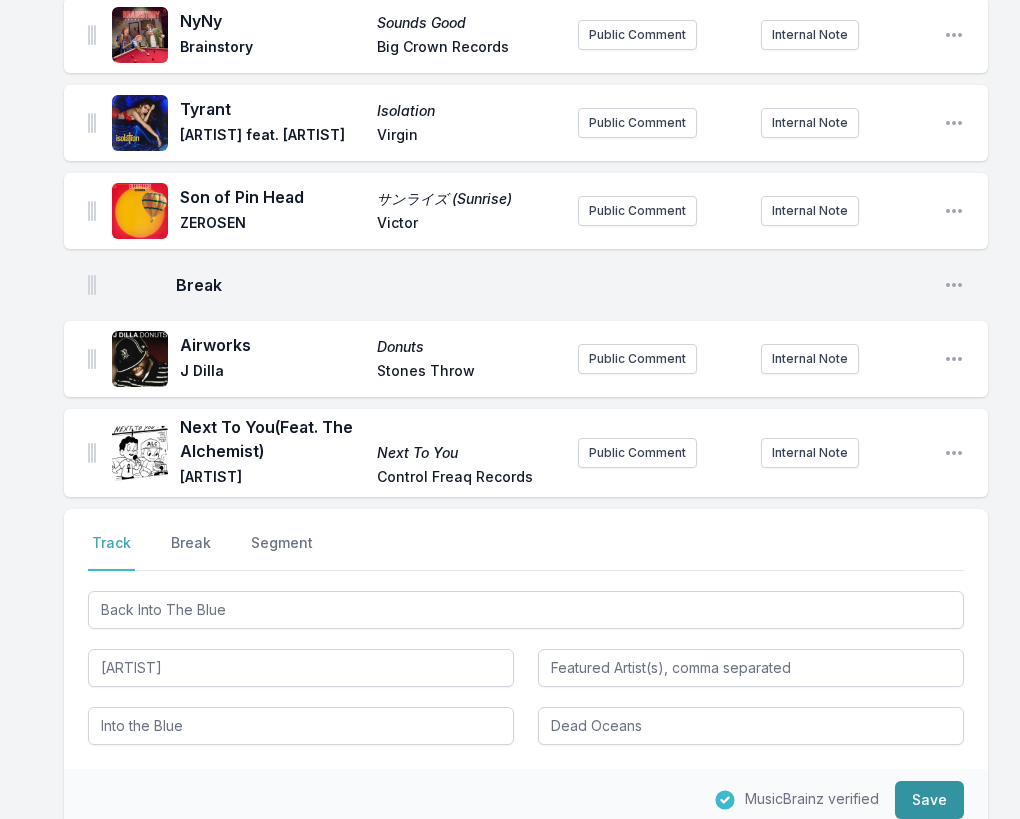 type 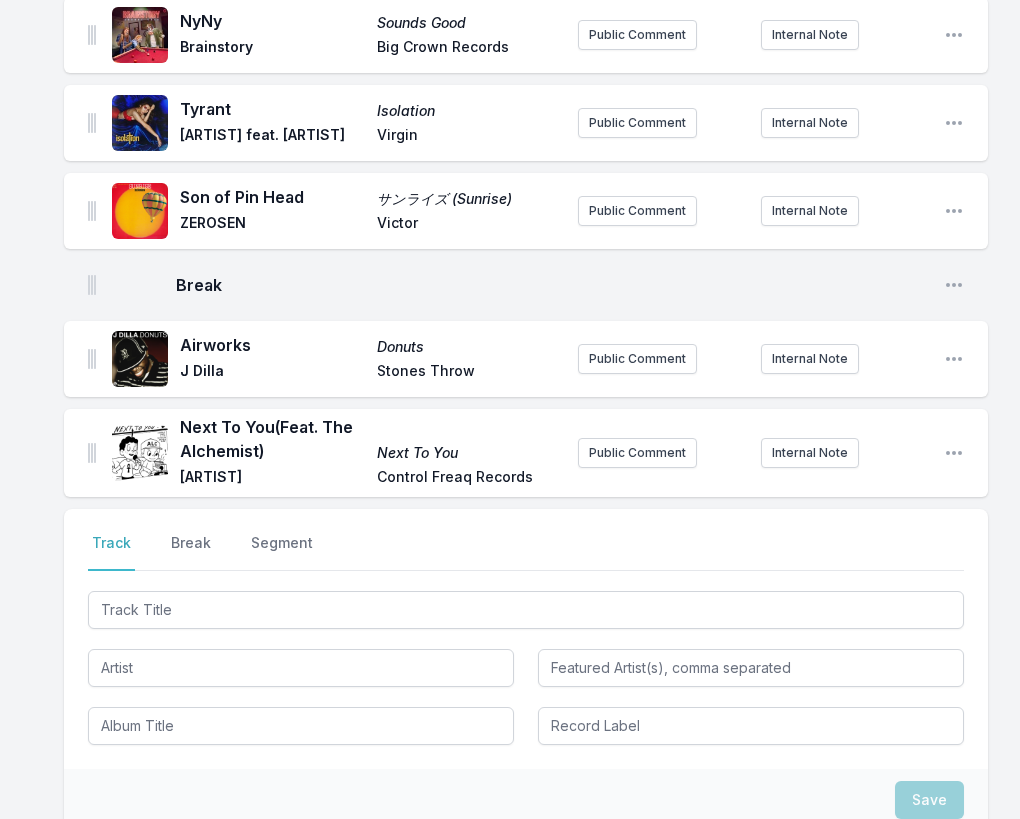scroll, scrollTop: 503, scrollLeft: 0, axis: vertical 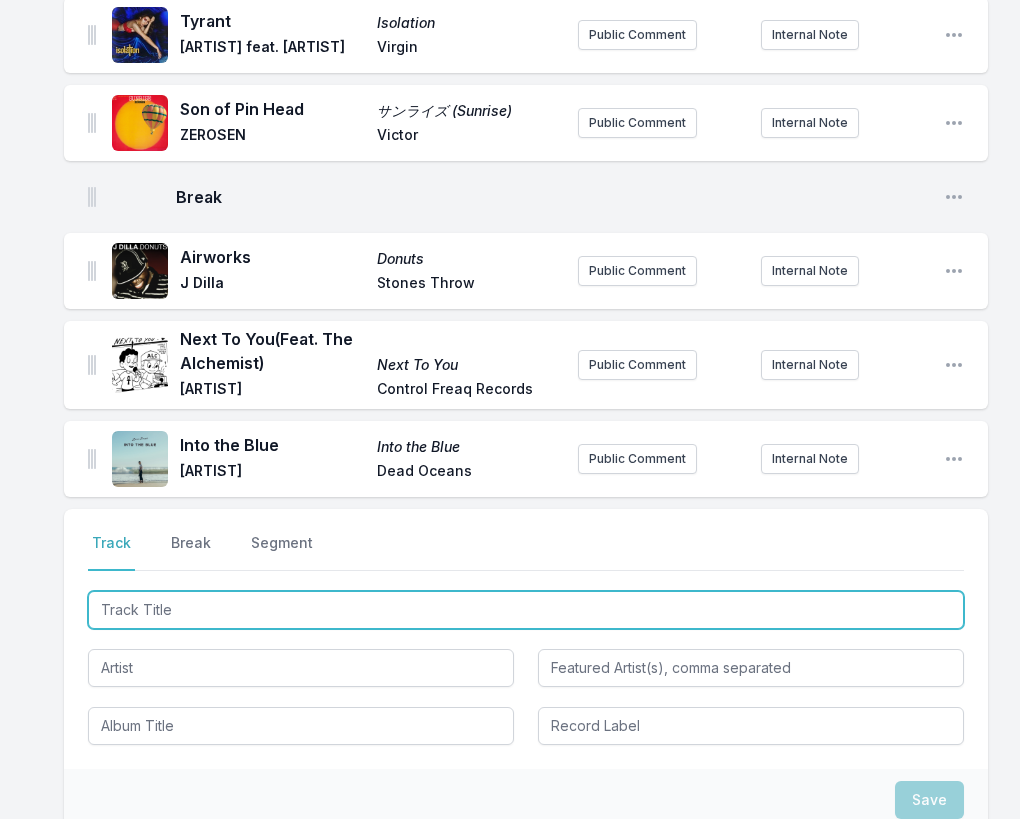 click at bounding box center (526, 610) 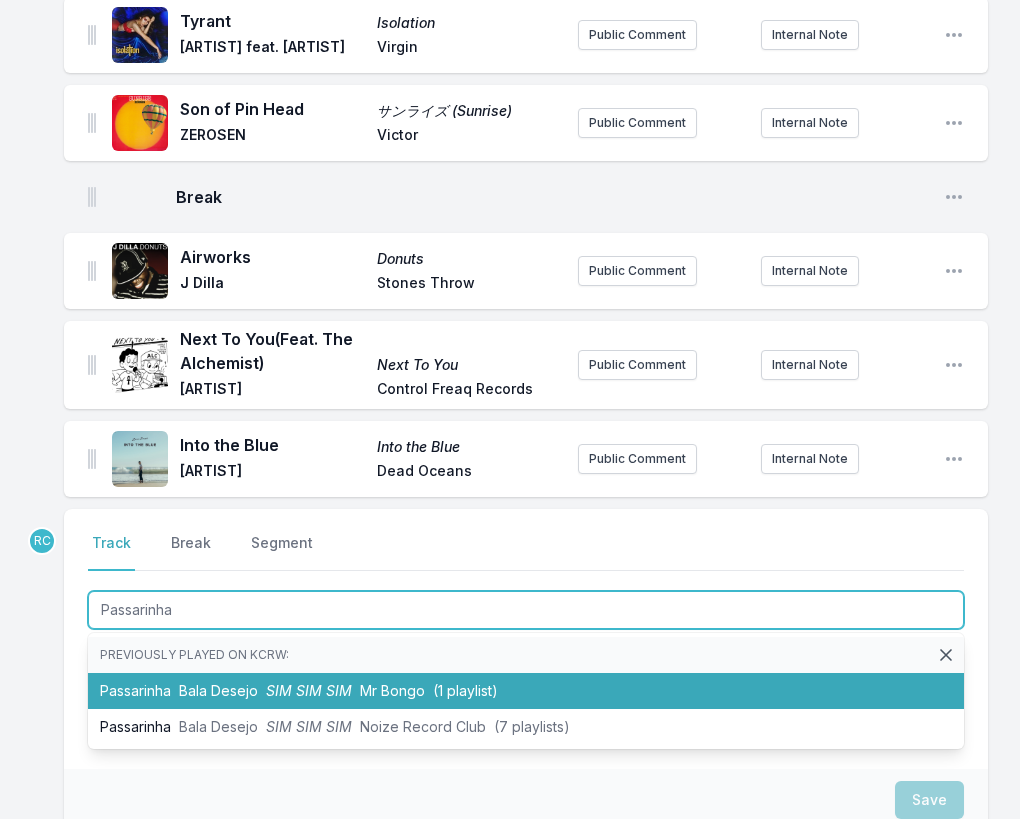 click on "SIM SIM SIM" at bounding box center [309, 690] 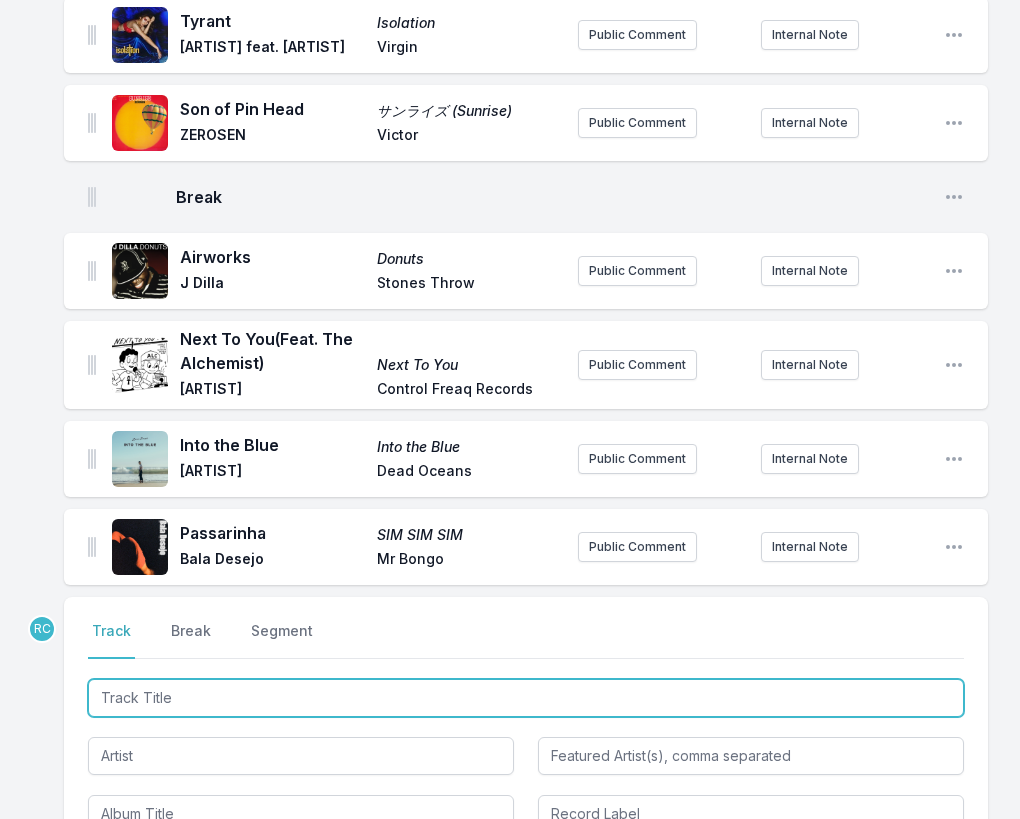 scroll, scrollTop: 591, scrollLeft: 0, axis: vertical 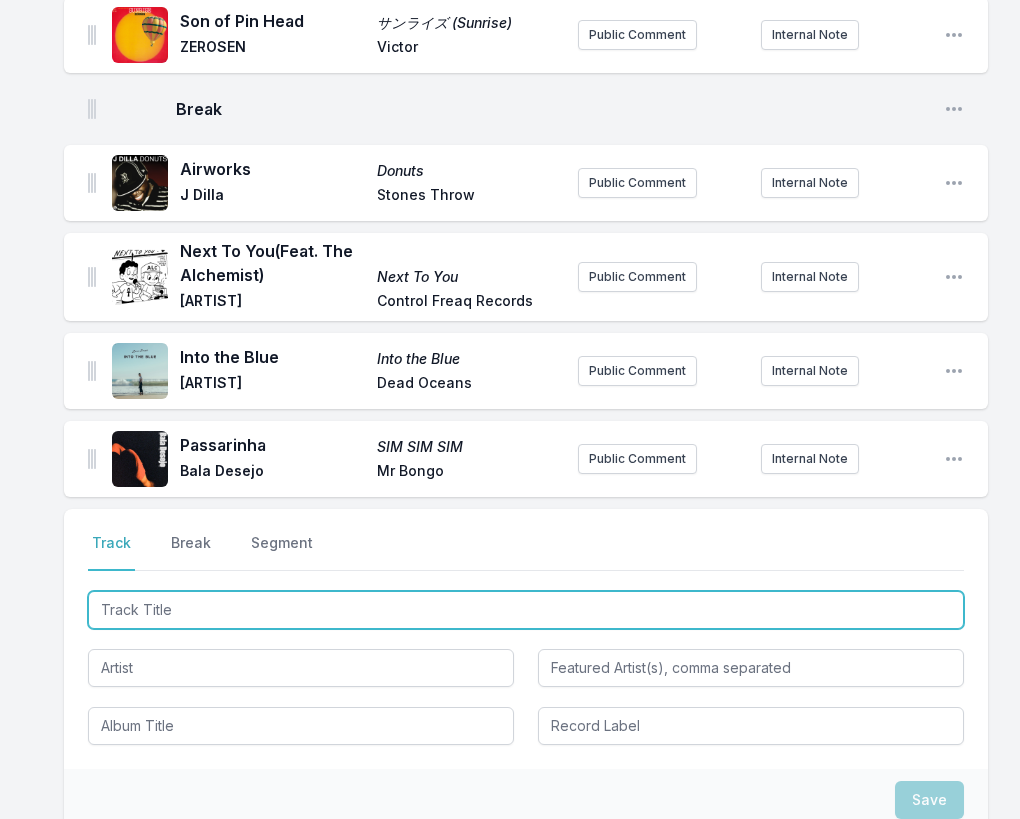 click at bounding box center [526, 610] 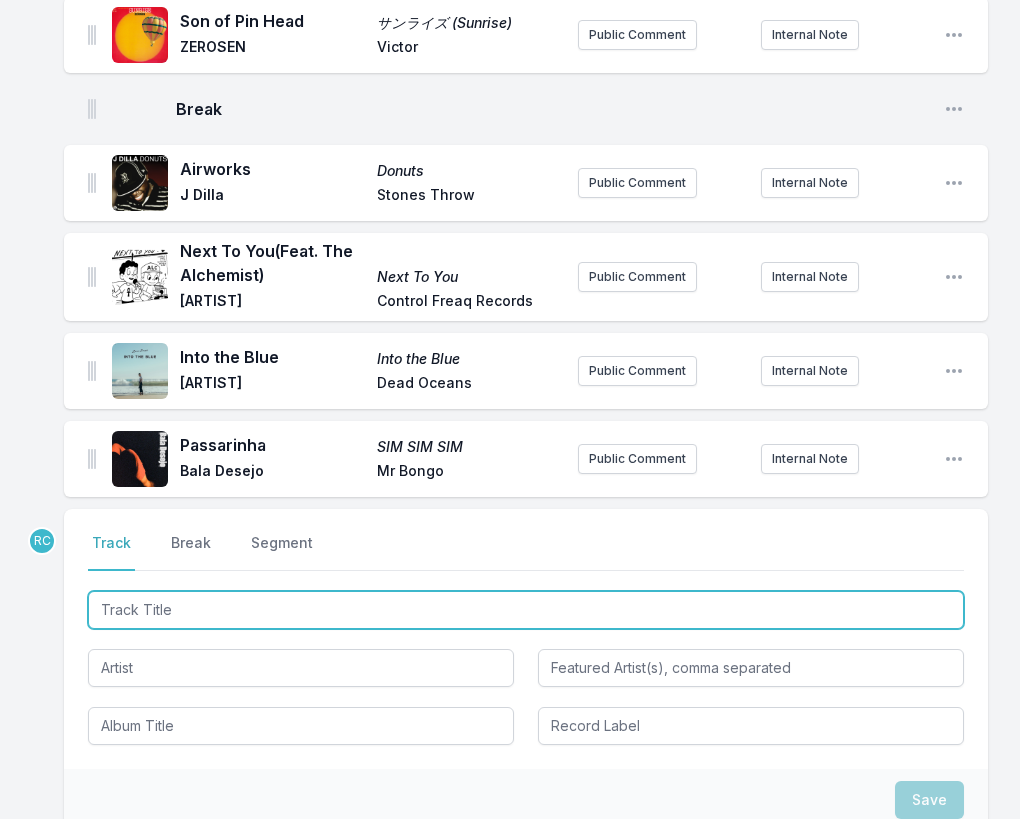 paste on "ARE WE STILL FRIENDS" 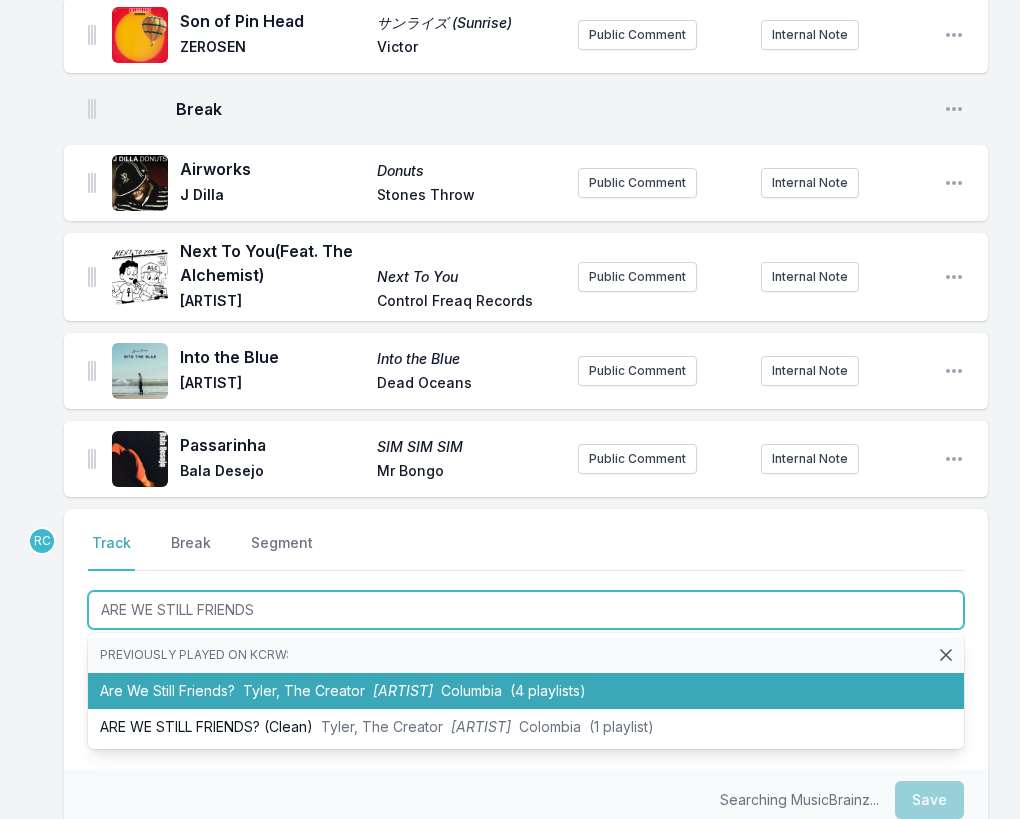 click on "Are We Still Friends? [ARTIST], The Creator Igor Columbia (4 playlists)" at bounding box center [526, 691] 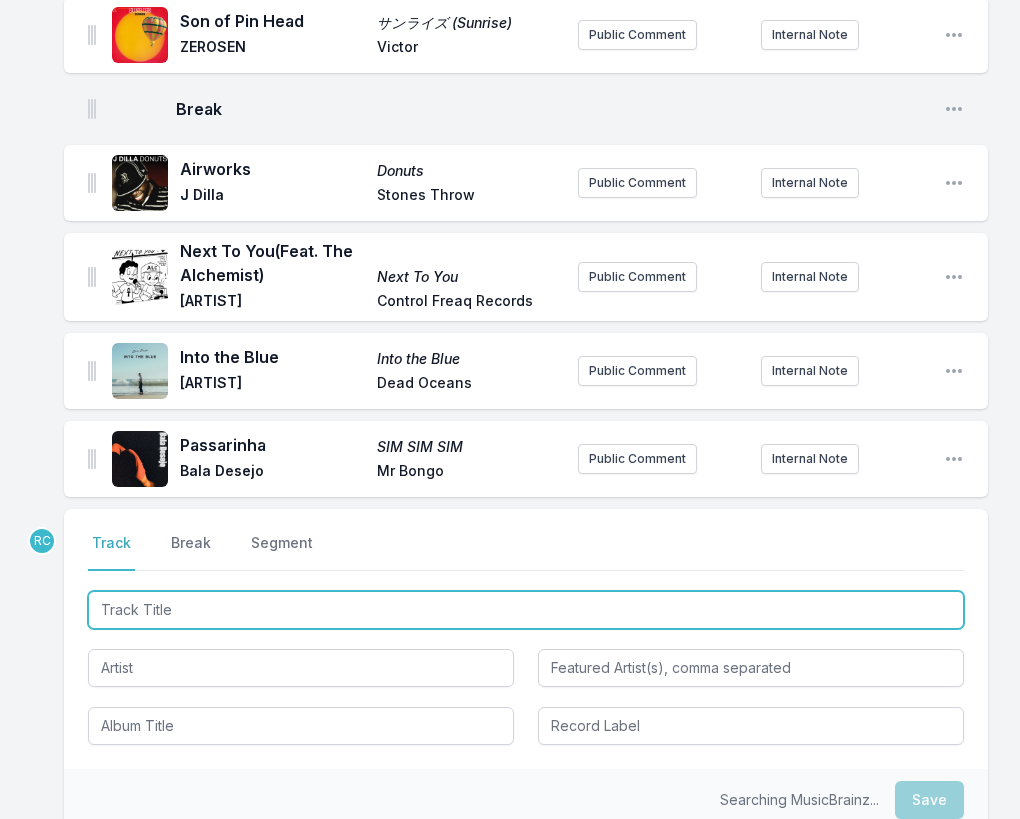 scroll, scrollTop: 679, scrollLeft: 0, axis: vertical 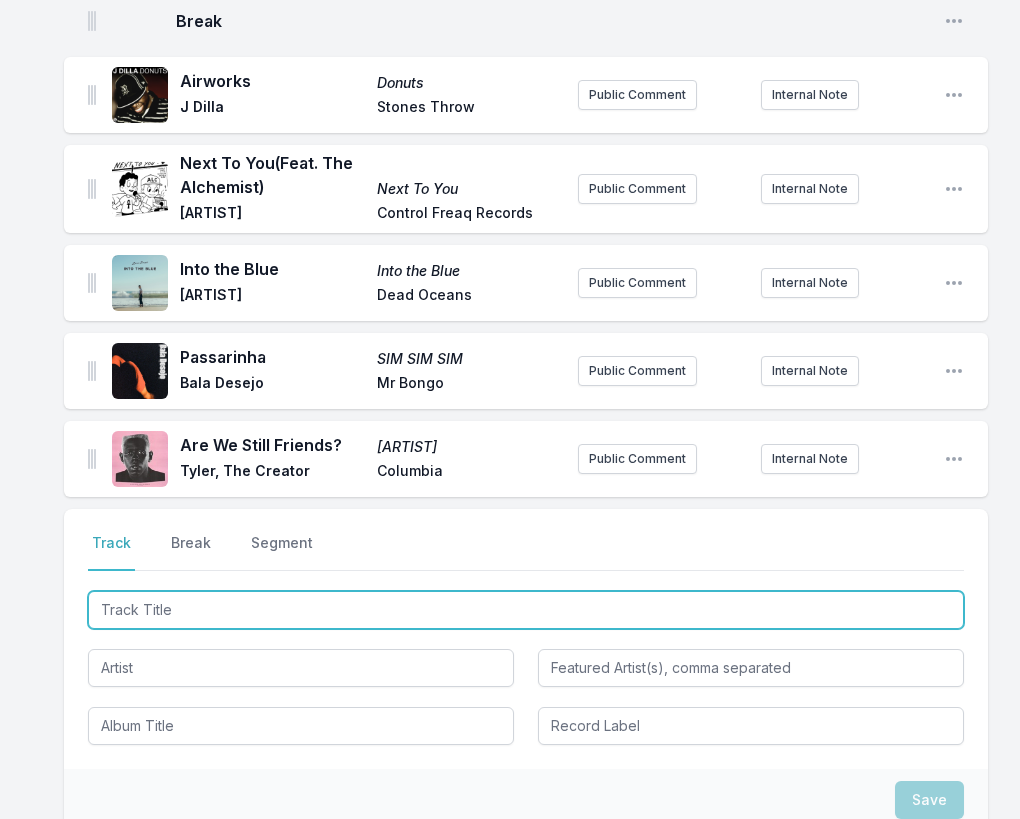 click at bounding box center (526, 610) 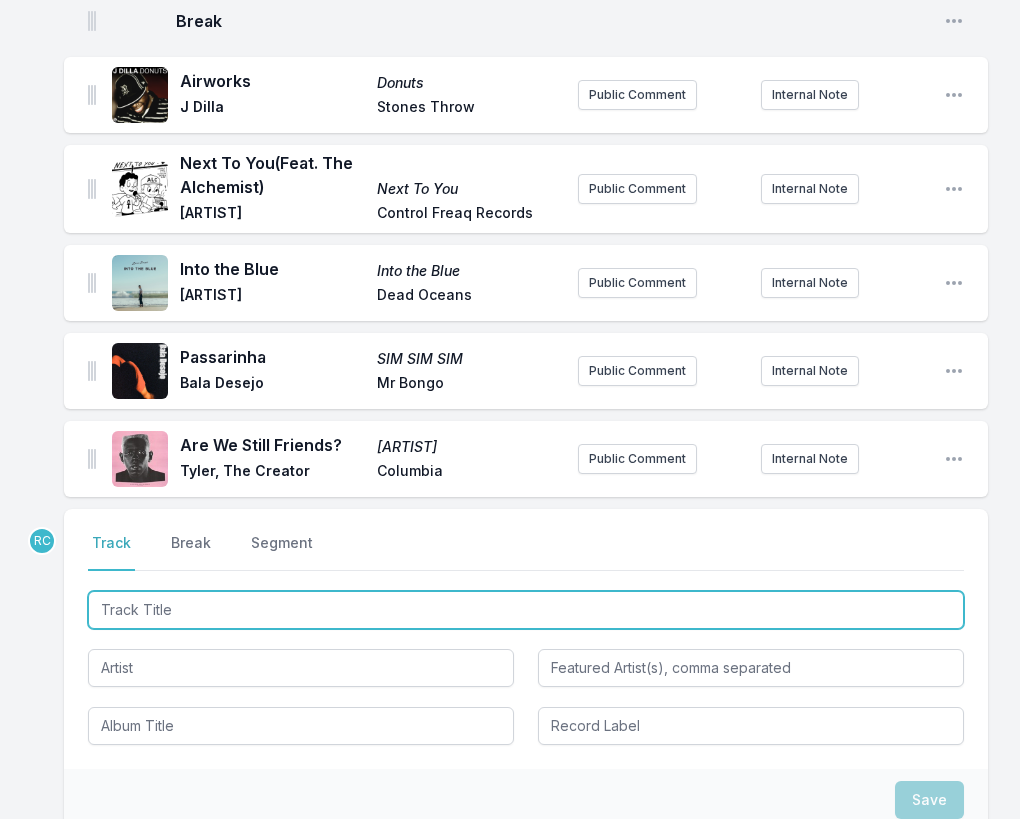 paste on "Everything" 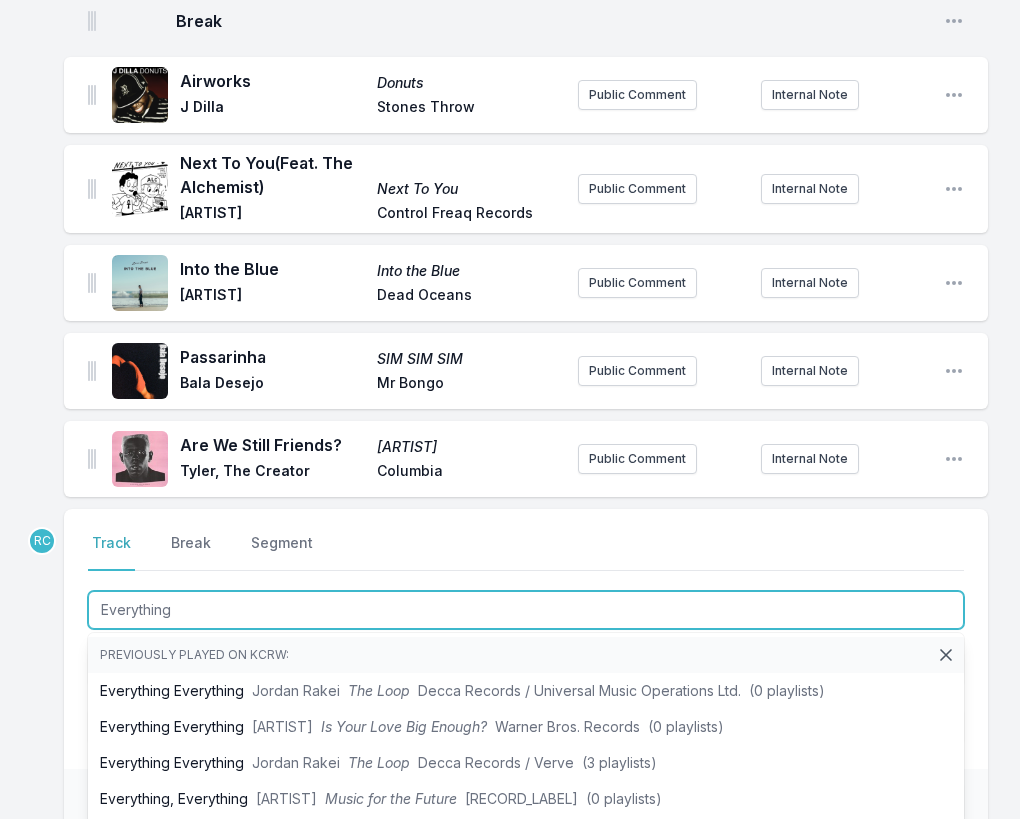 type on "Everything" 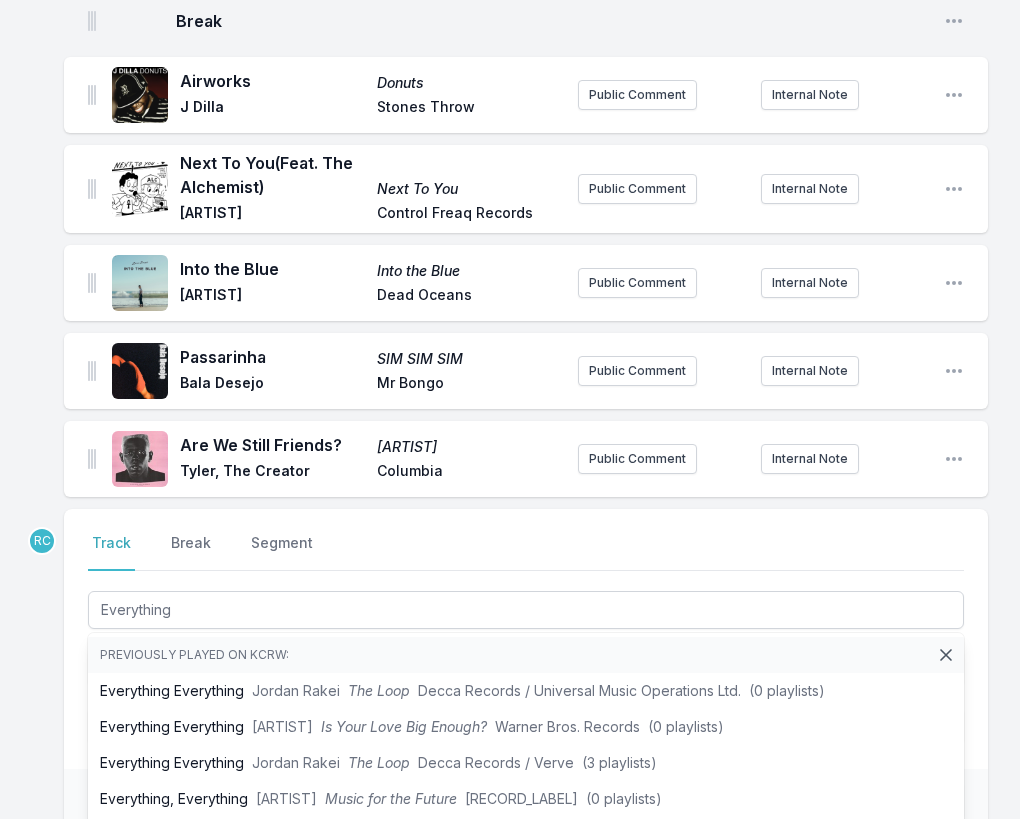 click on "Cruisin' to the Parque  (Feat. [ARTIST]) Cruisin' to the Parque [ARTIST] & The Indications Dead Oceans Public Comment Internal Note Open playlist item options Look at You Look at You [ARTIST] [ARTIST] Public Comment Internal Note Open playlist item options NyNy Sounds Good [ARTIST] [ARTIST] Public Comment Internal Note Open playlist item options Tyrant Isolation [ARTIST] feat. [ARTIST] [ARTIST] Public Comment Internal Note Open playlist item options Son of Pin Head サンライズ (Sunrise) [ARTIST] [ARTIST] Public Comment Internal Note Open playlist item options Break Open playlist item options Airworks Donuts [ARTIST] [ARTIST] Public Comment Internal Note Open playlist item options Next To You  (Feat. [ARTIST]) Next To You [ARTIST] [ARTIST] Public Comment Internal Note Open playlist item options Into the Blue Into the Blue [ARTIST] [ARTIST] Public Comment Internal Note Open playlist item options Passarinha SIM SIM SIM [ARTIST] [ARTIST] Internal Note" at bounding box center (510, 276) 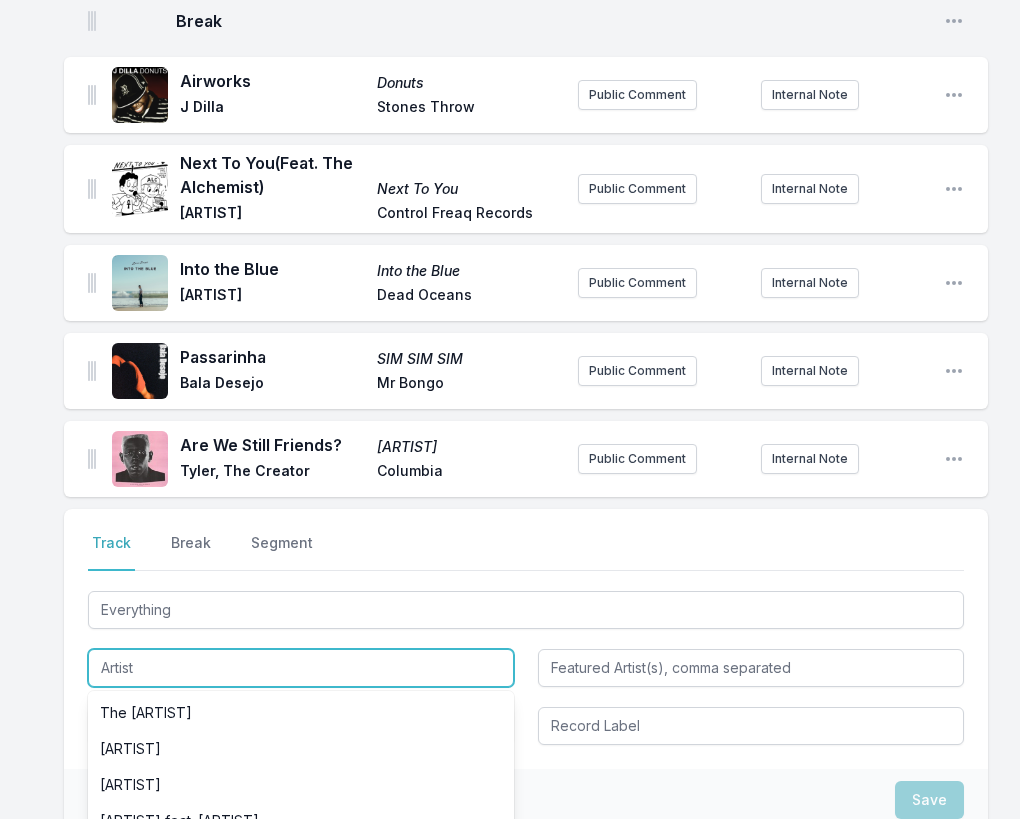 click at bounding box center (301, 668) 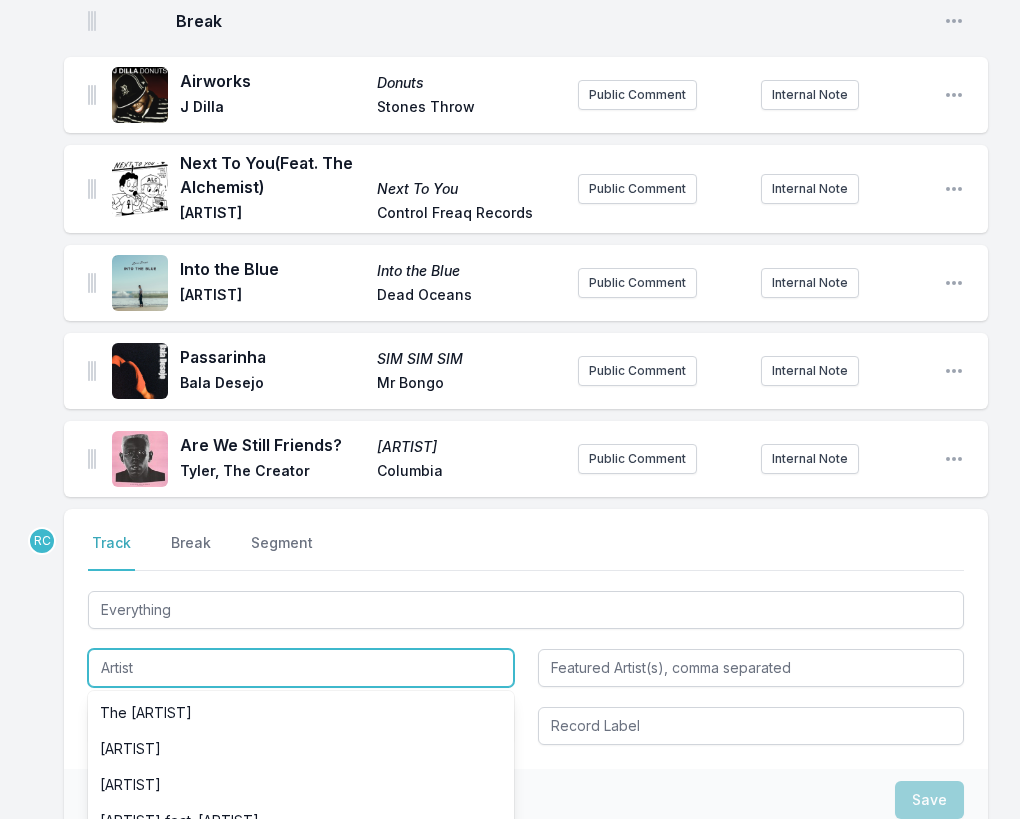 paste on "The Park, [ARTIST] & [ARTIST]" 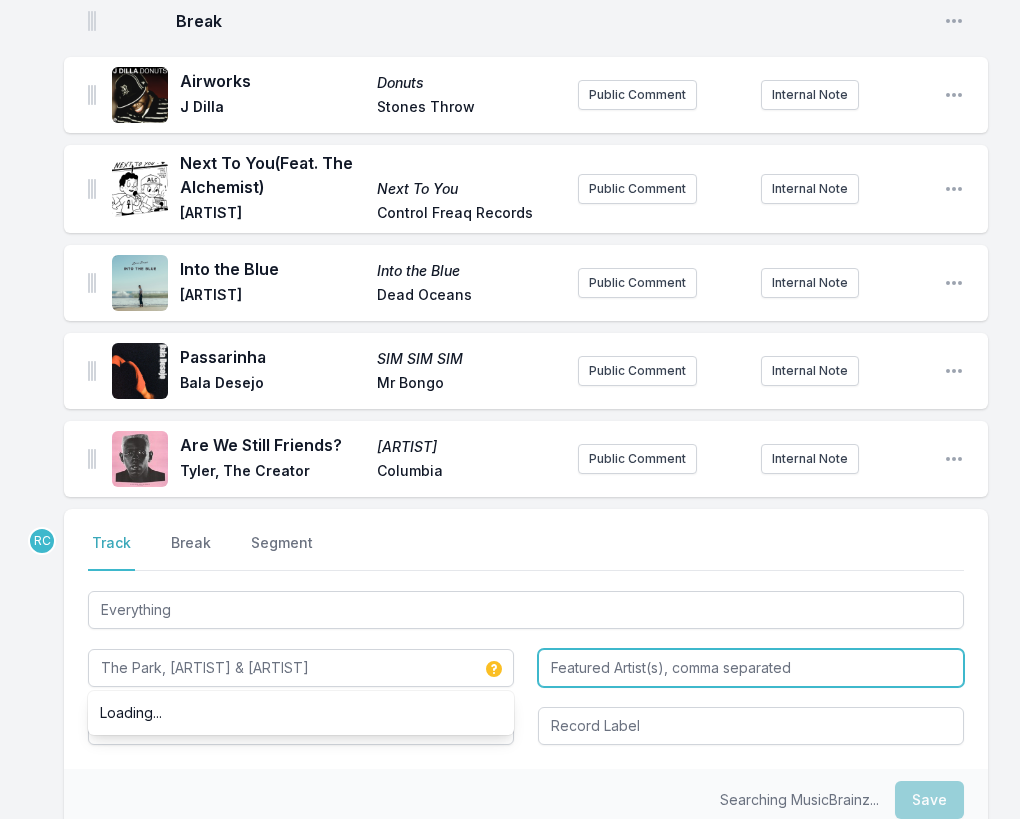 type on "The Park, [ARTIST] & [ARTIST]" 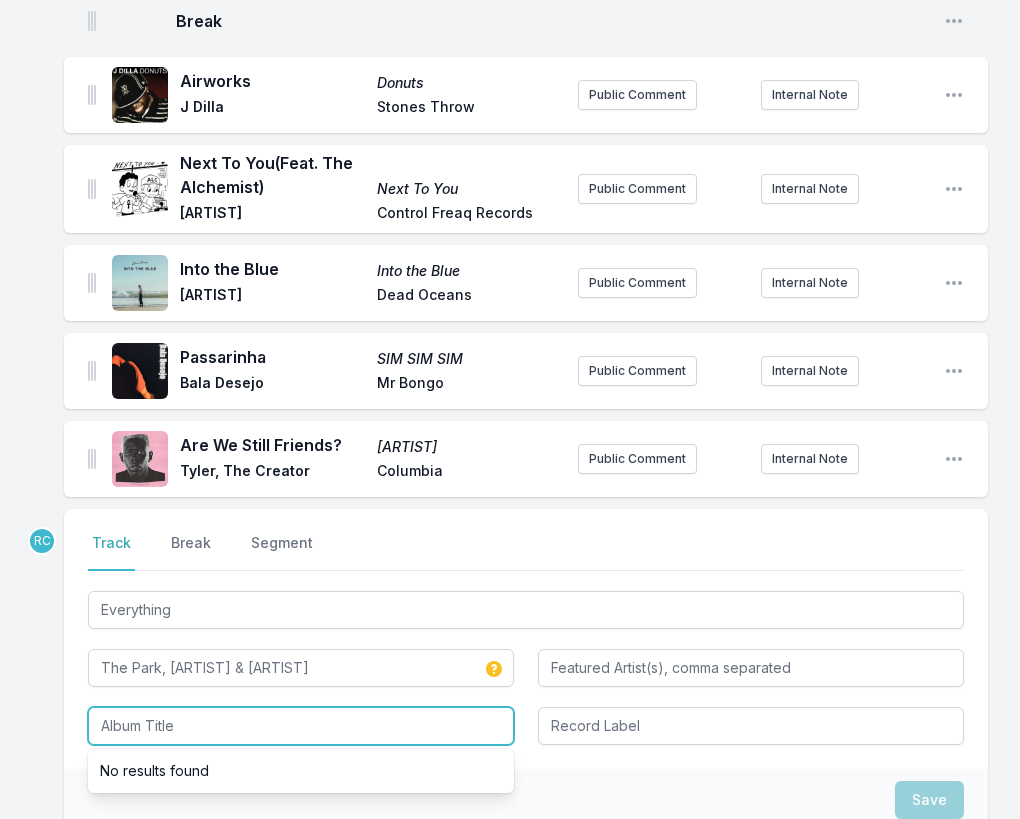 paste on "Fridays at The Park Season 2" 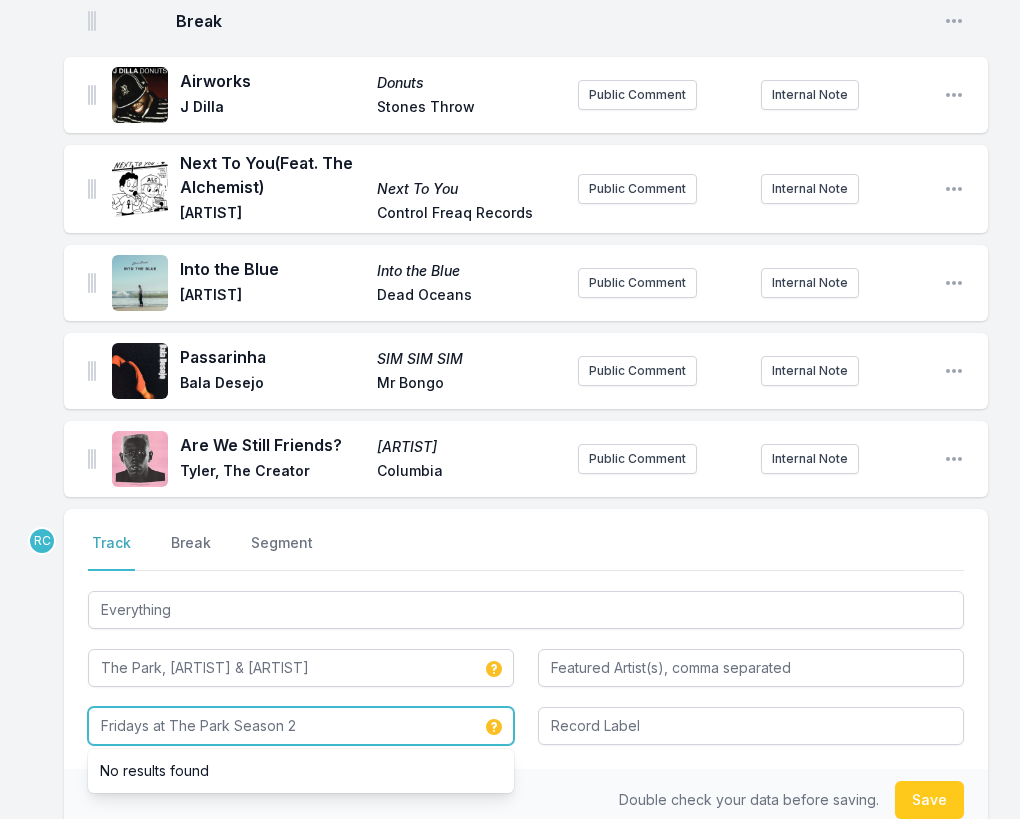type on "Fridays at The Park Season 2" 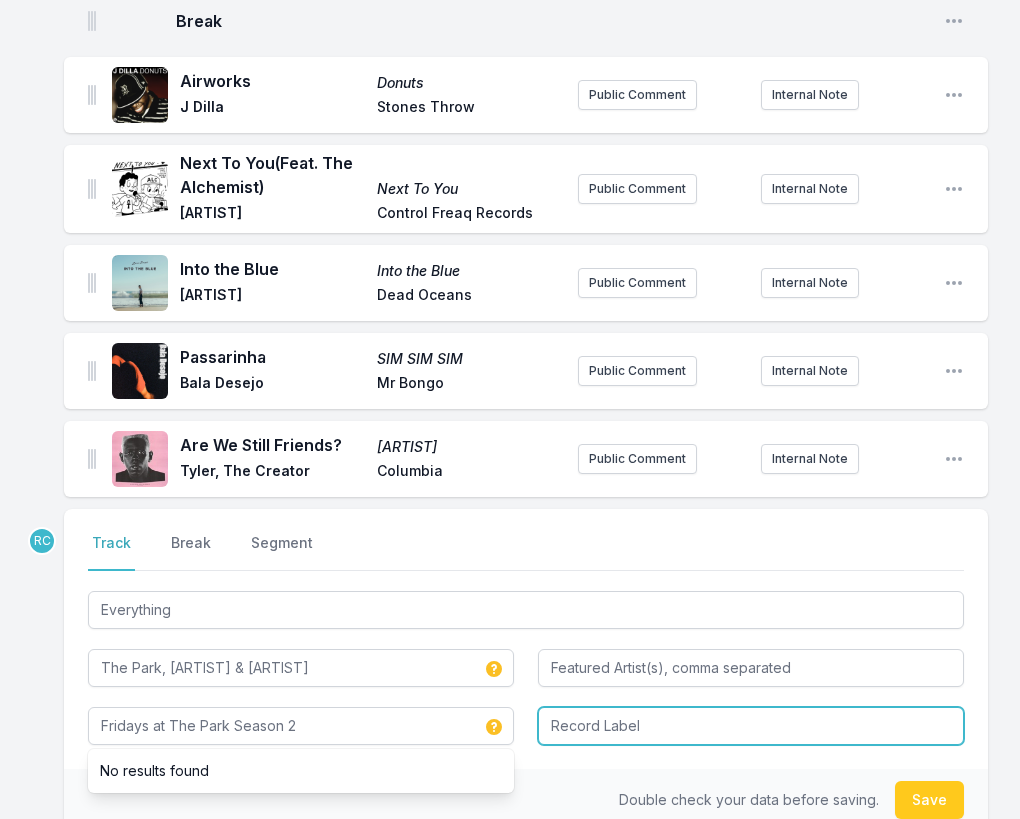 click at bounding box center (751, 726) 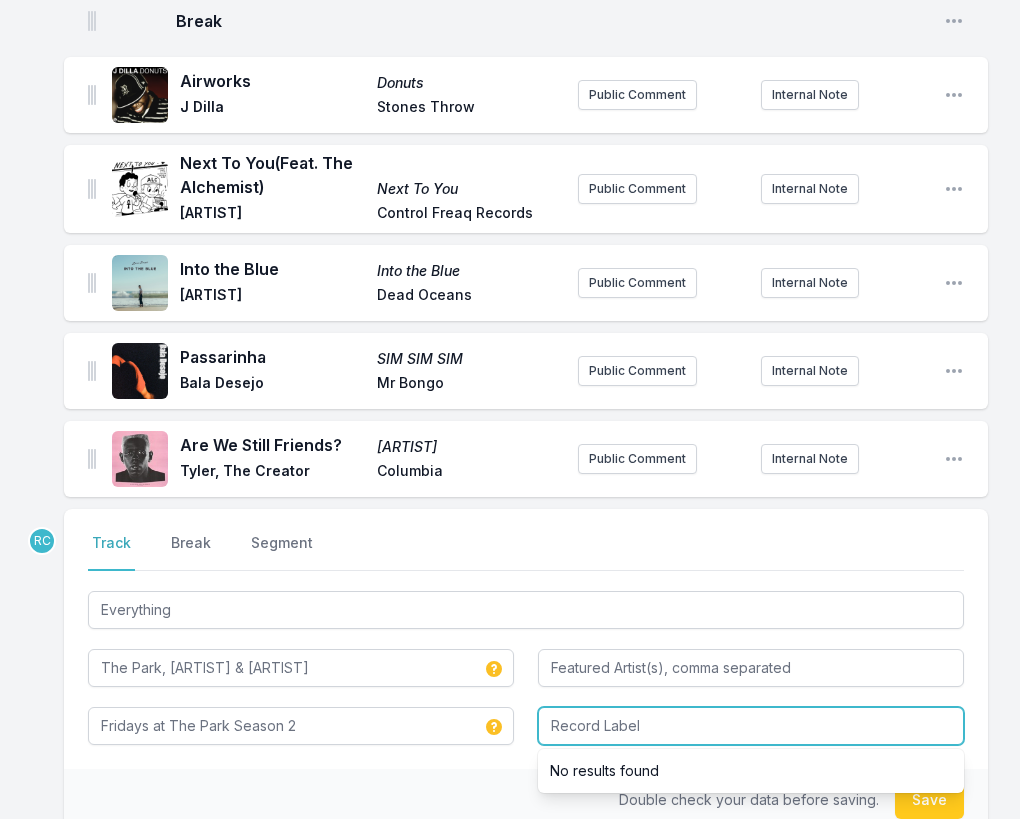 paste on "Fridays At The Park, LLC , Distributed by Venice Music" 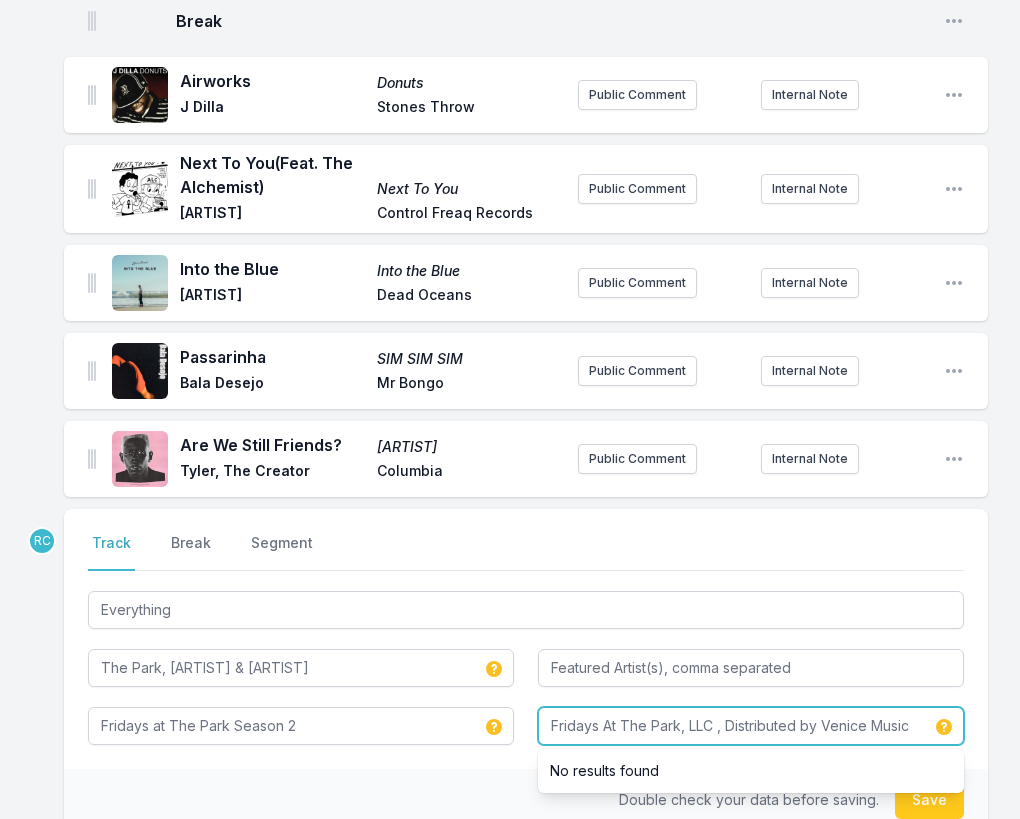 type on "Fridays At The Park, LLC , Distributed by Venice Music" 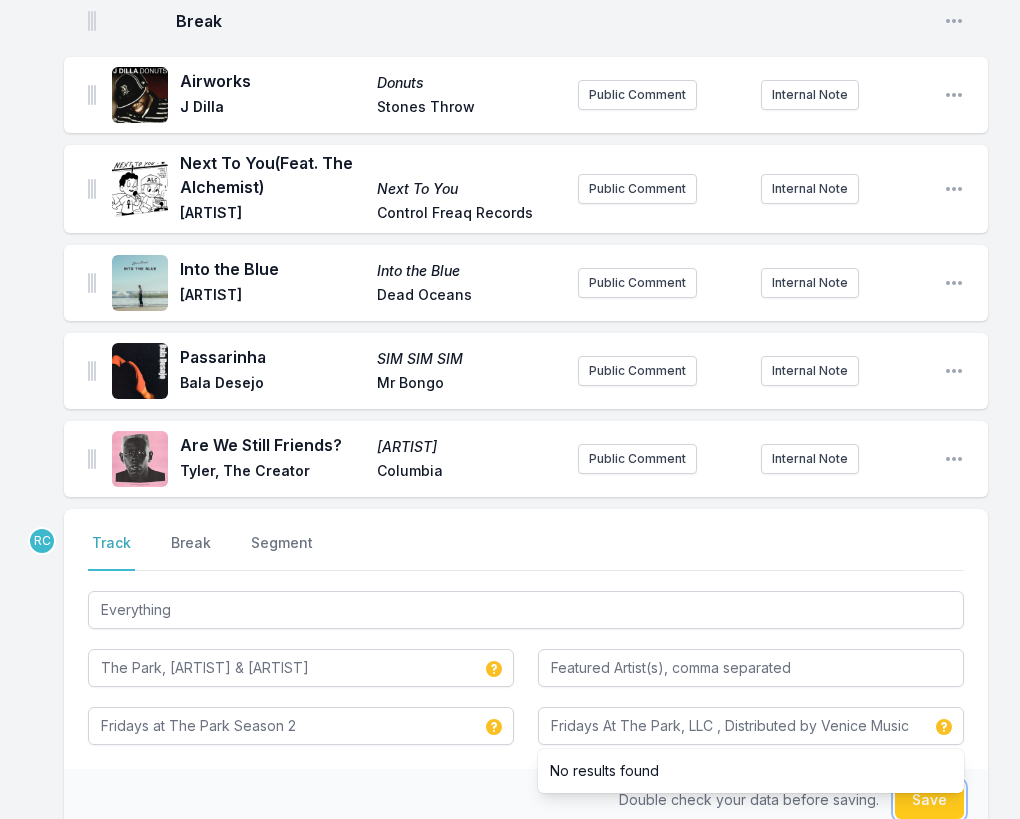 click on "Save" at bounding box center [929, 800] 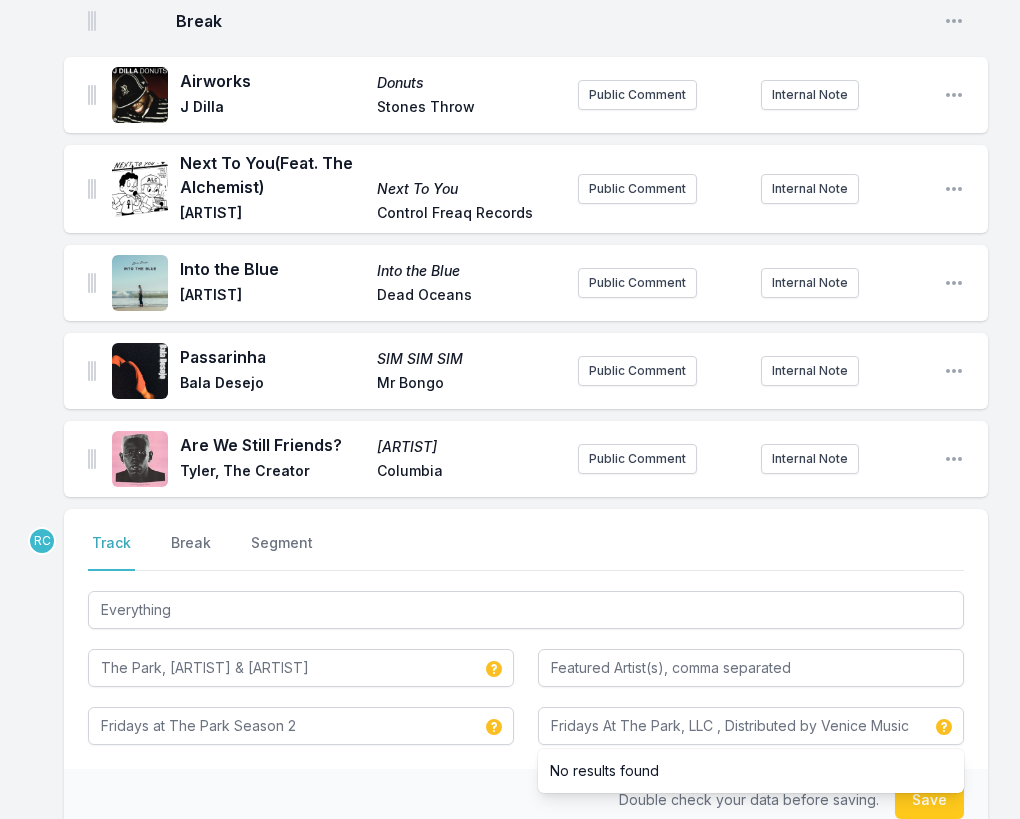 type 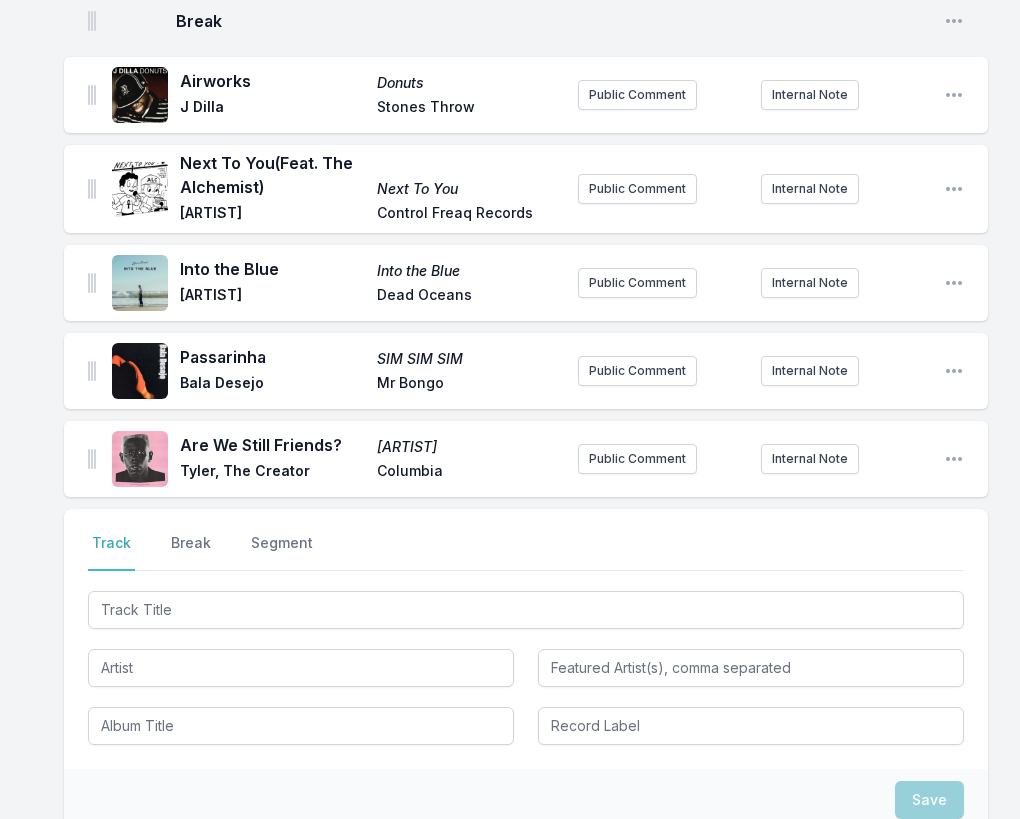 scroll, scrollTop: 807, scrollLeft: 0, axis: vertical 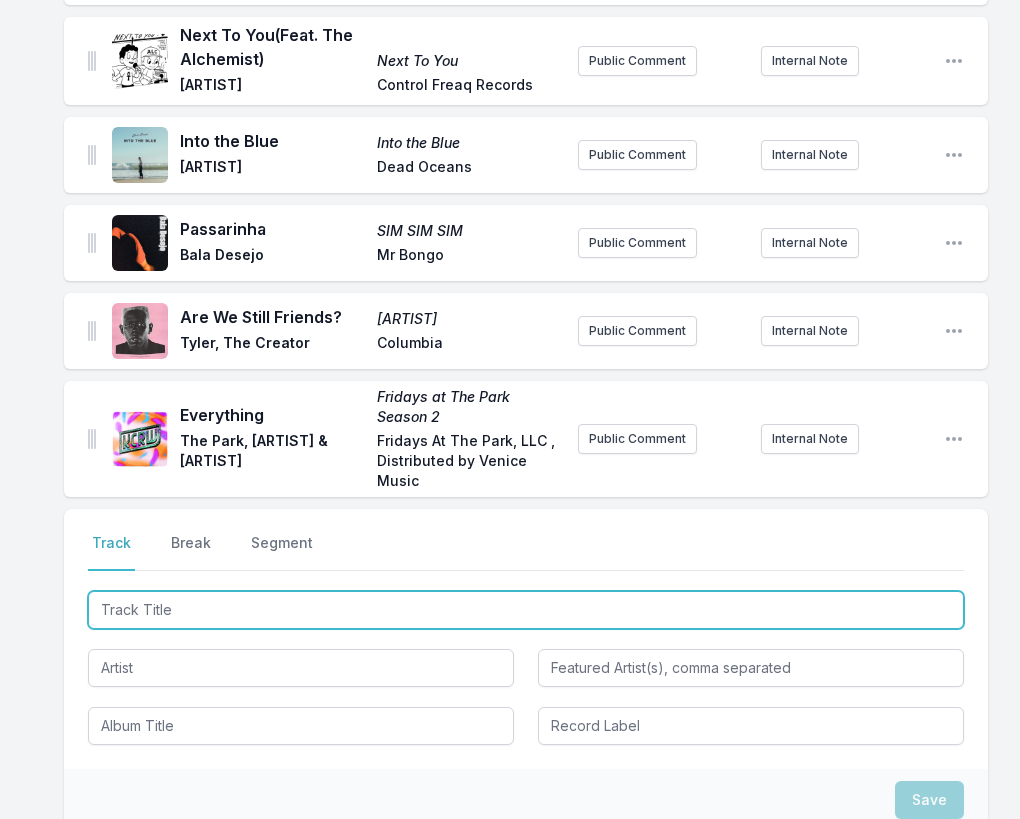 click at bounding box center [526, 610] 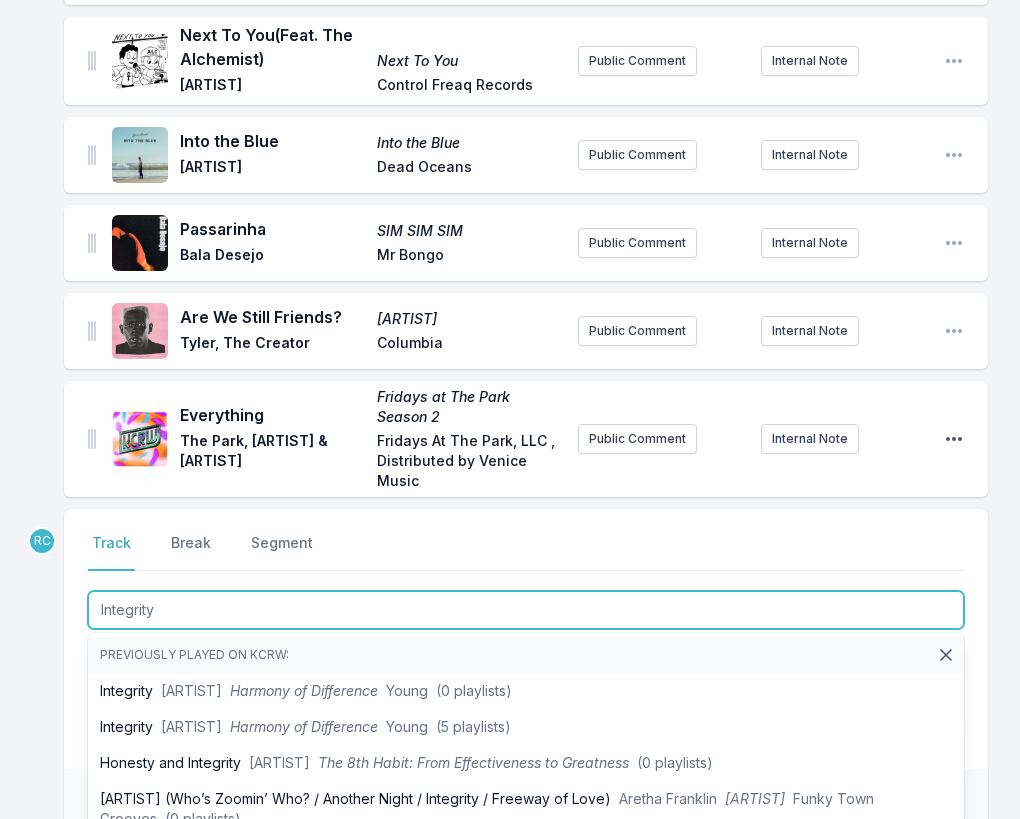 type on "Integrity" 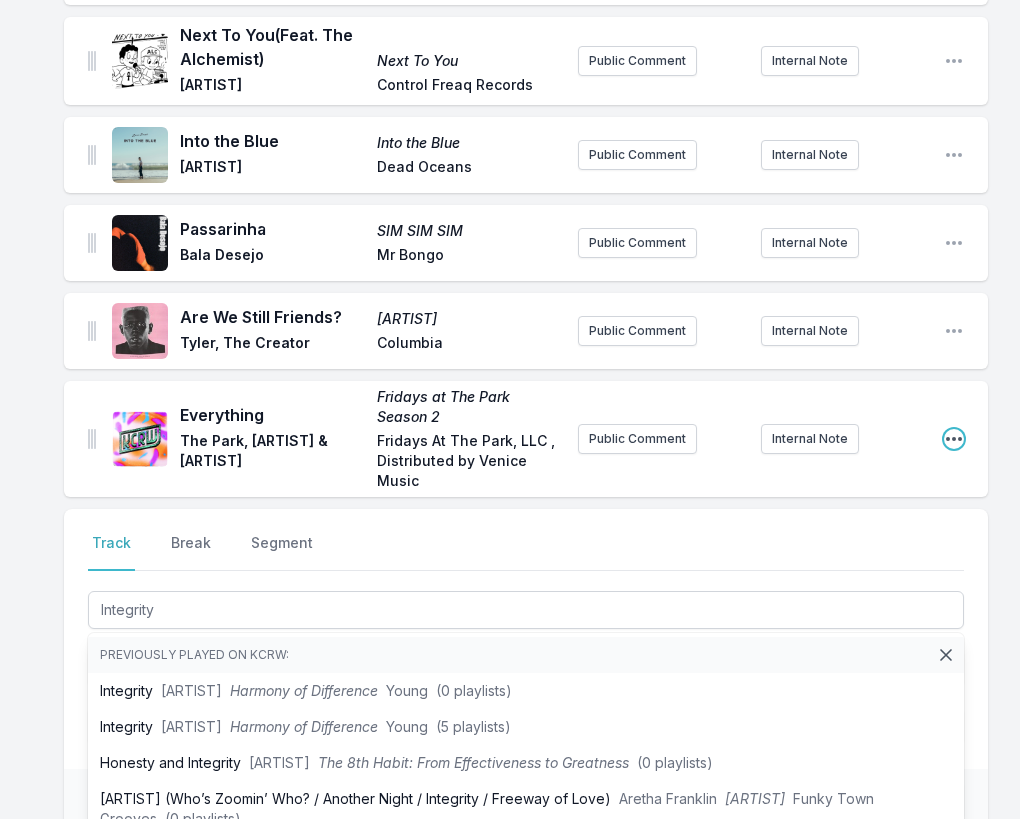 click 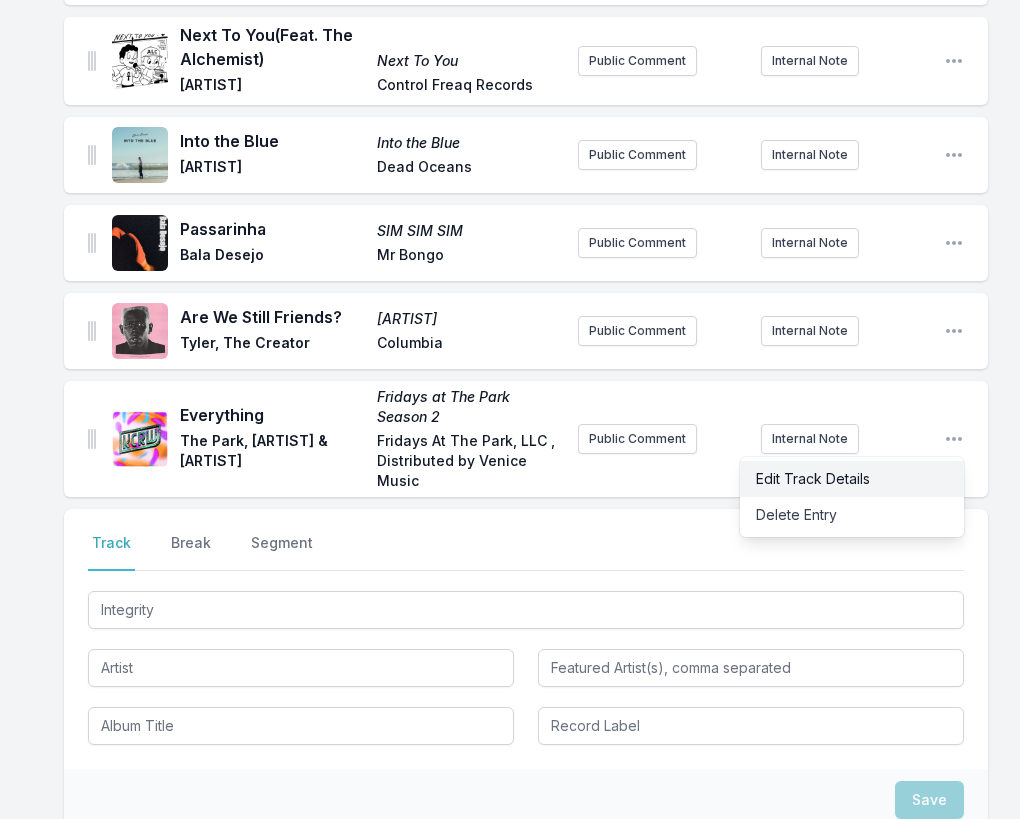 click on "Edit Track Details" at bounding box center (852, 479) 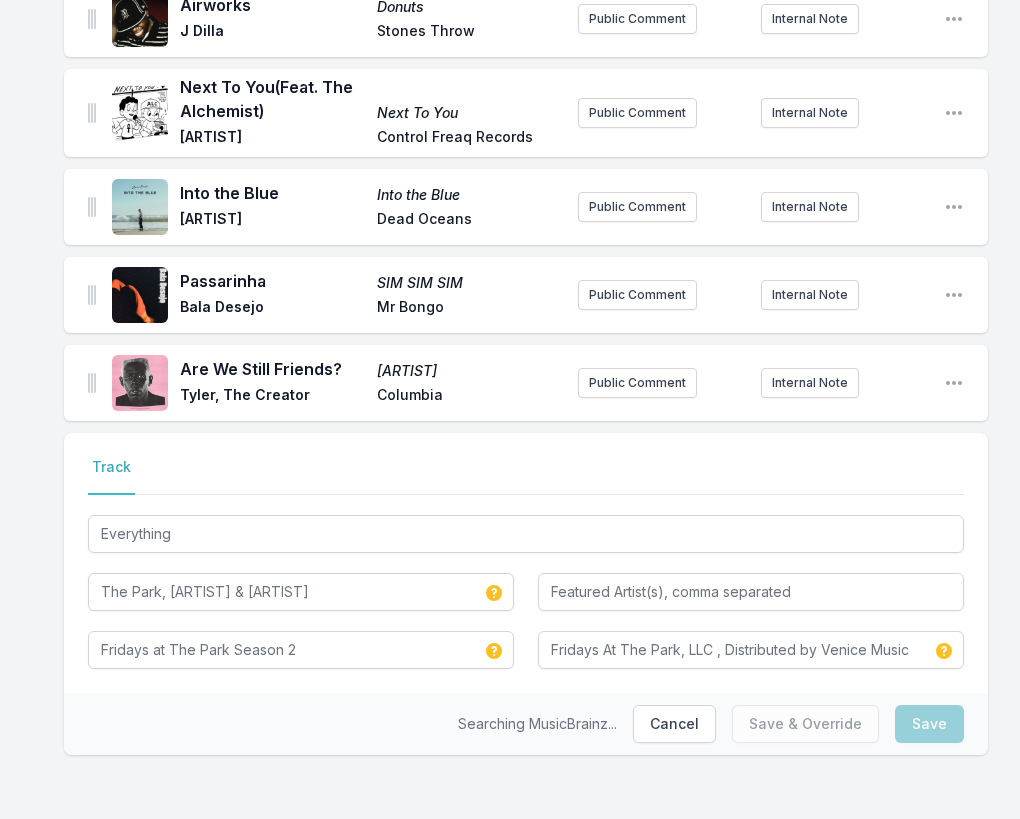 scroll, scrollTop: 755, scrollLeft: 0, axis: vertical 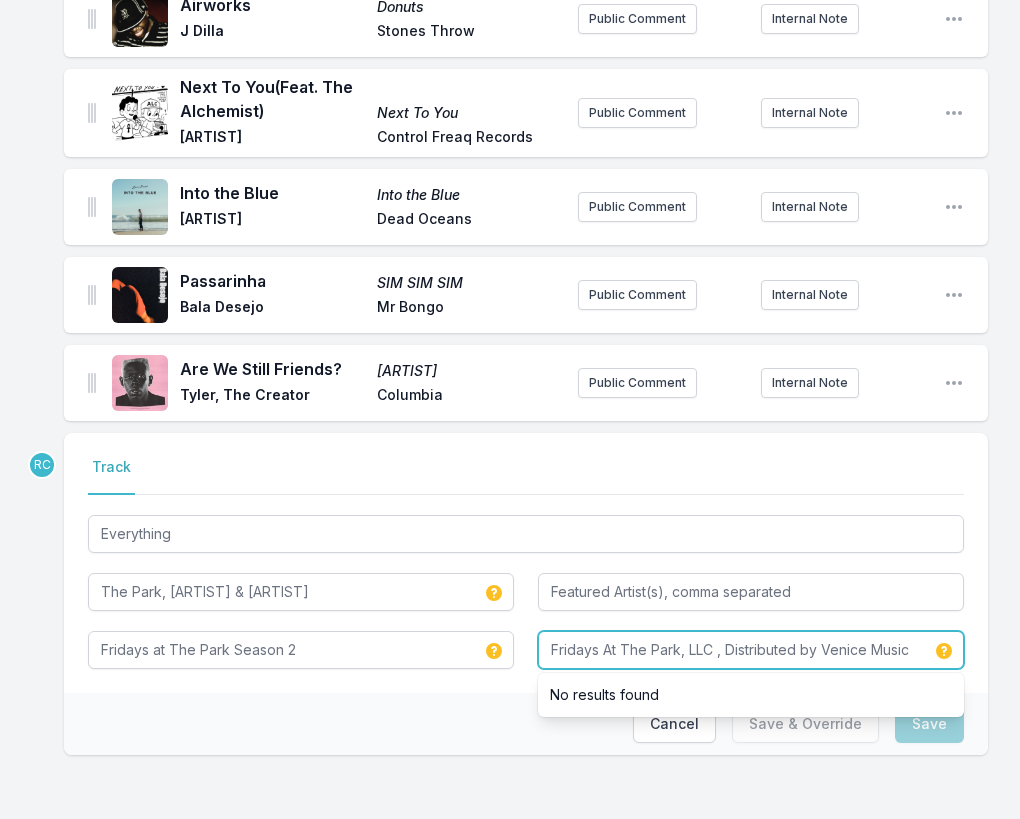 drag, startPoint x: 716, startPoint y: 657, endPoint x: 715, endPoint y: 699, distance: 42.0119 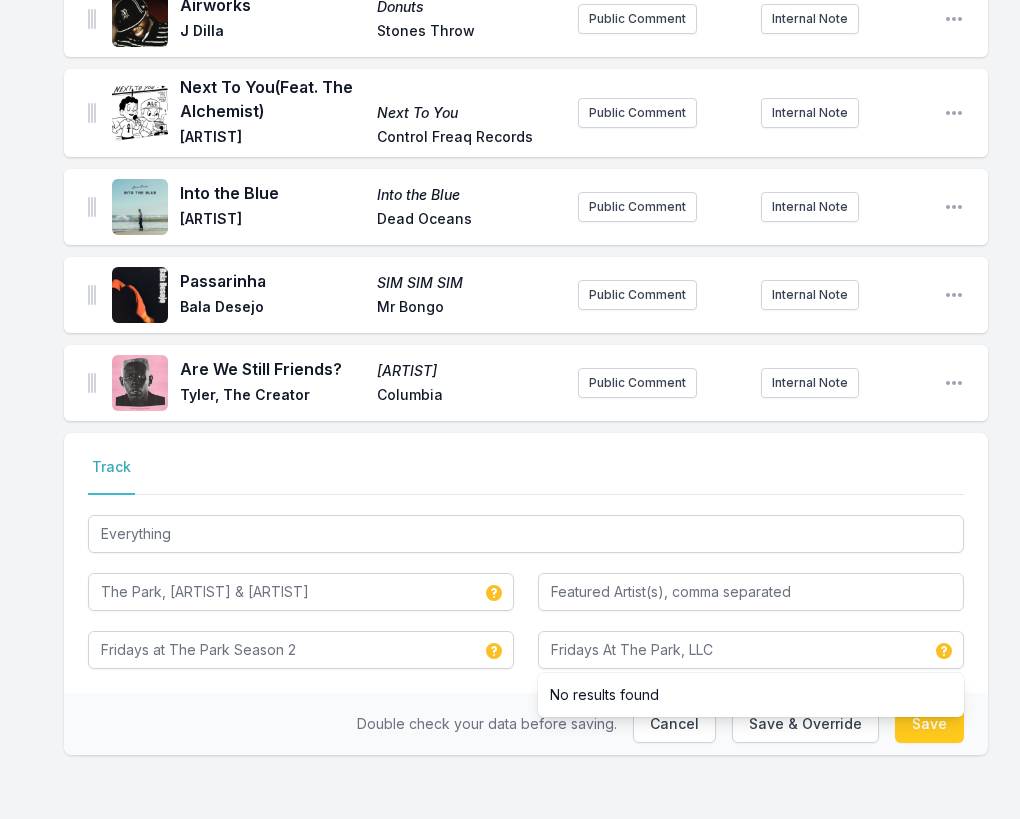 click on "Cruisin' to the Parque  (Feat. [ARTIST]) Cruisin' to the Parque [ARTIST] & The Indications Dead Oceans Public Comment Internal Note Open playlist item options Look at You Look at You [ARTIST] [ARTIST] Public Comment Internal Note Open playlist item options NyNy Sounds Good [ARTIST] [ARTIST] Public Comment Internal Note Open playlist item options Tyrant Isolation [ARTIST] feat. [ARTIST] [ARTIST] Public Comment Internal Note Open playlist item options Son of Pin Head サンライズ (Sunrise) [ARTIST] [ARTIST] Public Comment Internal Note Open playlist item options Break Open playlist item options Airworks Donuts [ARTIST] [ARTIST] Public Comment Internal Note Open playlist item options Next To You  (Feat. [ARTIST]) Next To You [ARTIST] [ARTIST] Public Comment Internal Note Open playlist item options Into the Blue Into the Blue [ARTIST] [ARTIST] Public Comment Internal Note Open playlist item options Passarinha SIM SIM SIM [ARTIST] [ARTIST] Internal Note" at bounding box center (510, 136) 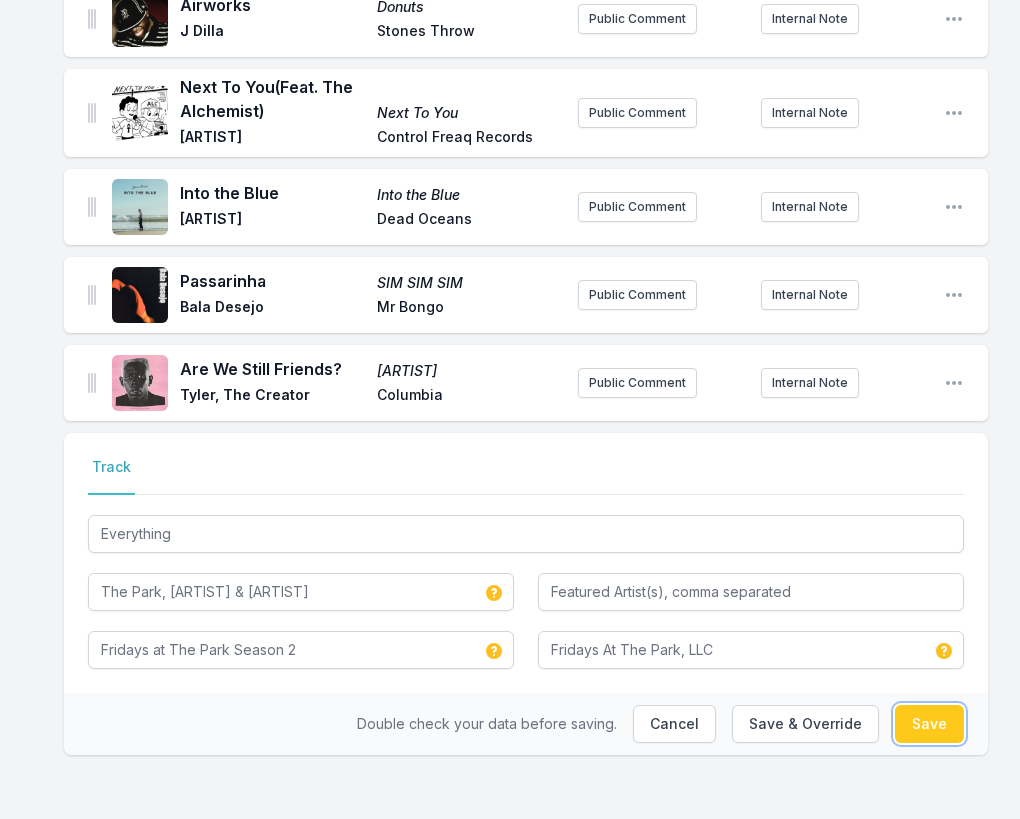 click on "Save" at bounding box center [929, 724] 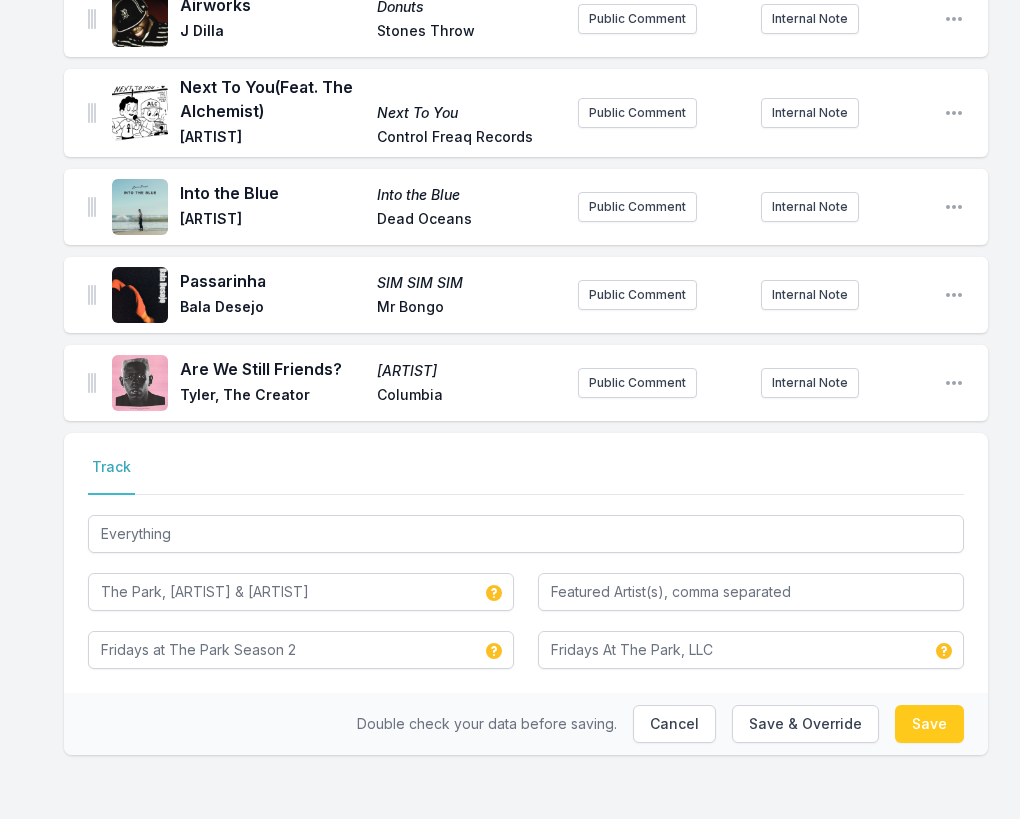 type on "Fridays At The Park, LLC , Distributed by Venice Music" 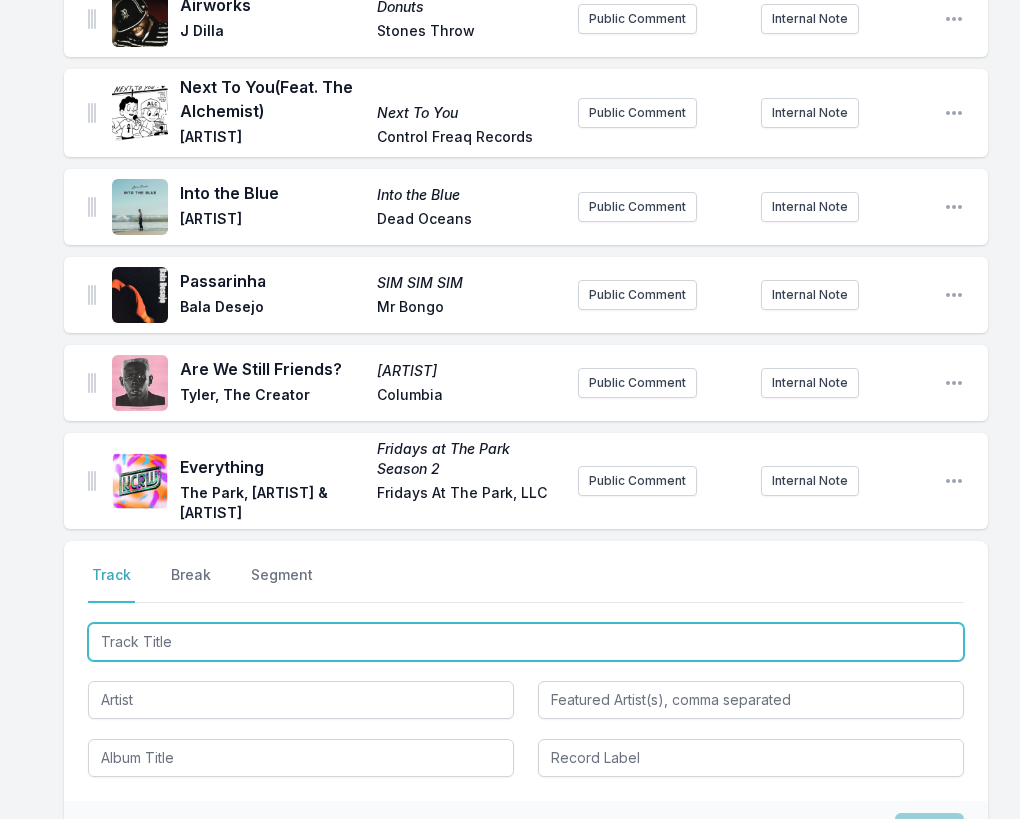 click at bounding box center (526, 642) 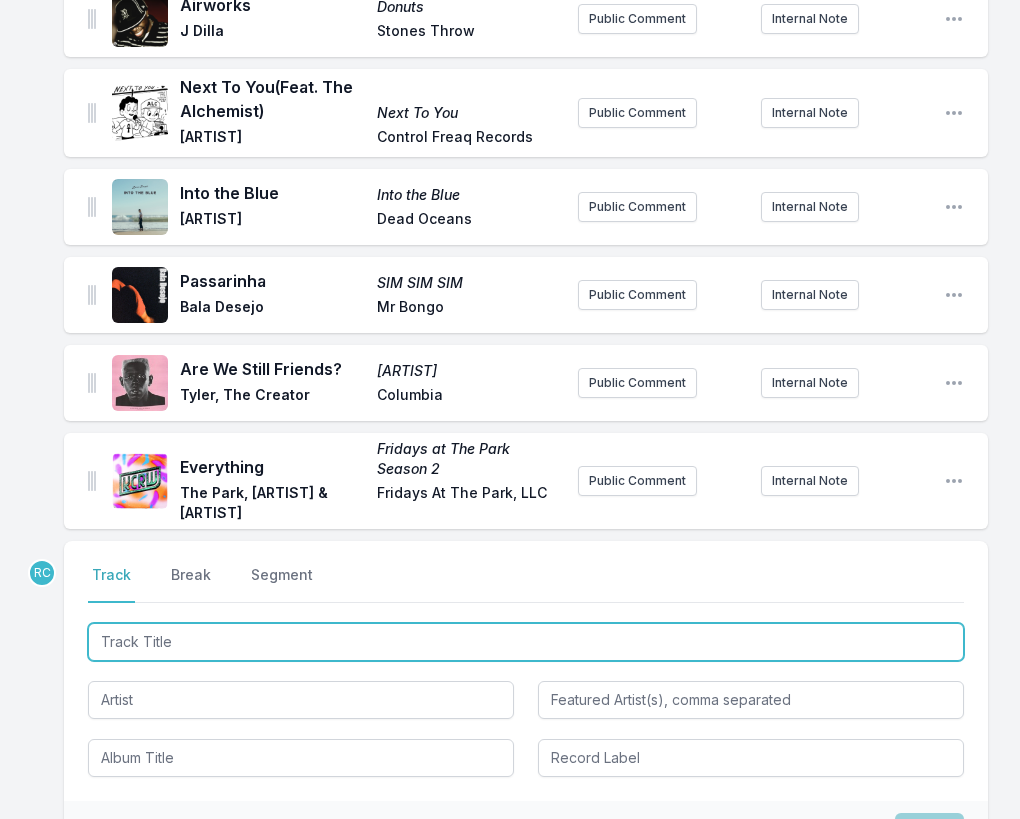 paste on "Integrity" 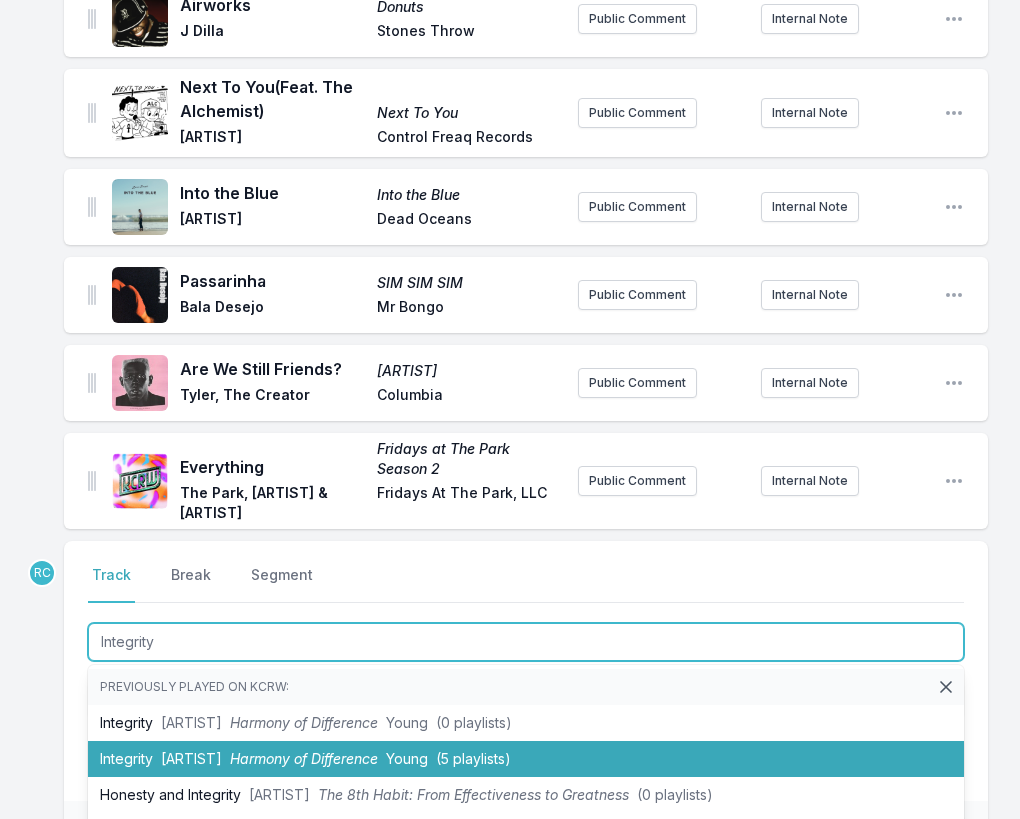 click on "Integrity [ARTIST] Harmony of Difference Young (5 playlists)" at bounding box center [526, 759] 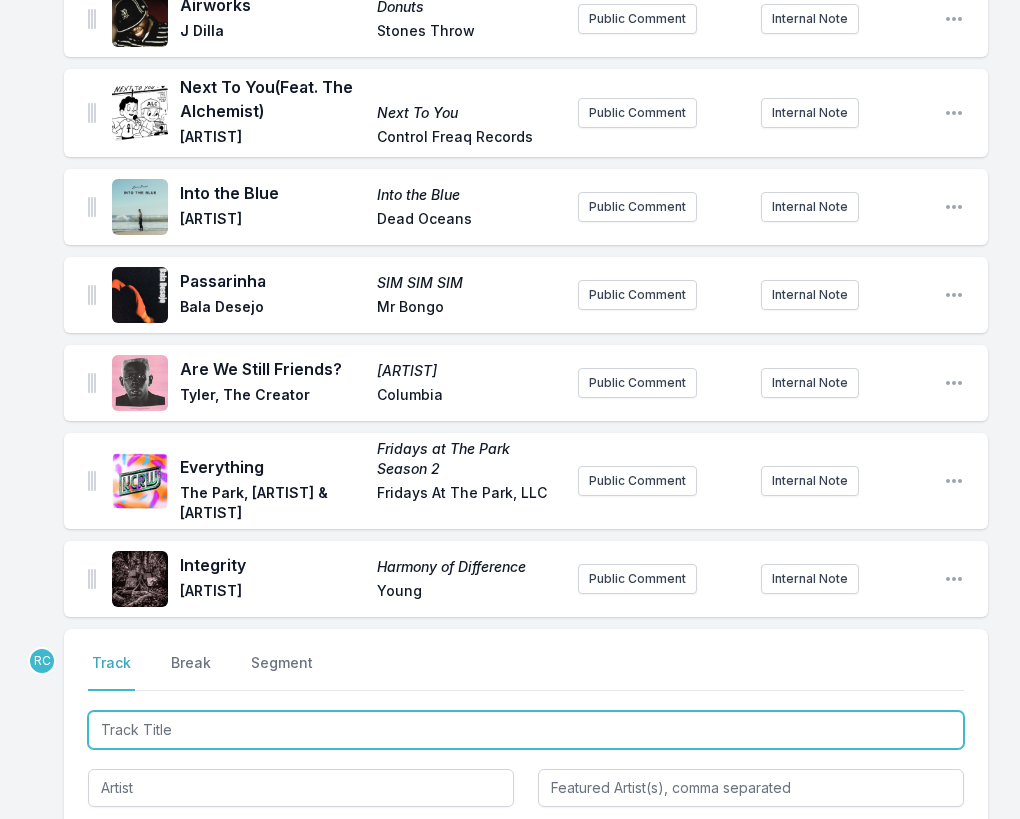 scroll, scrollTop: 843, scrollLeft: 0, axis: vertical 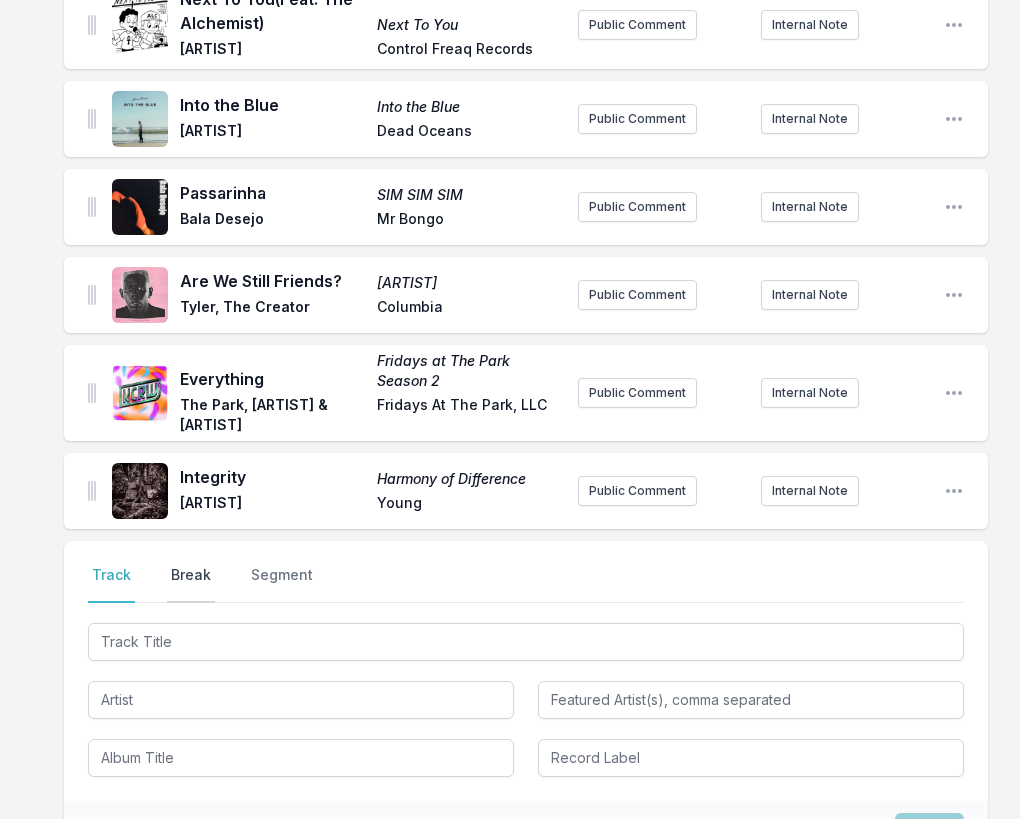 click on "Break" at bounding box center (191, 584) 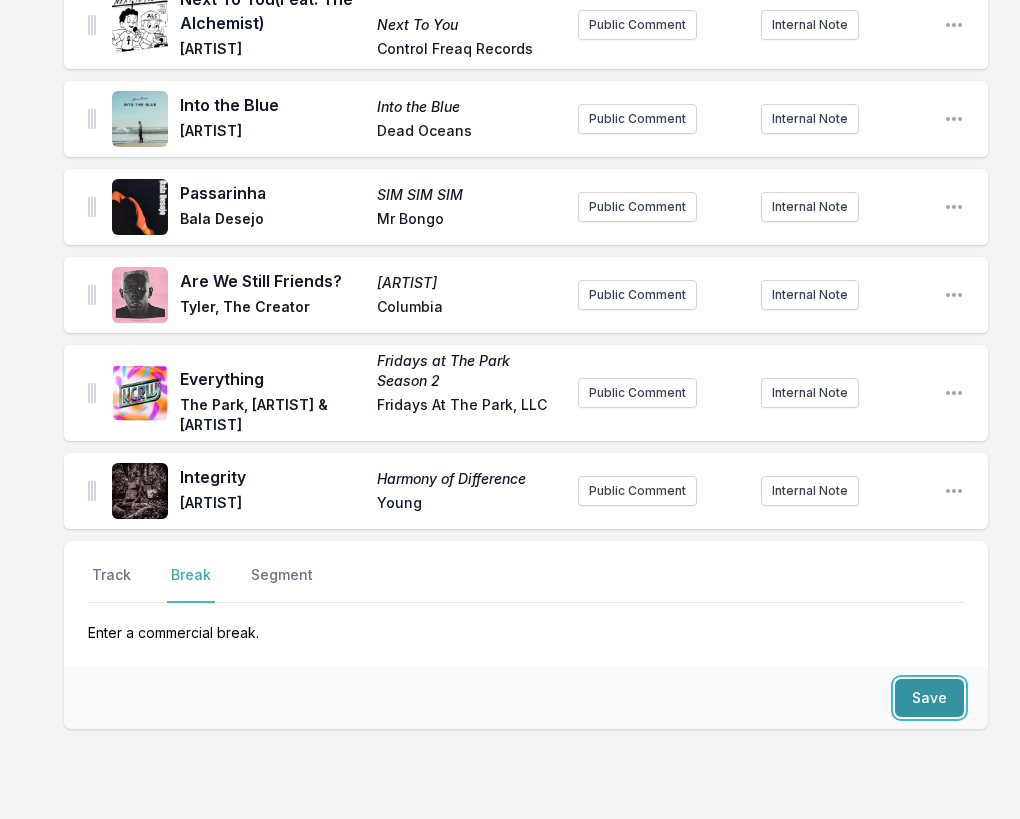 click on "Save" at bounding box center (929, 698) 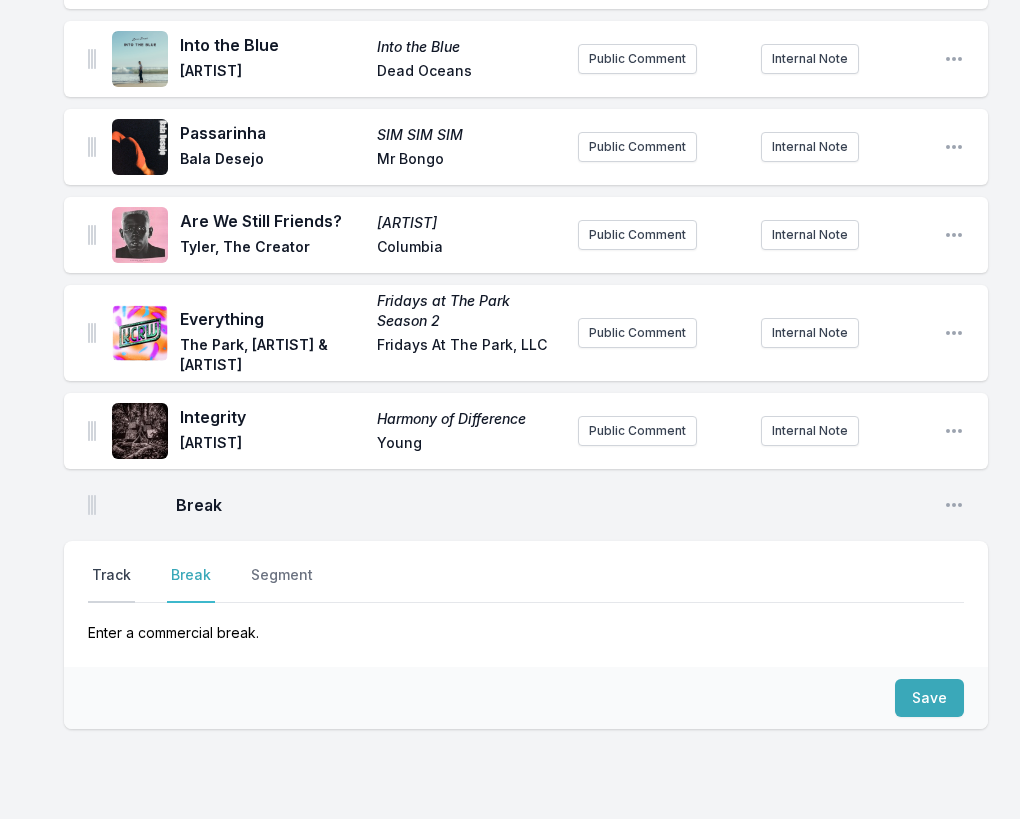click on "Track" at bounding box center (111, 584) 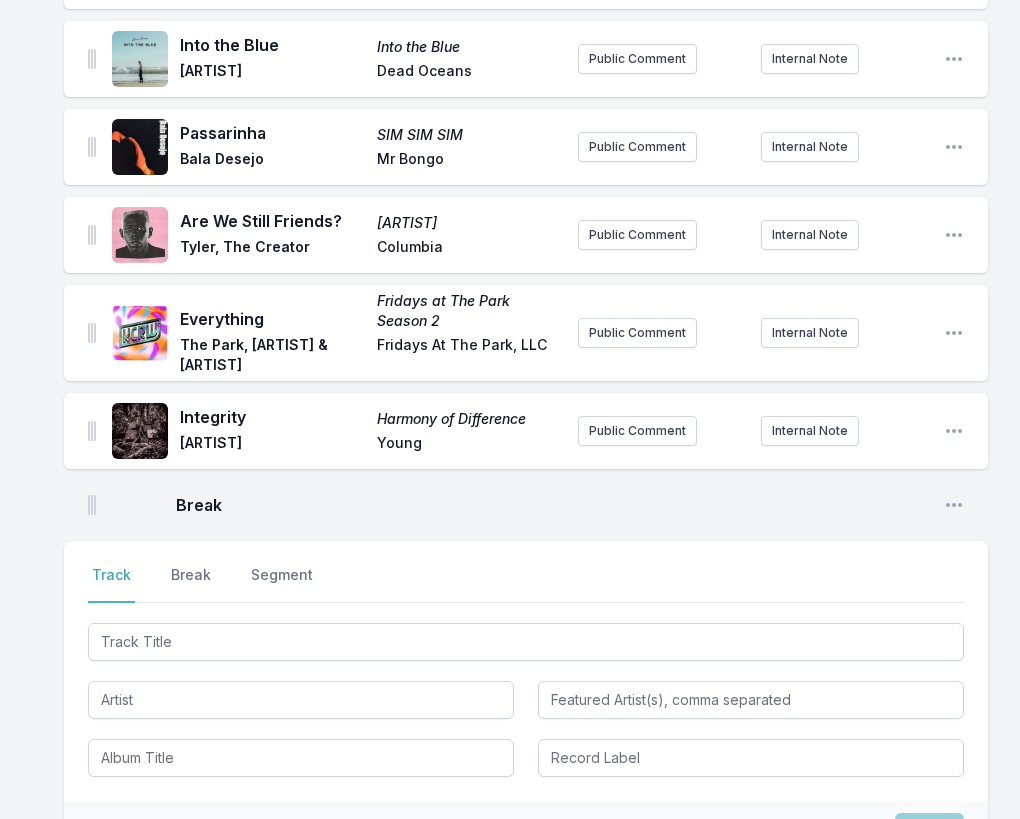 type 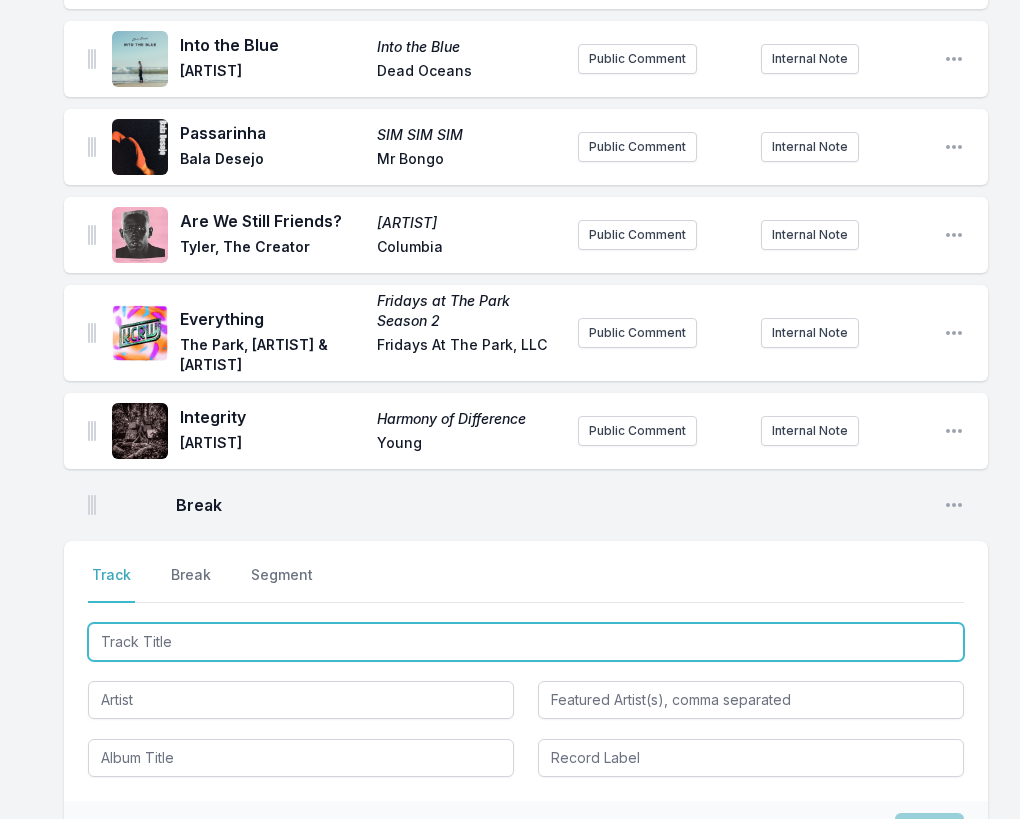 click at bounding box center (526, 642) 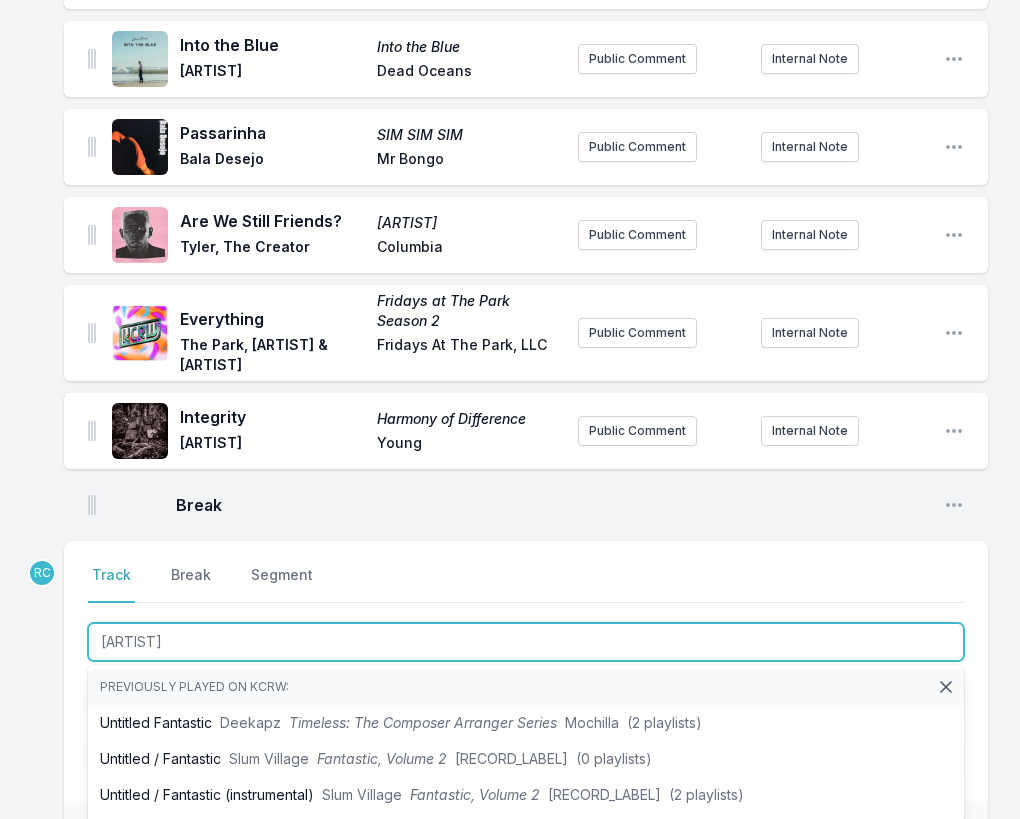 type on "UNTITLED Fantas" 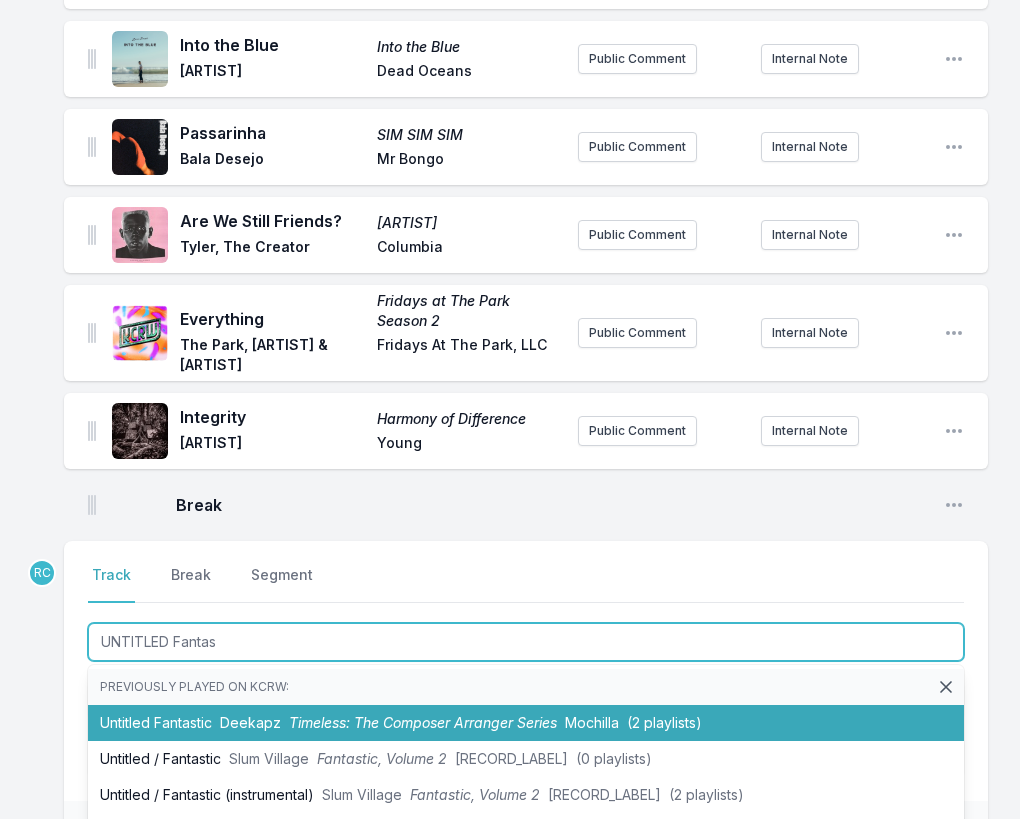 click on "Timeless: The Composer Arranger Series" at bounding box center (423, 722) 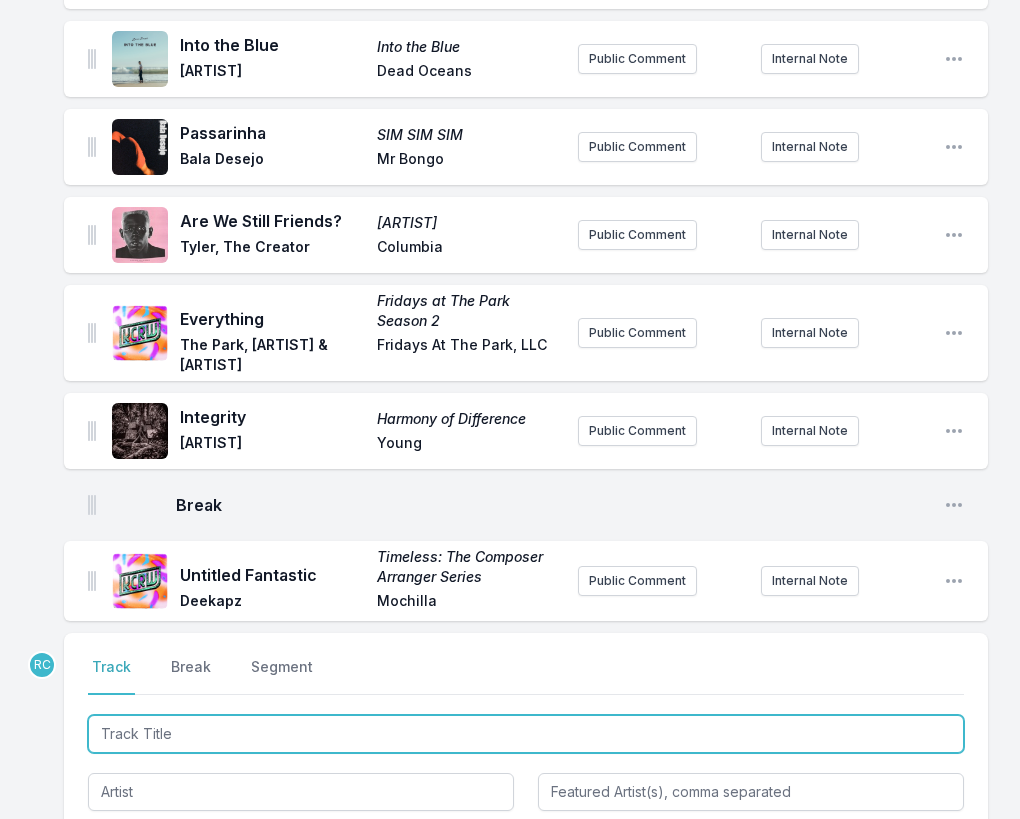 scroll, scrollTop: 995, scrollLeft: 0, axis: vertical 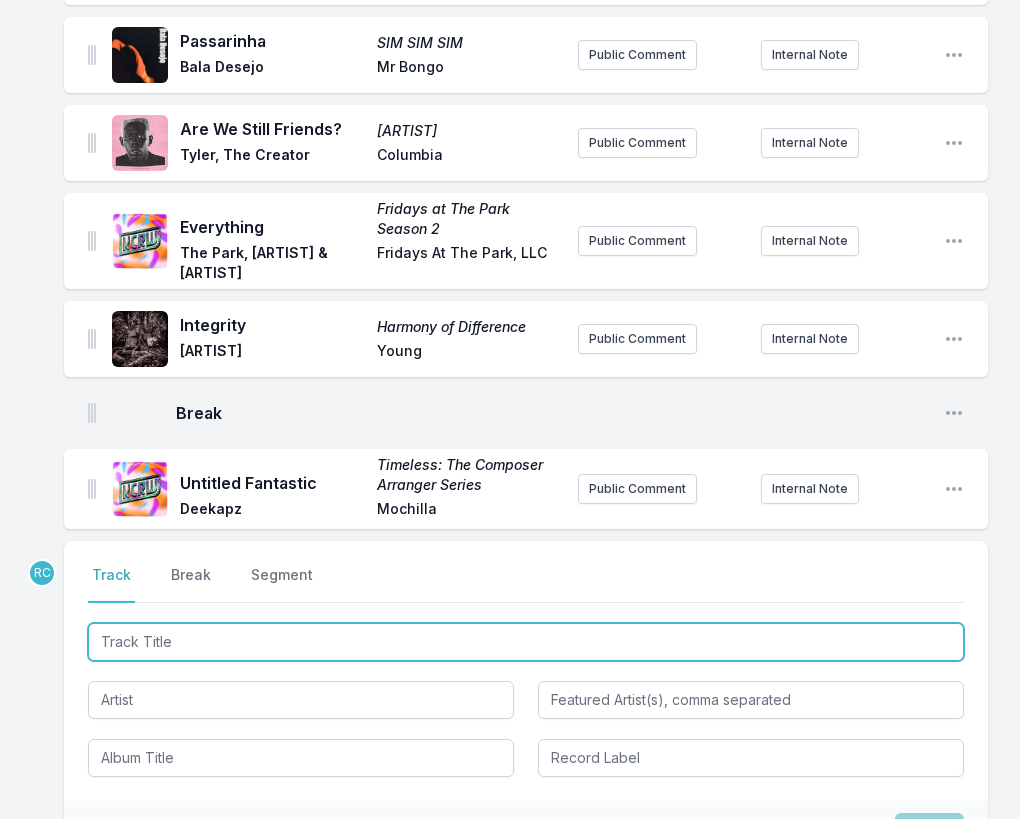 click at bounding box center (526, 642) 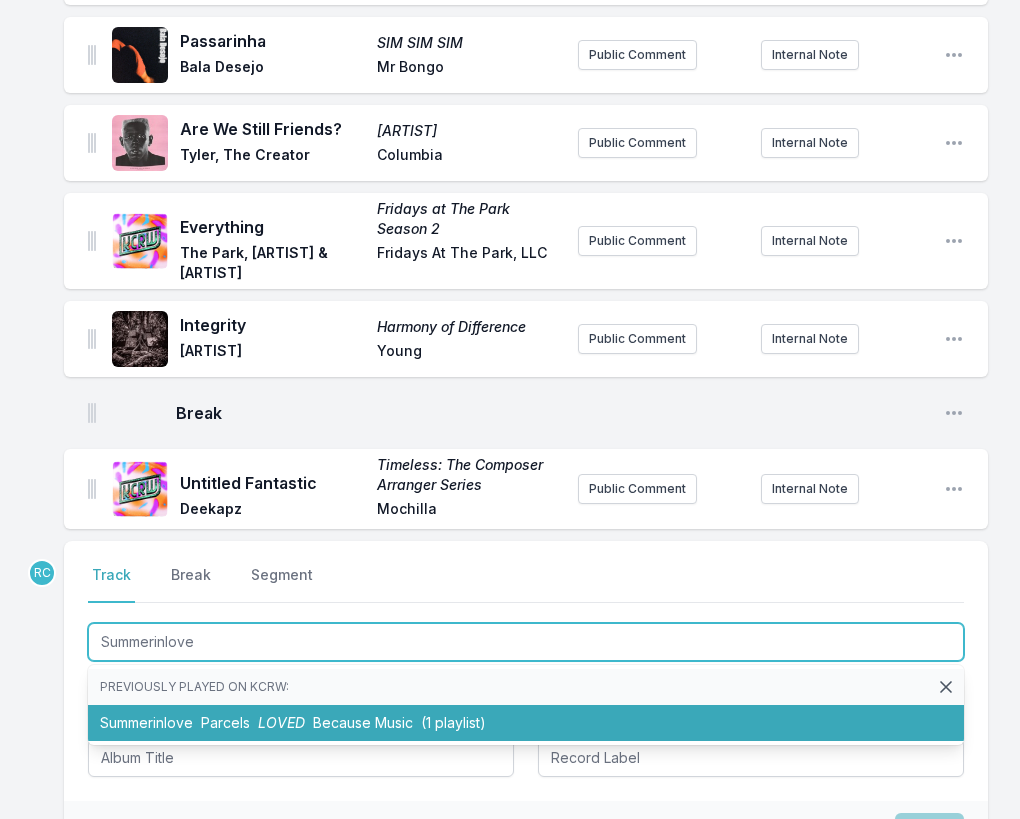 click on "[ARTIST] [ARTIST] [ARTIST] ([NUMBER] playlists)" at bounding box center (526, 723) 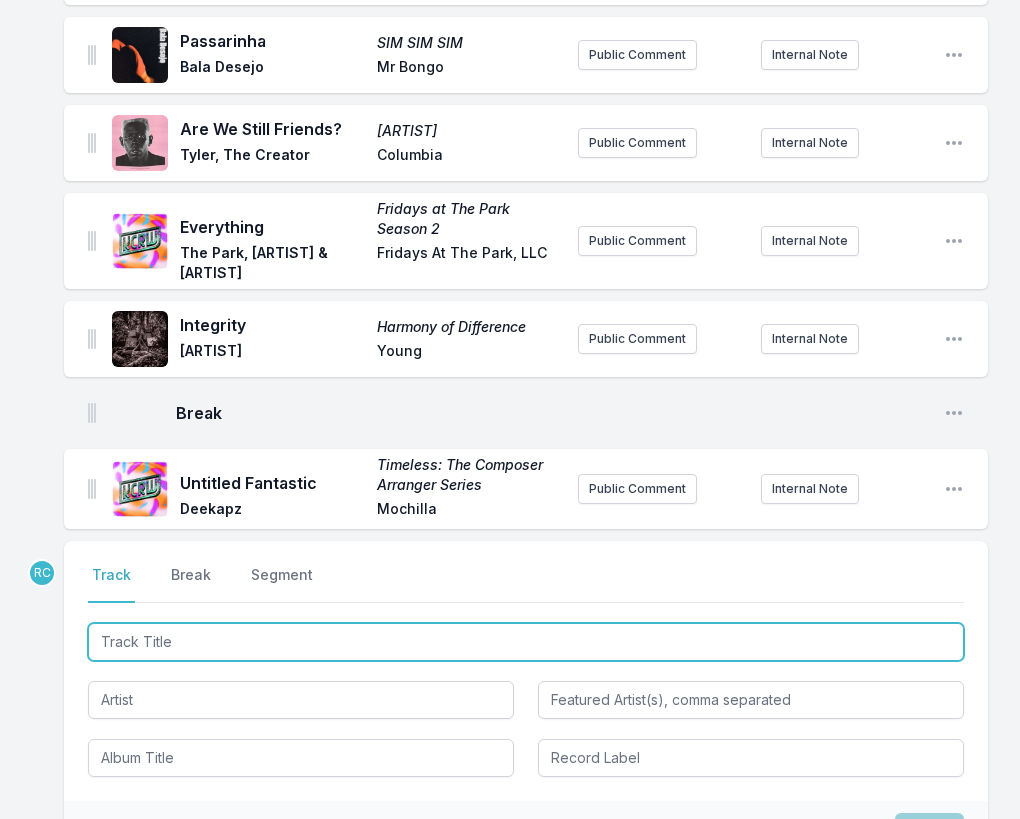scroll, scrollTop: 1083, scrollLeft: 0, axis: vertical 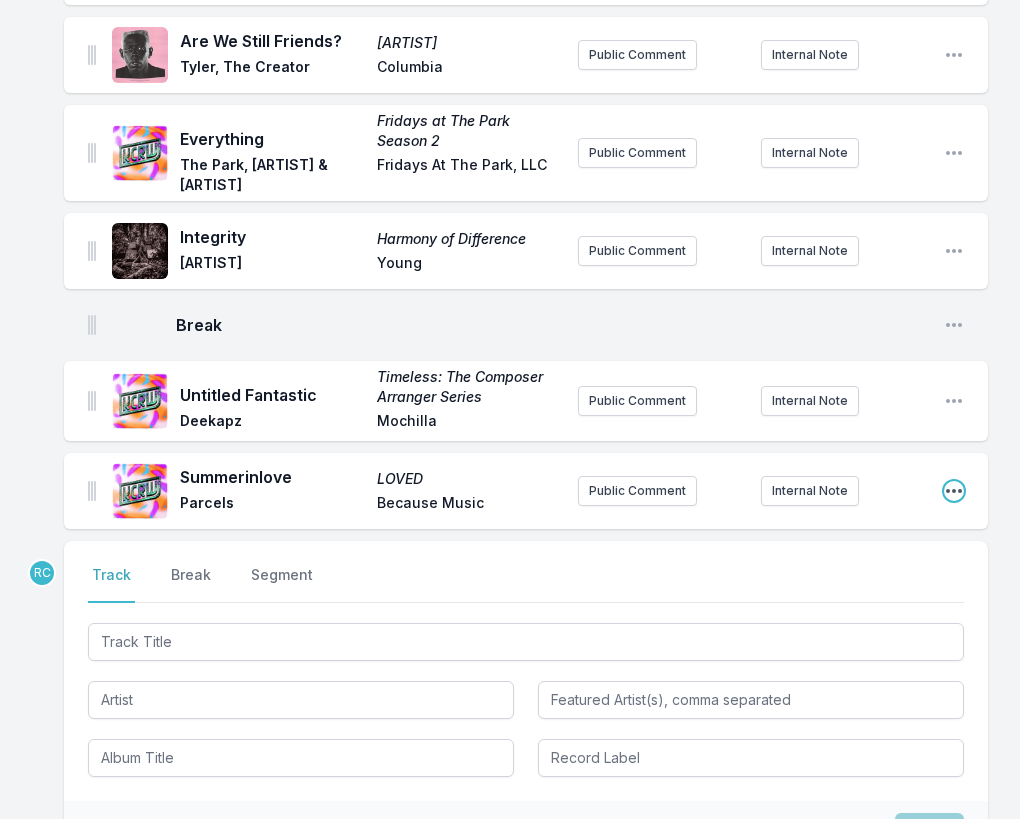click 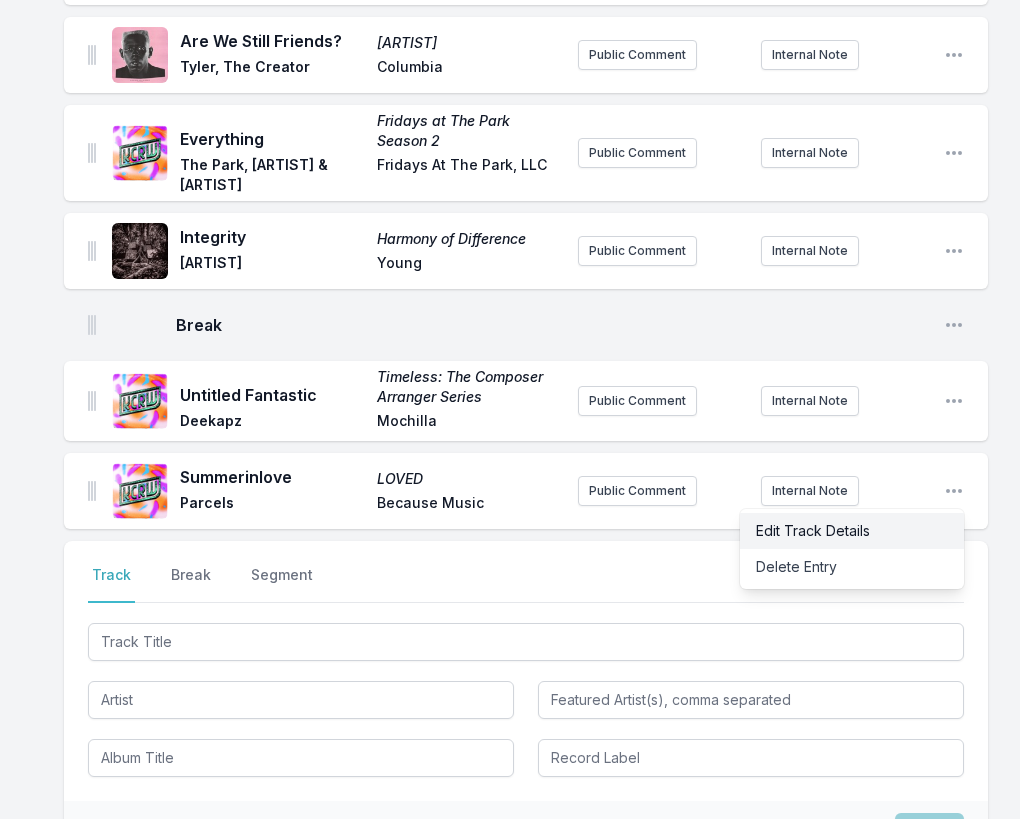 click on "Edit Track Details" at bounding box center [852, 531] 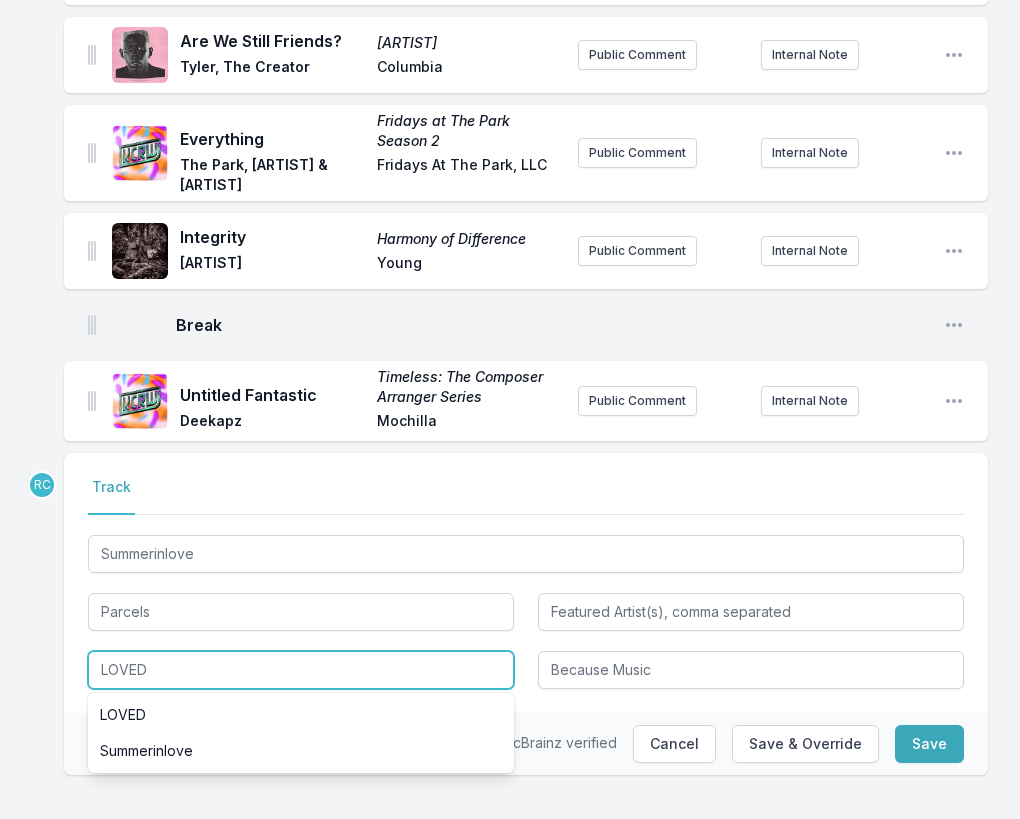 drag, startPoint x: 208, startPoint y: 671, endPoint x: 58, endPoint y: 622, distance: 157.8005 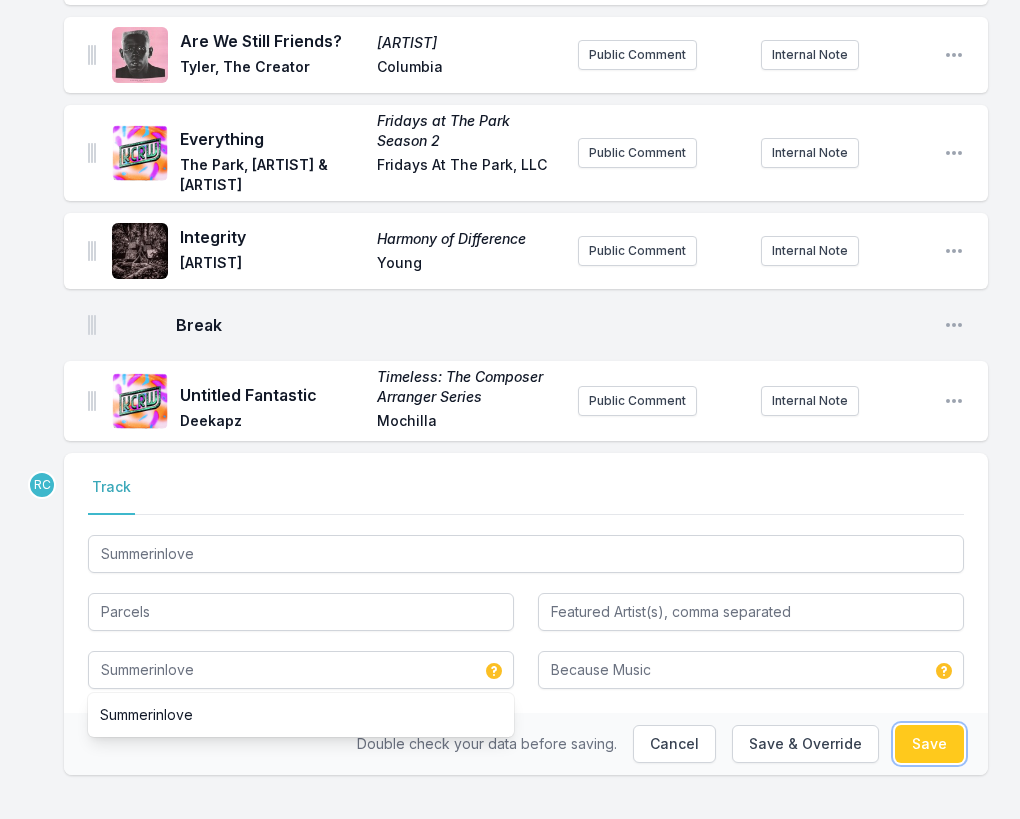 click on "Save" at bounding box center (929, 744) 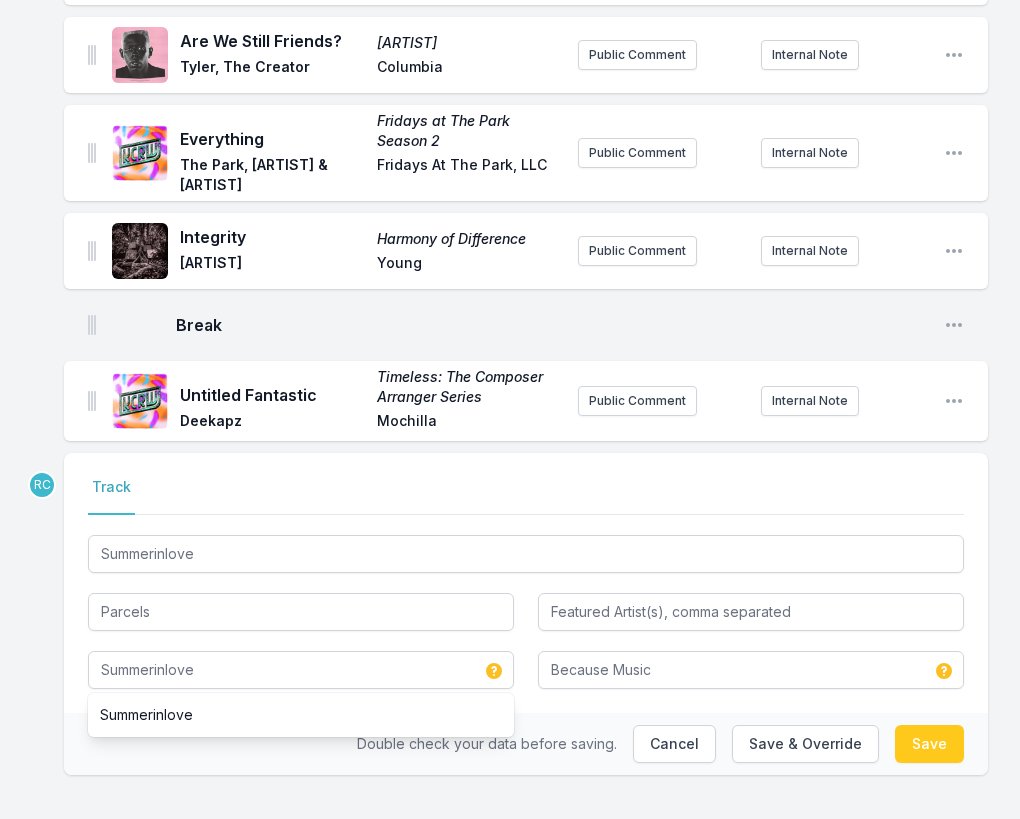 type on "LOVED" 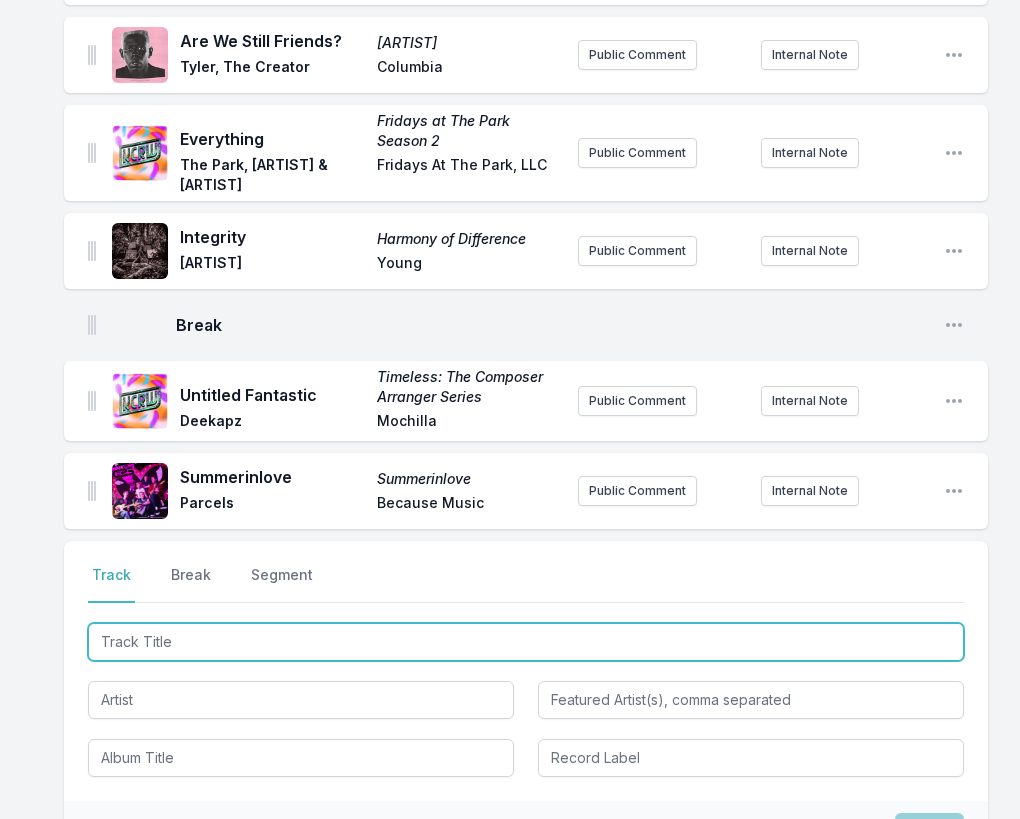 click at bounding box center (526, 642) 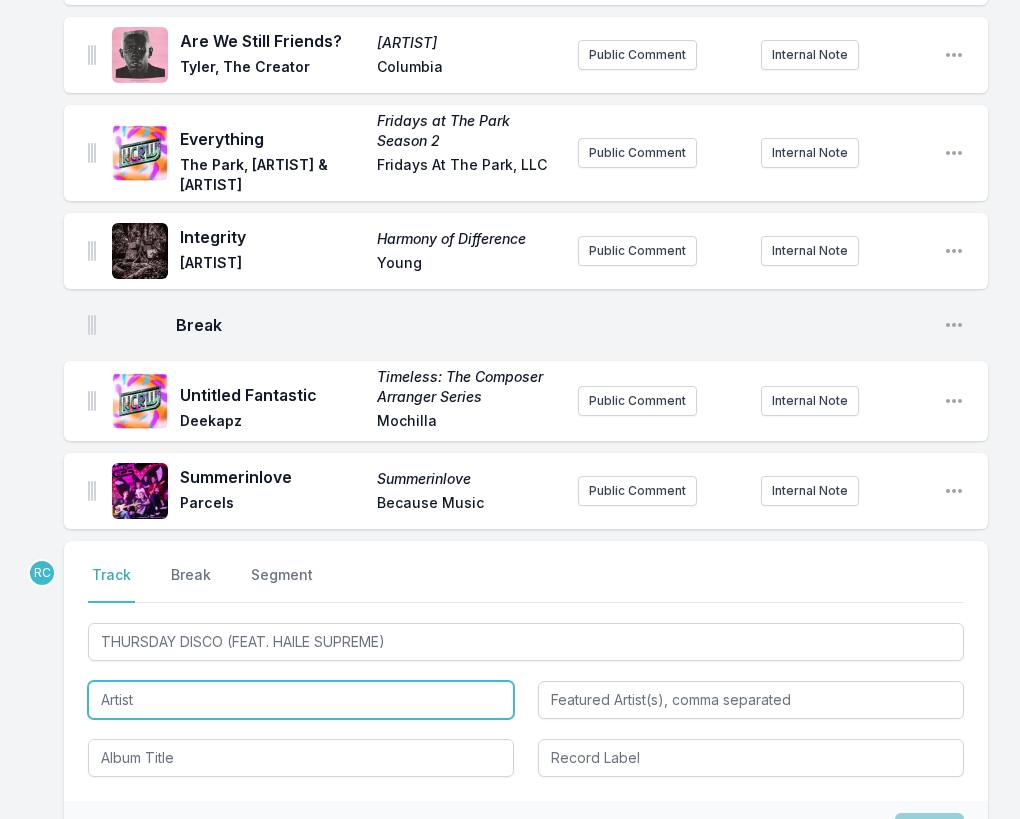 type on "THURSDAY DISCO" 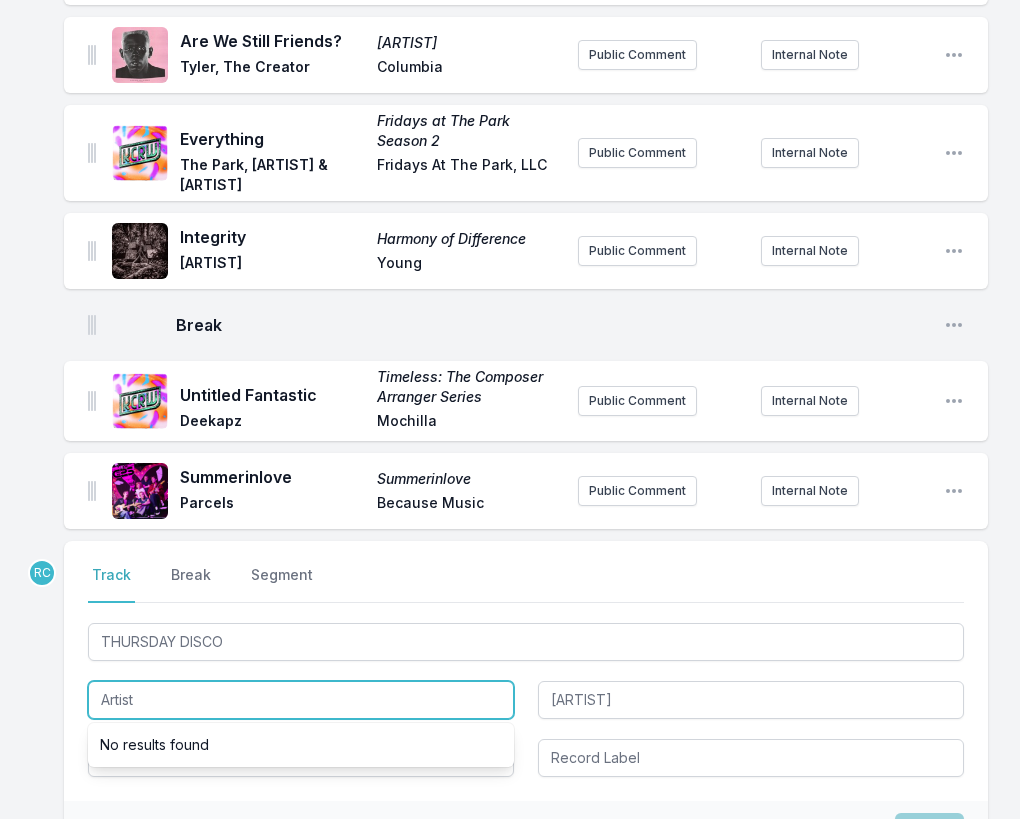 paste on "CARRTOONS" 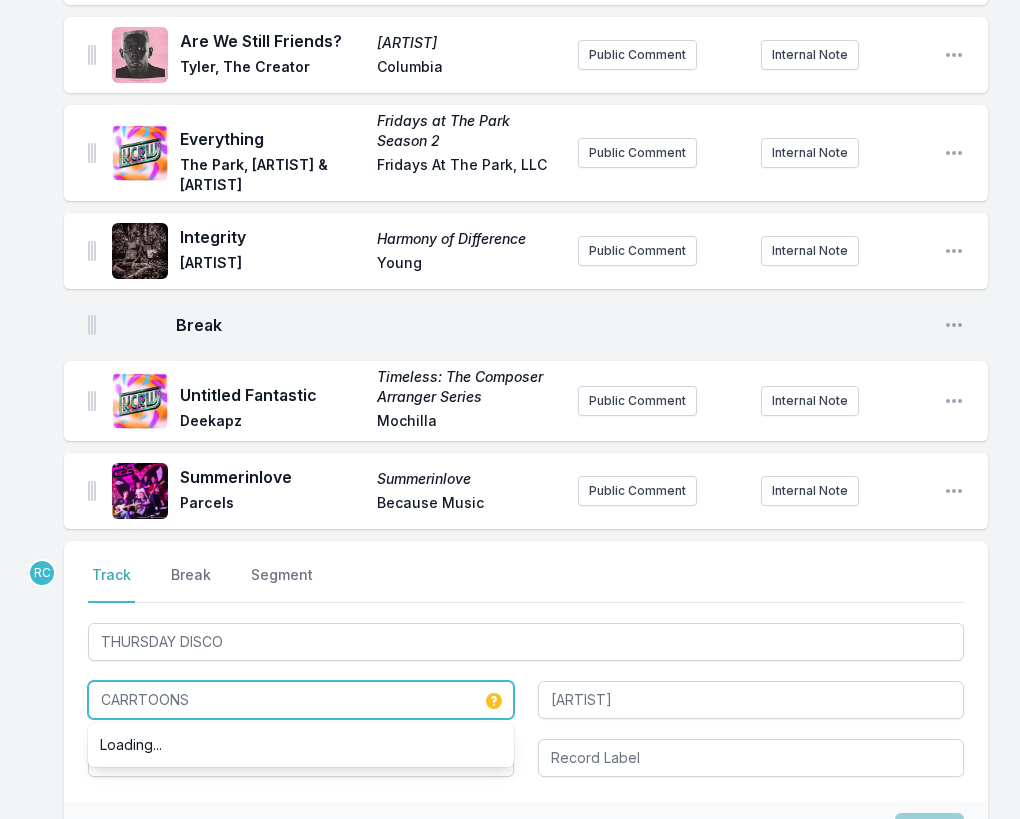 type on "CARRTOONS" 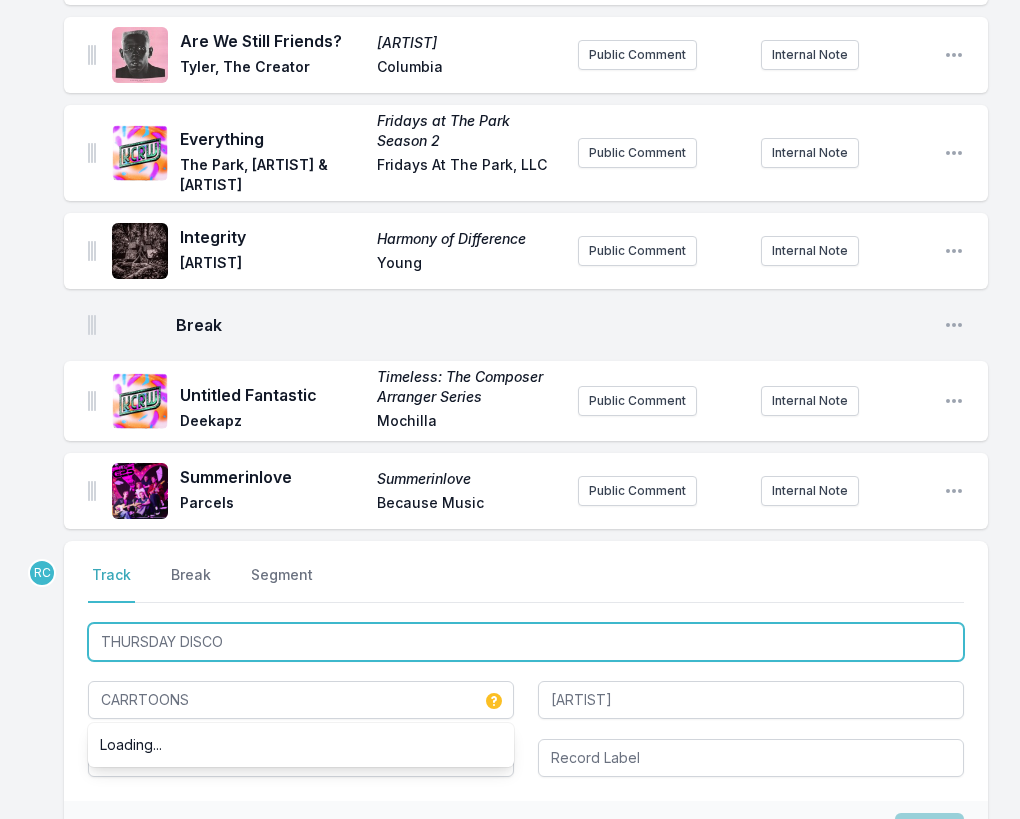 click on "THURSDAY DISCO" at bounding box center [526, 642] 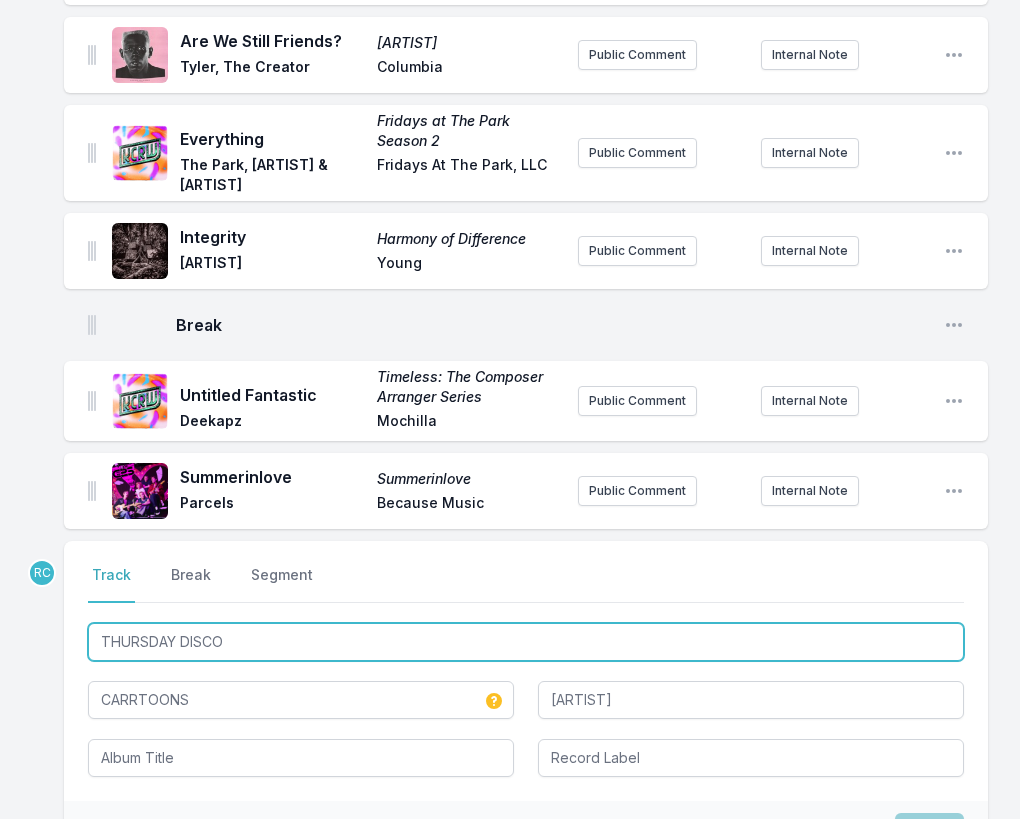 type on "THURSDAY DISC" 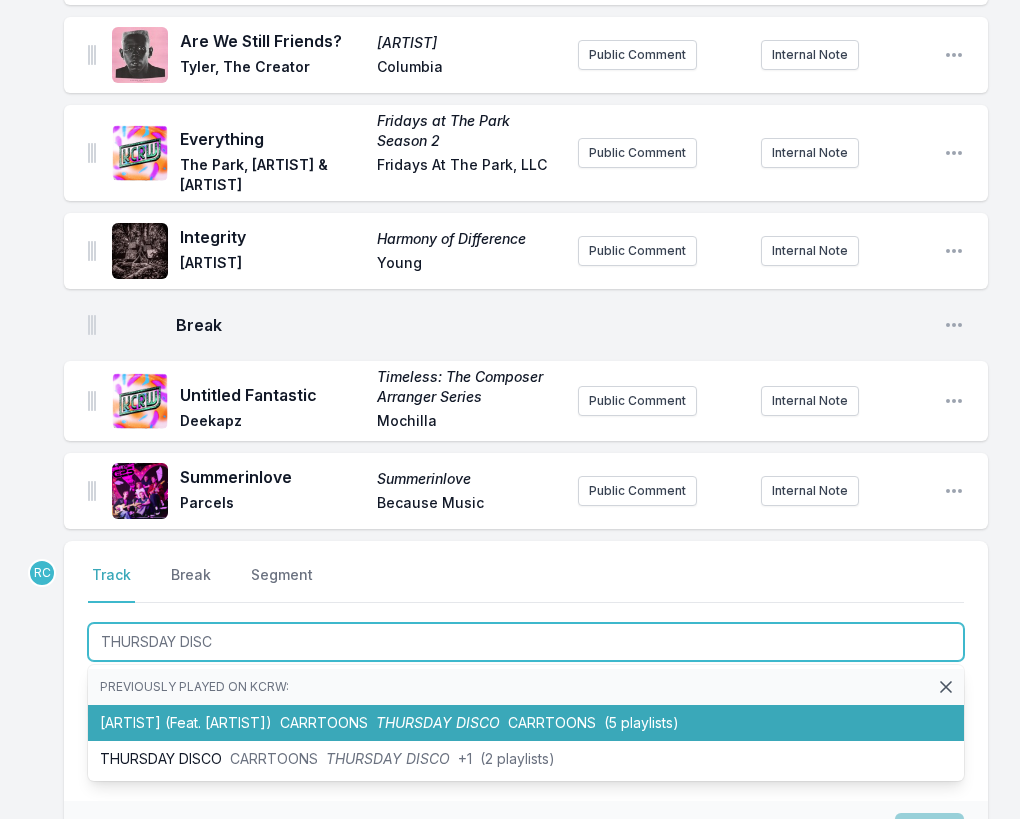 click on "[ARTIST] (Feat. [ARTIST]) [ARTIST] [ARTIST] ([NUMBER] playlists)" at bounding box center [526, 723] 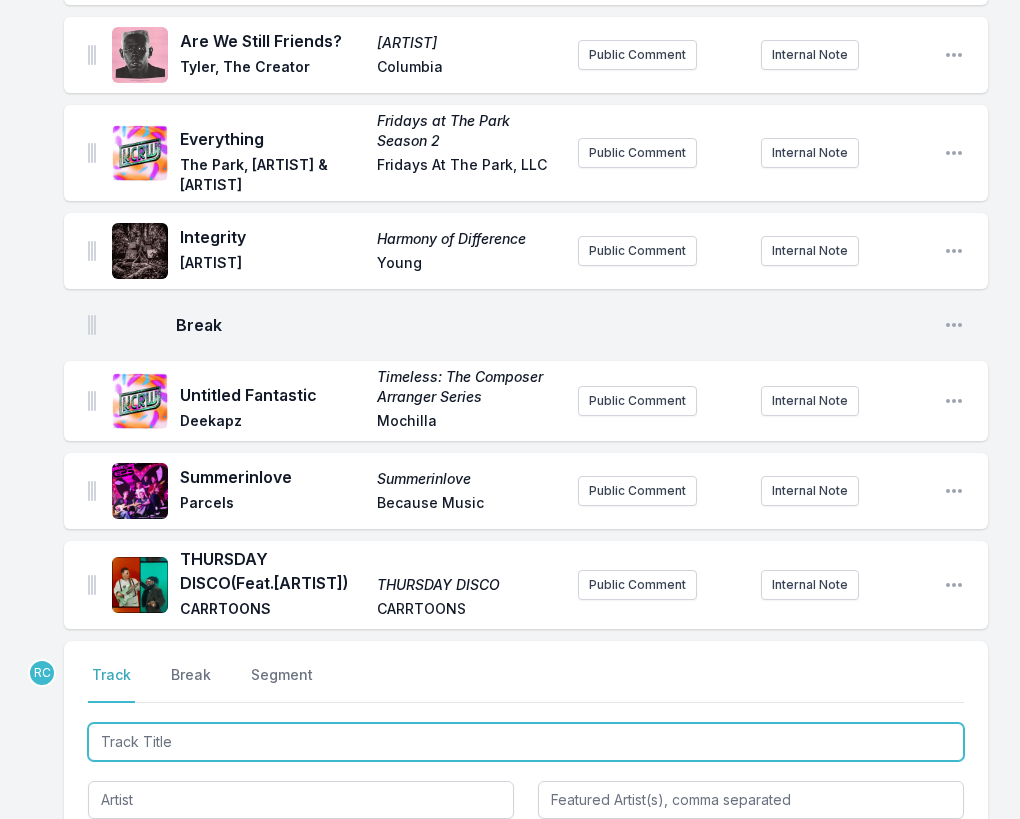 scroll, scrollTop: 1183, scrollLeft: 0, axis: vertical 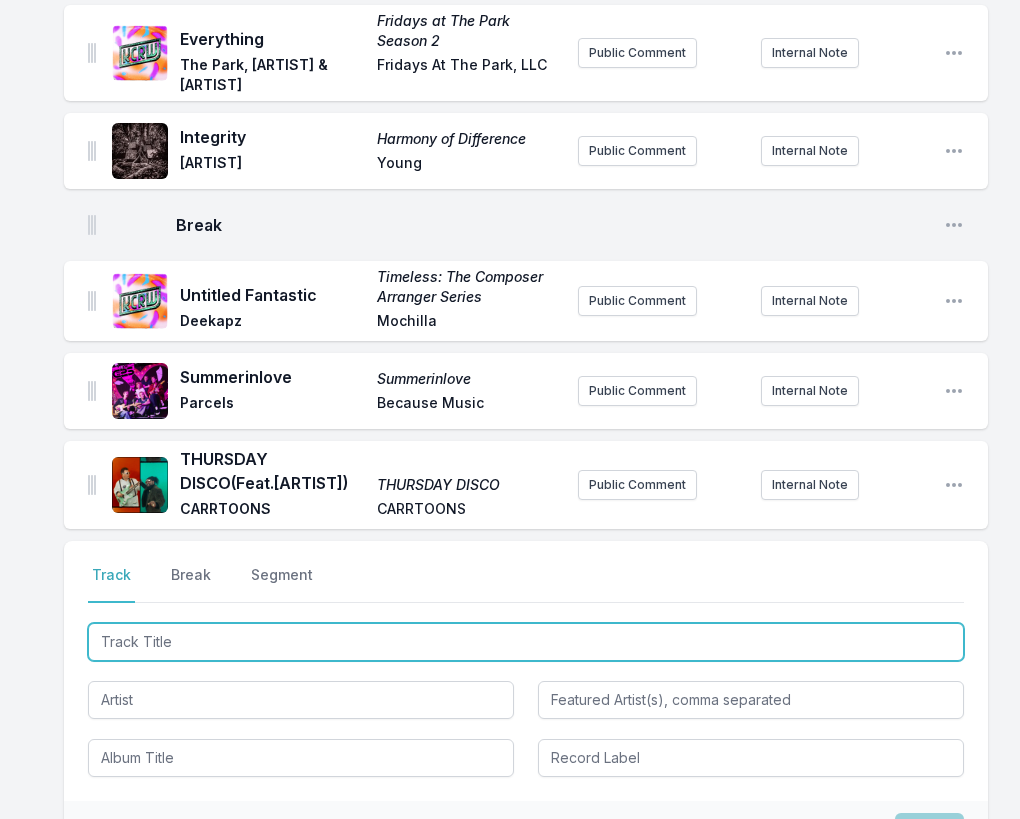 click at bounding box center (526, 642) 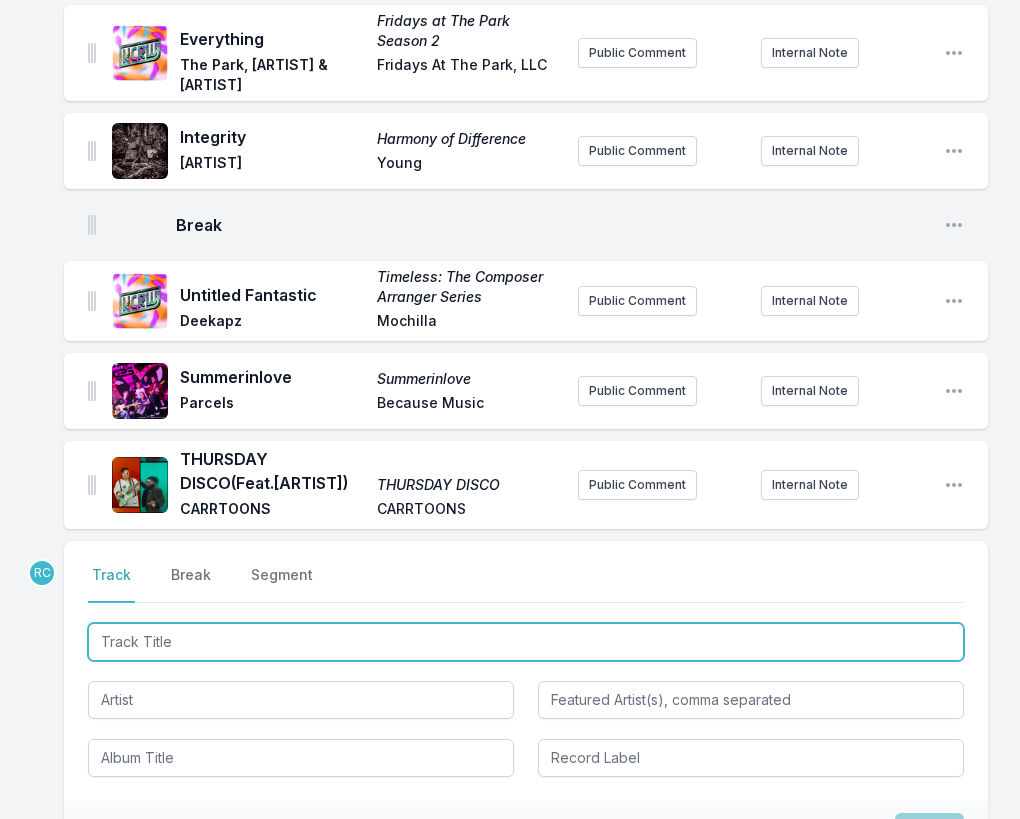 paste on "Hielo Seco (Feat. Marc Ribot & Money Mark)" 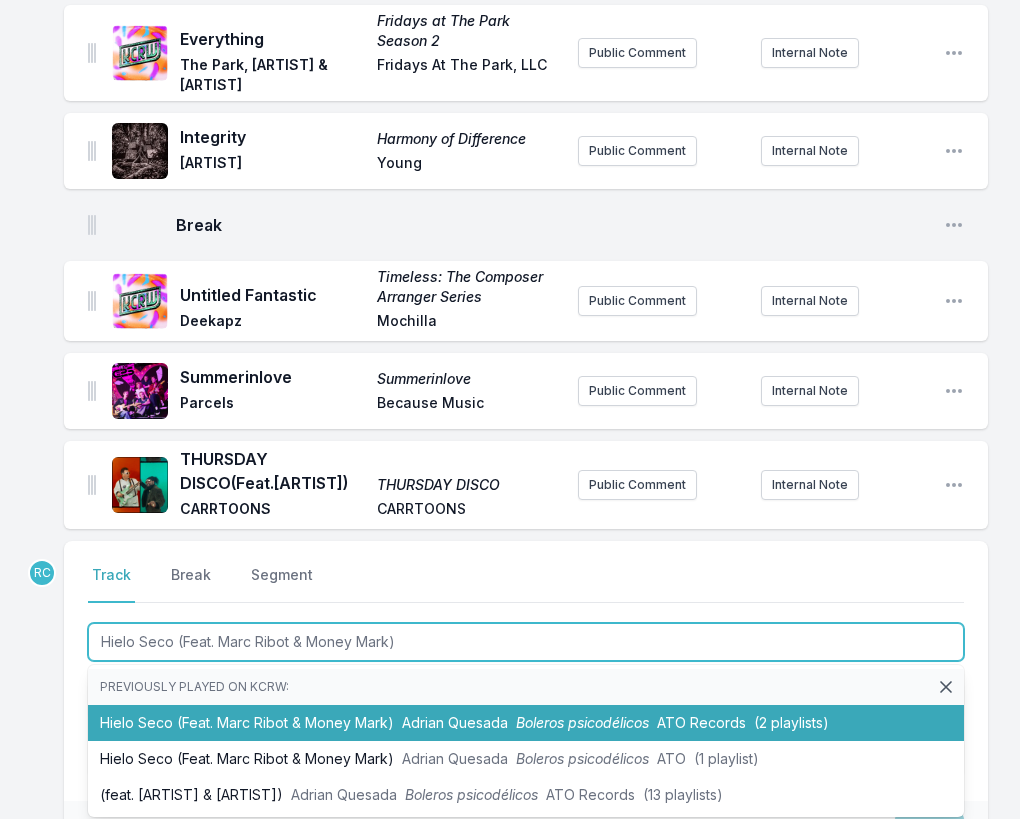 click on "[ARTIST] (Feat. [ARTIST] & [ARTIST]) [ARTIST] [ARTIST] [ARTIST] ([NUMBER] playlists)" at bounding box center (526, 723) 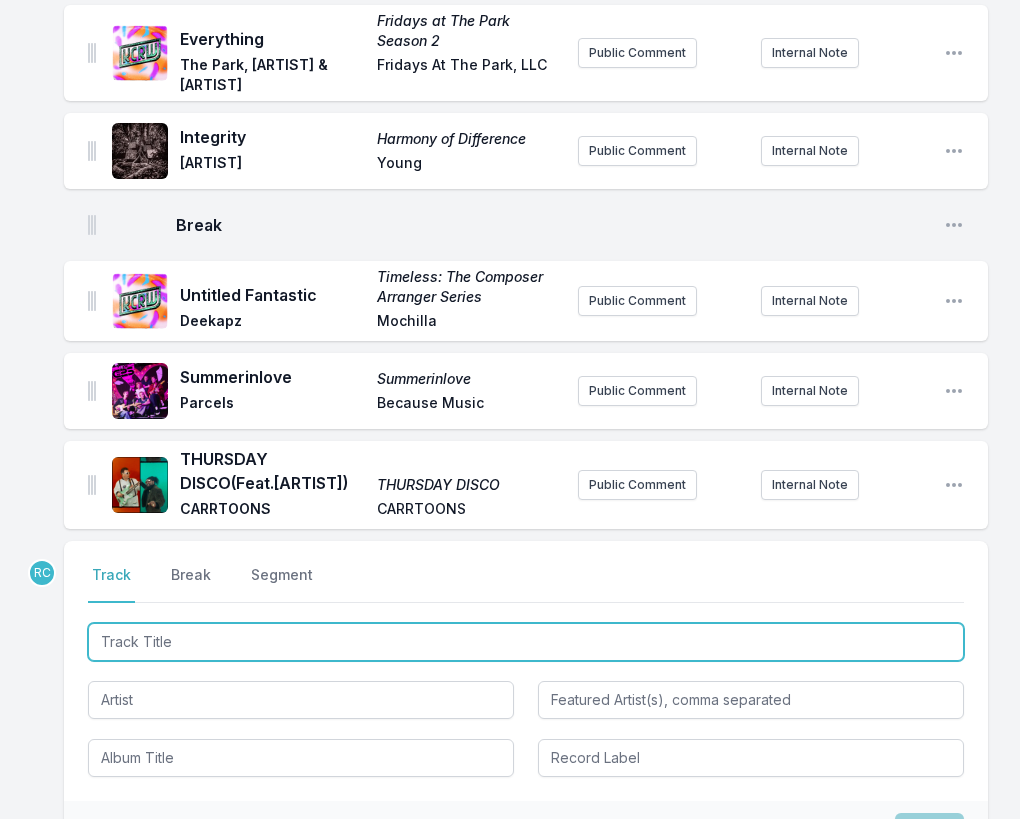 scroll, scrollTop: 1283, scrollLeft: 0, axis: vertical 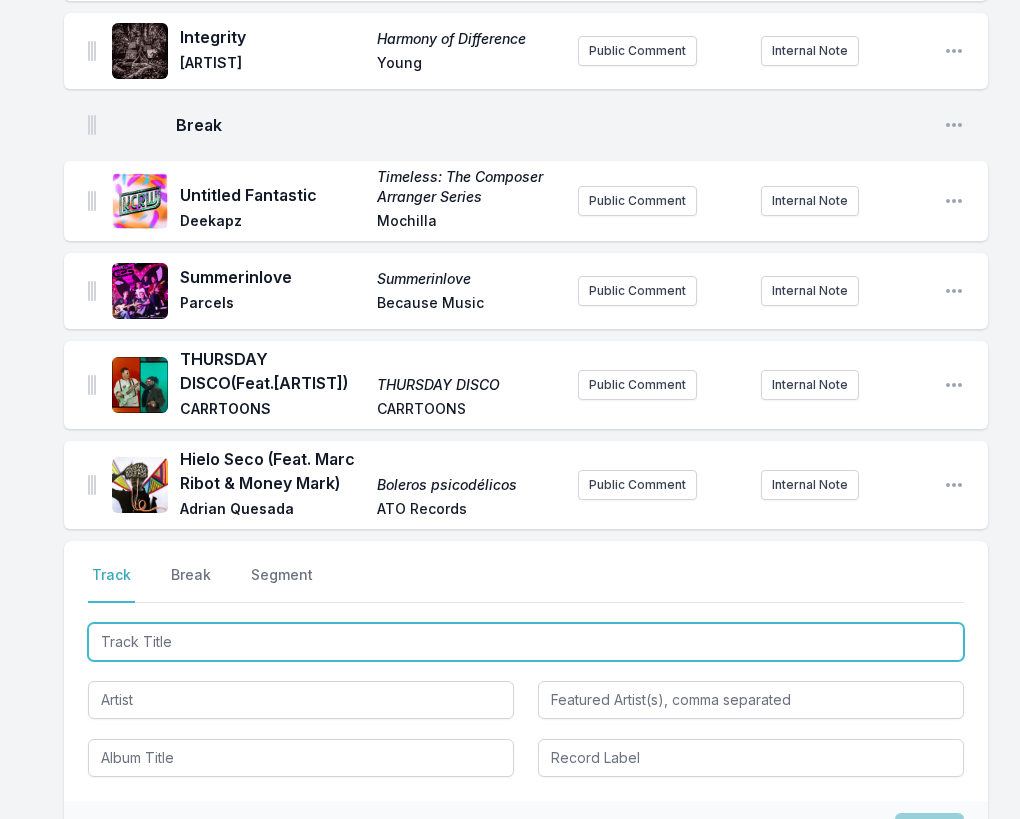 click at bounding box center (526, 642) 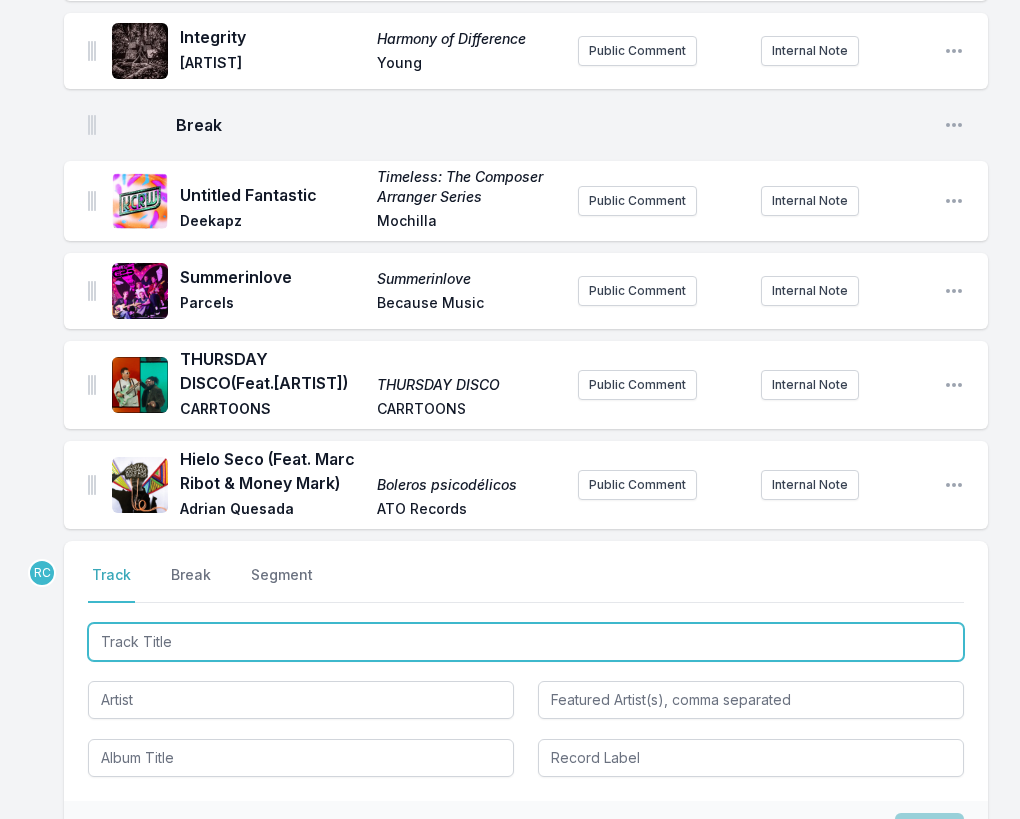 paste on "No Tengo Valor" 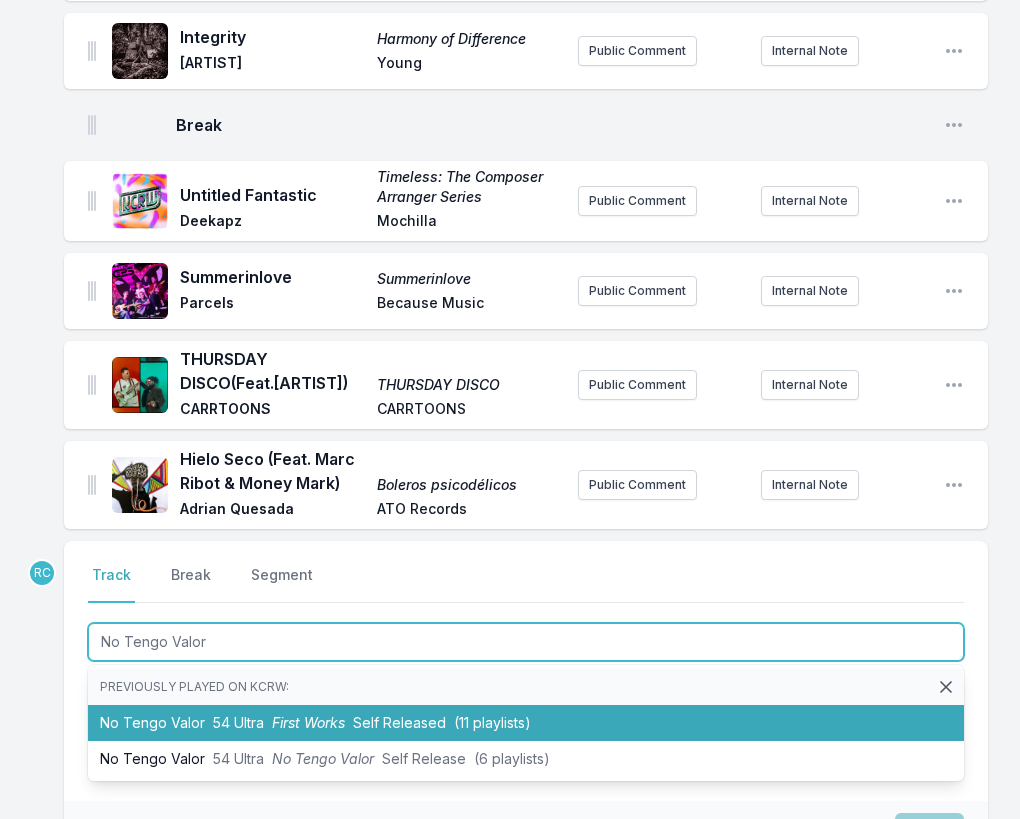click on "No Tengo Valor 54 Ultra First Works Self Released (11 playlists)" at bounding box center (526, 723) 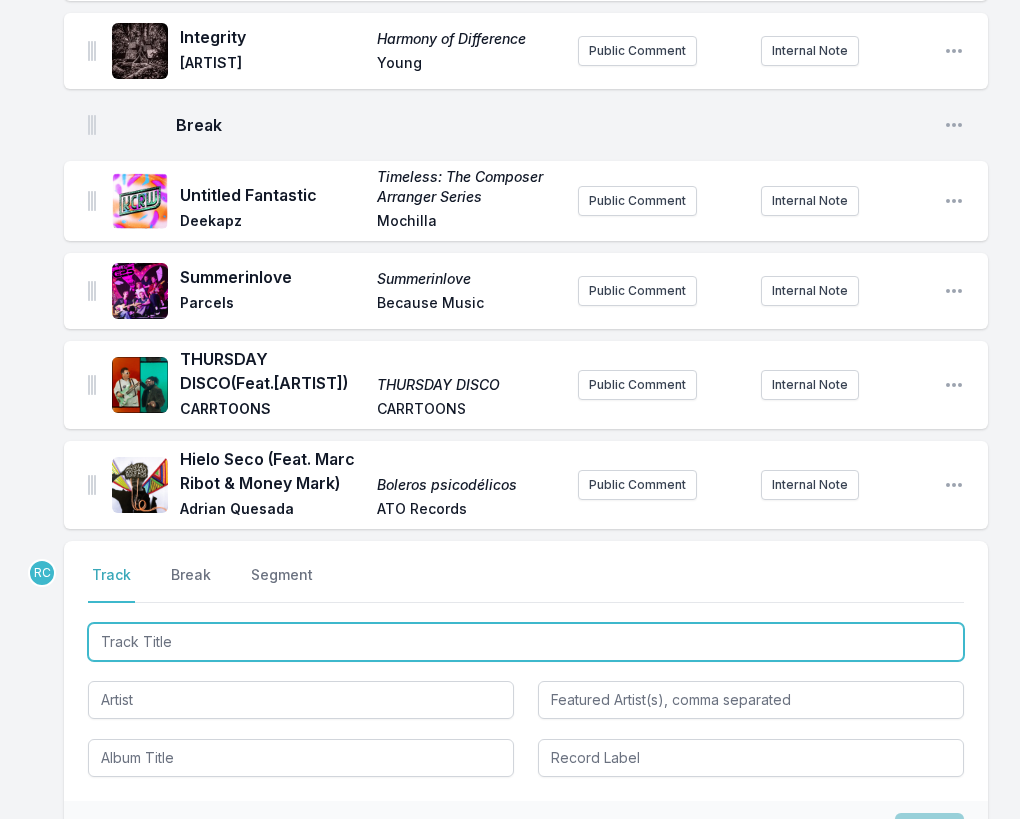 scroll, scrollTop: 1371, scrollLeft: 0, axis: vertical 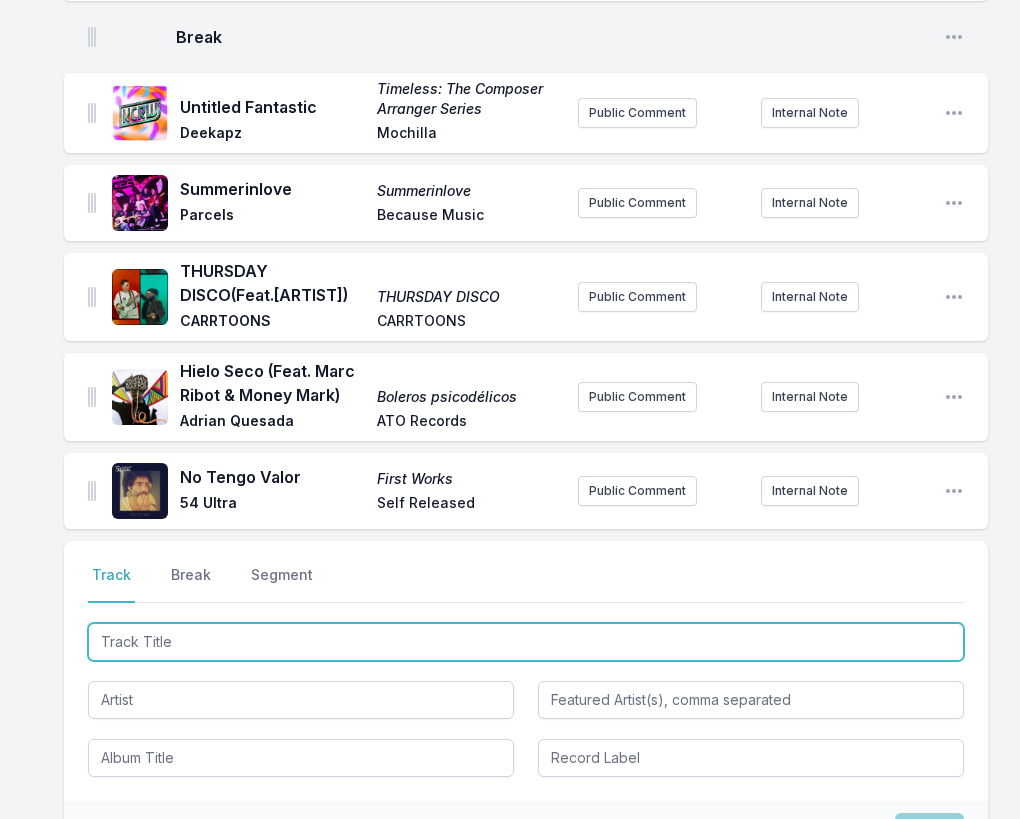 click at bounding box center [526, 642] 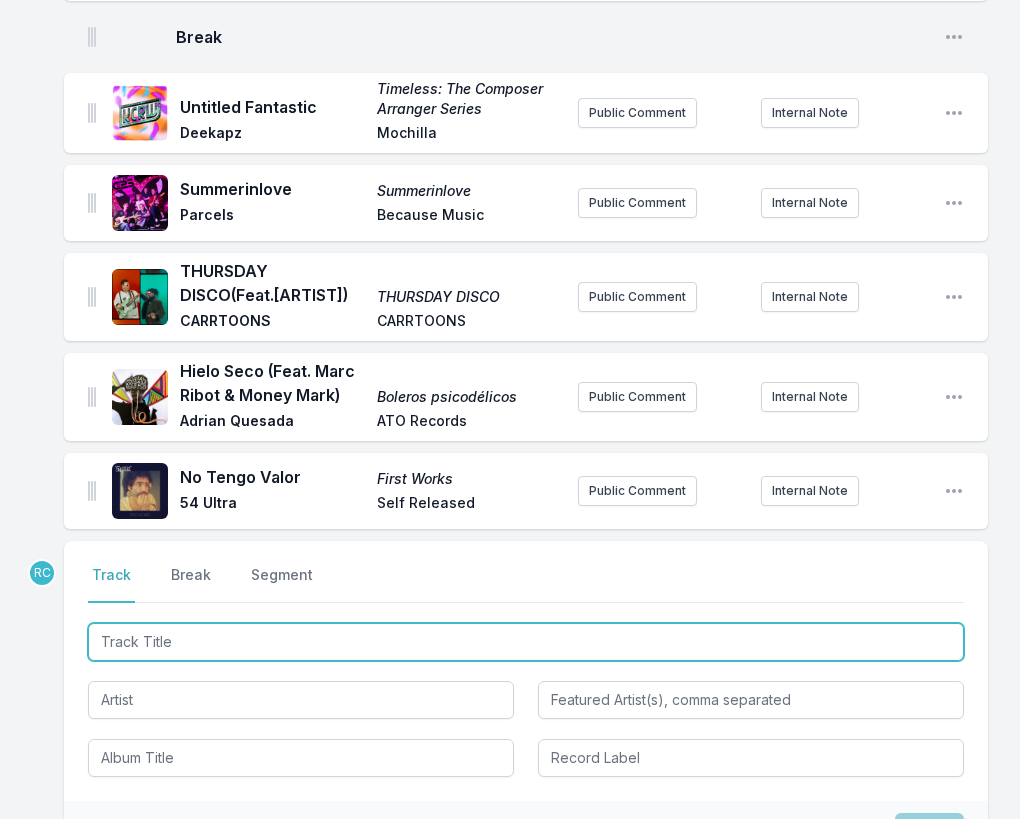 paste on "Sweet Serotonin" 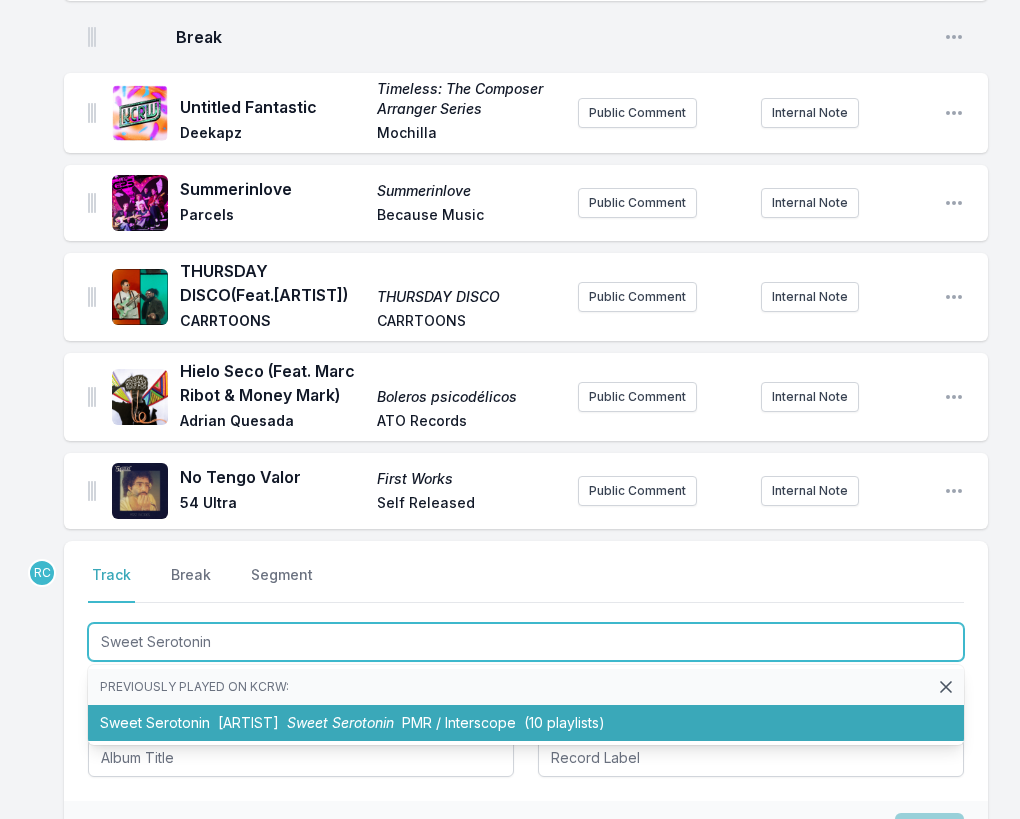 click on "Sweet Serotonin" at bounding box center [340, 722] 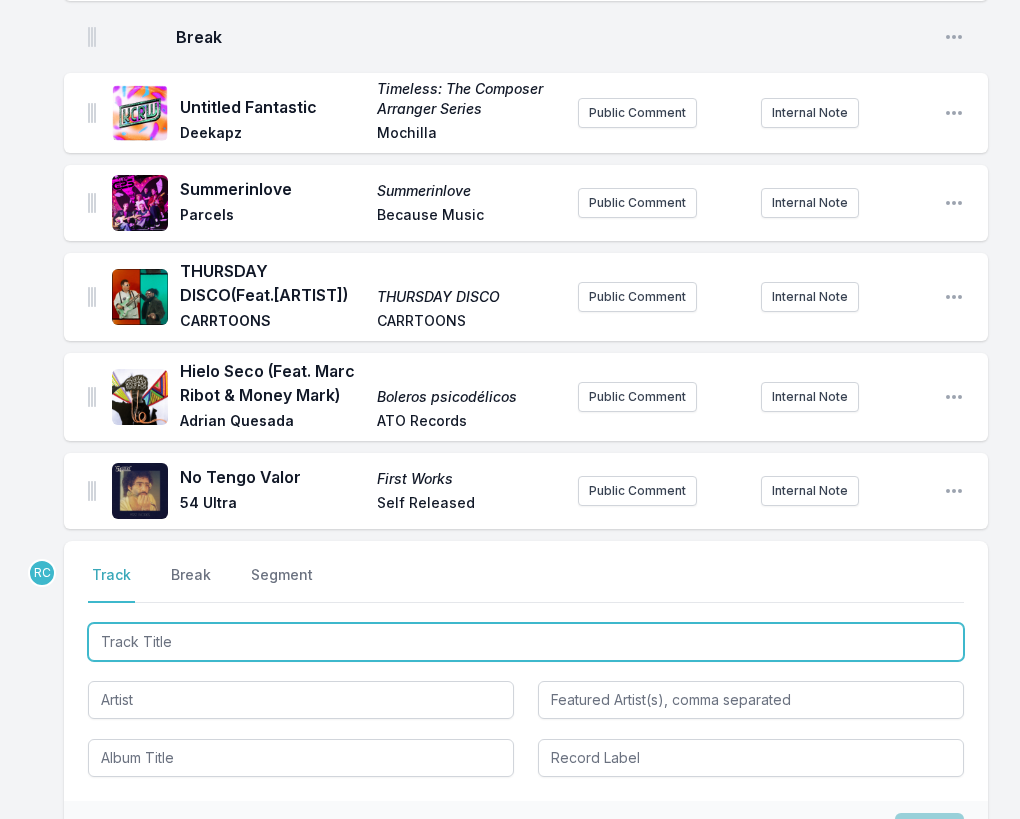 scroll, scrollTop: 1459, scrollLeft: 0, axis: vertical 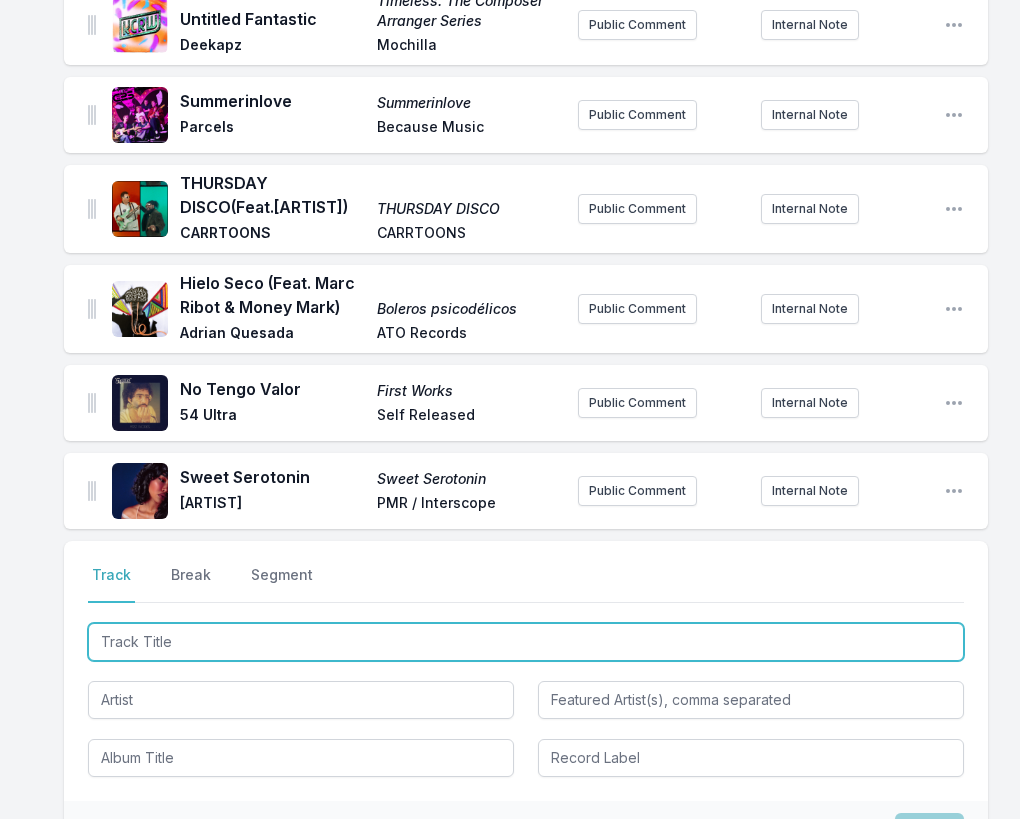 click at bounding box center [526, 642] 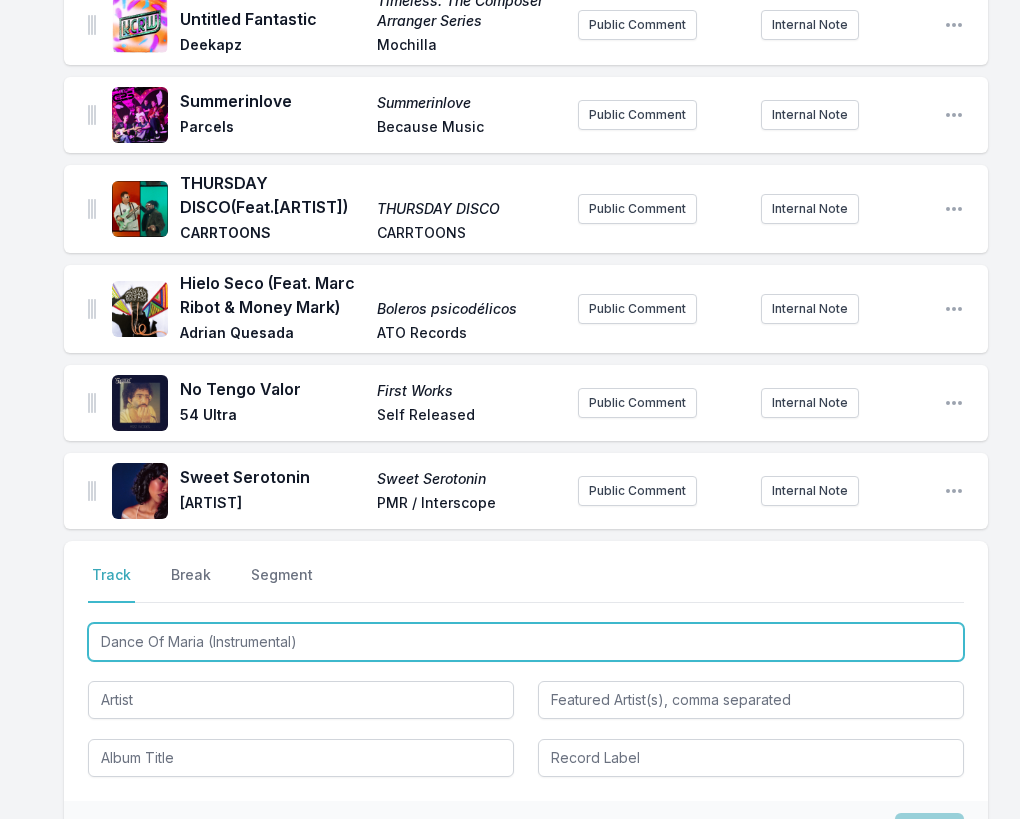 type on "Dance Of Maria (Instrumental)" 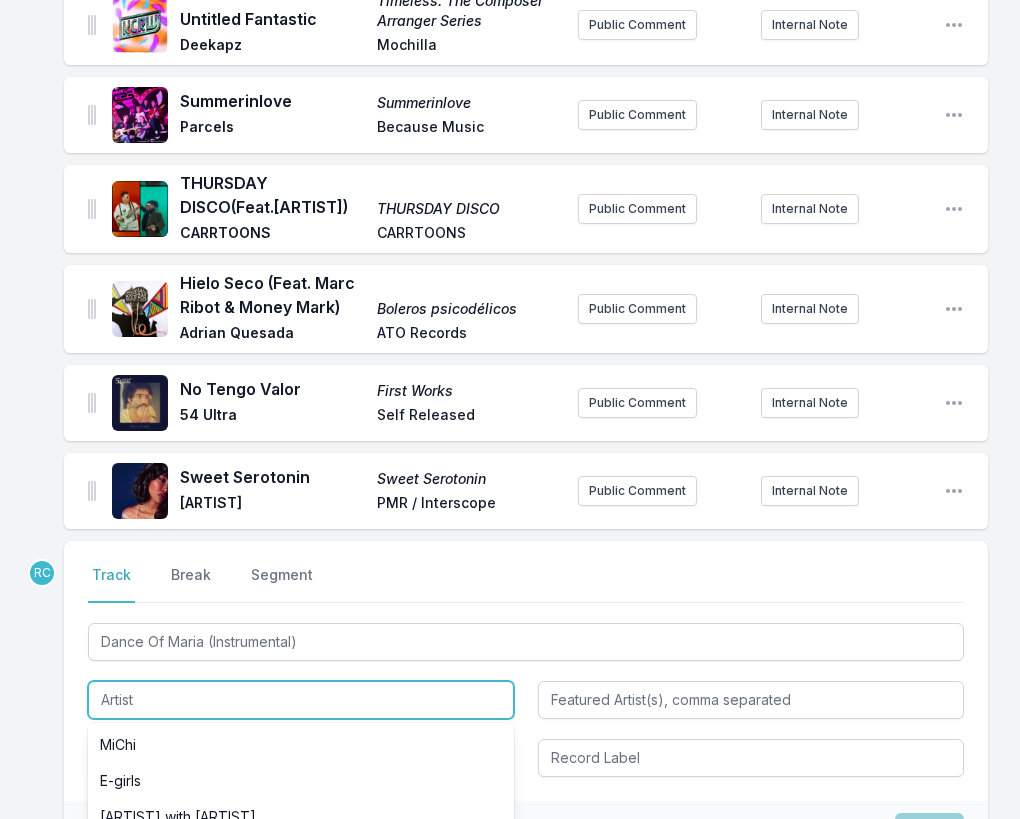 paste on "[ARTIST]" 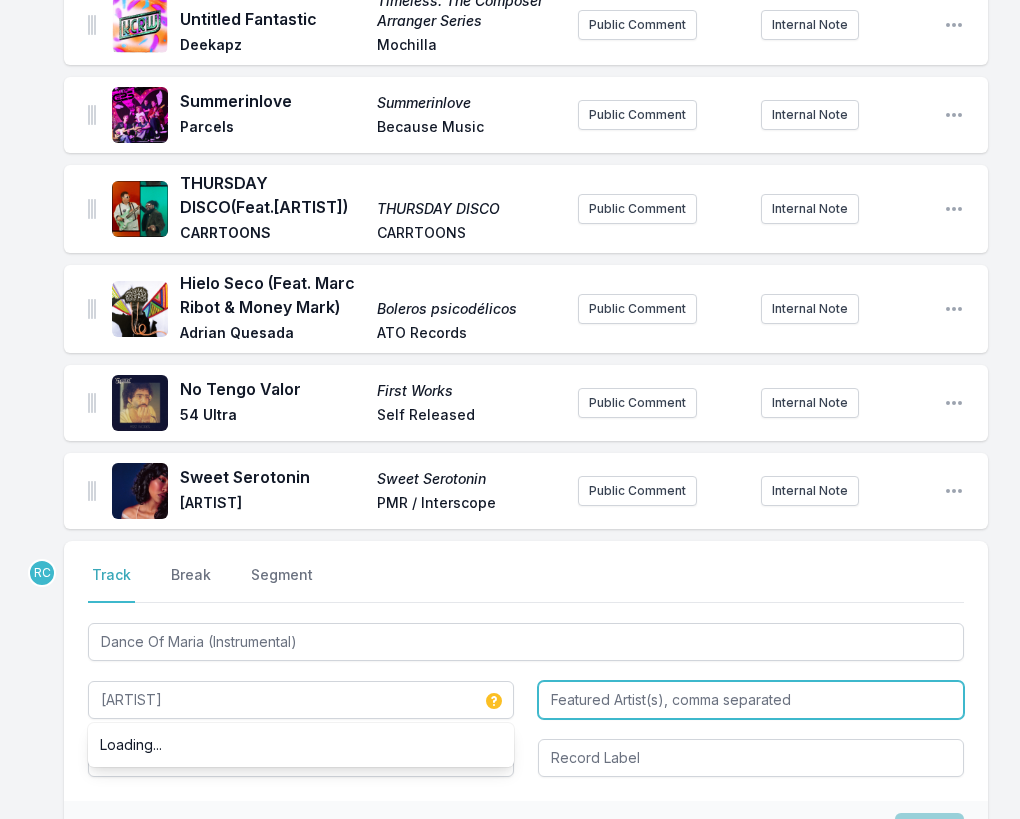 type on "[ARTIST]" 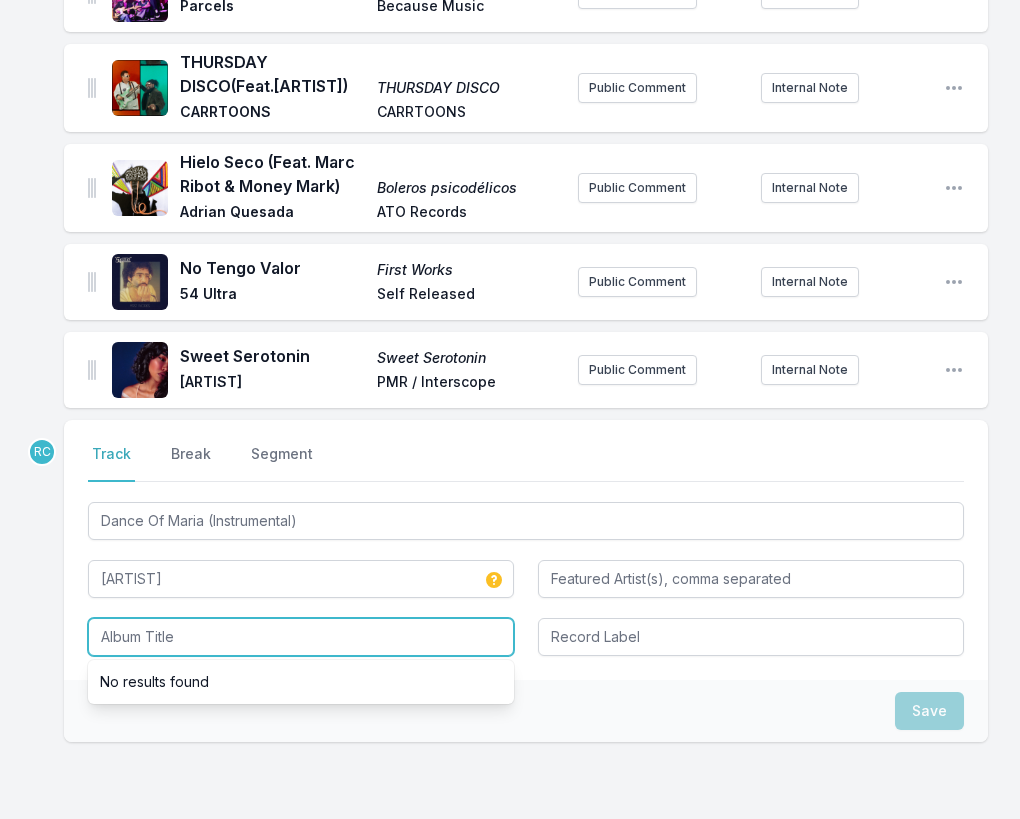 scroll, scrollTop: 1585, scrollLeft: 0, axis: vertical 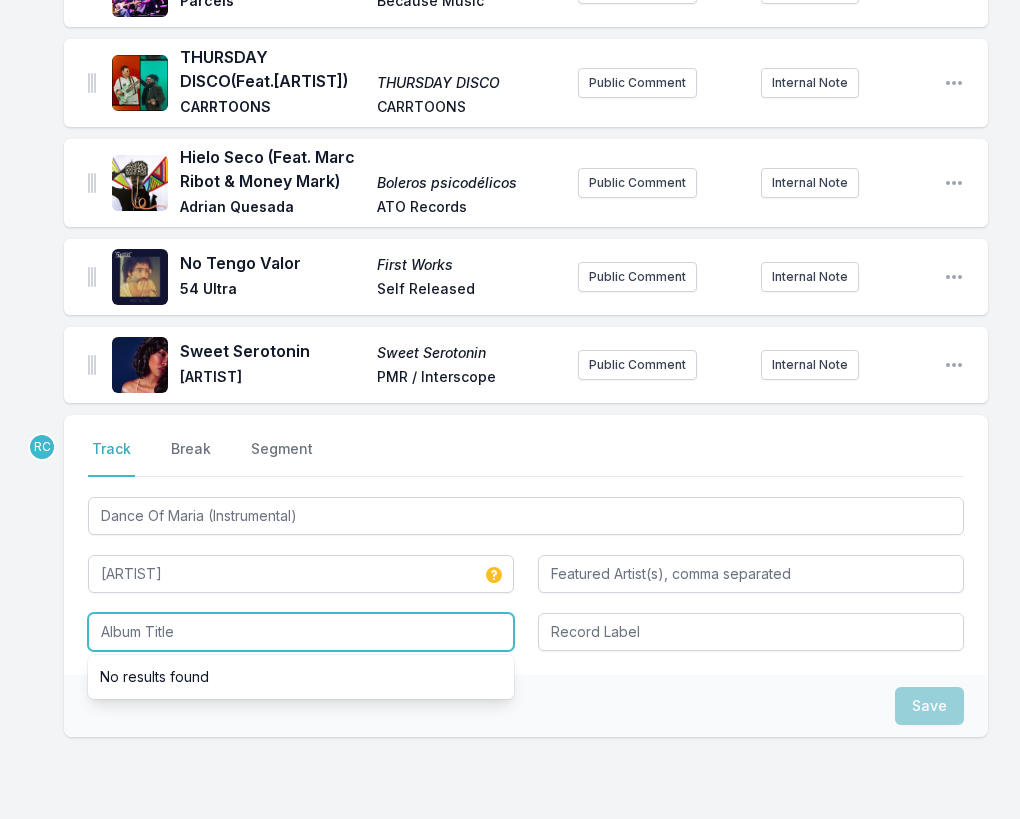 paste on "The Modern Lebanese Sounds of the Voix De L'Orient Label" 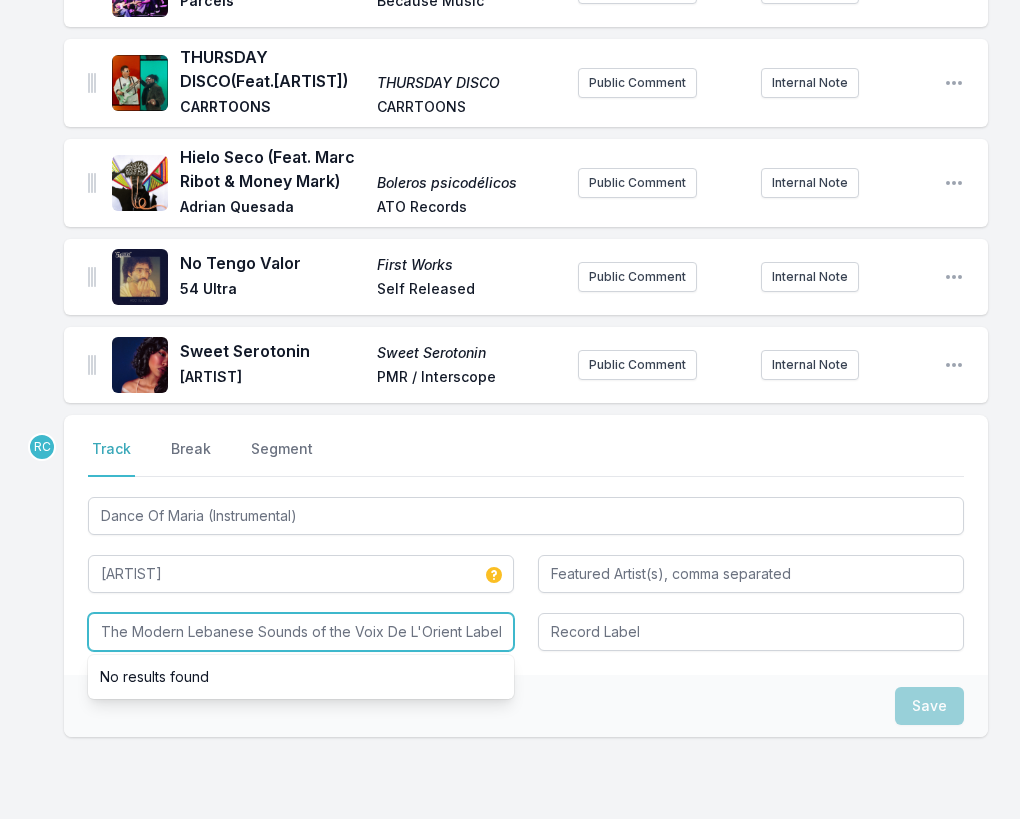 scroll, scrollTop: 0, scrollLeft: 19, axis: horizontal 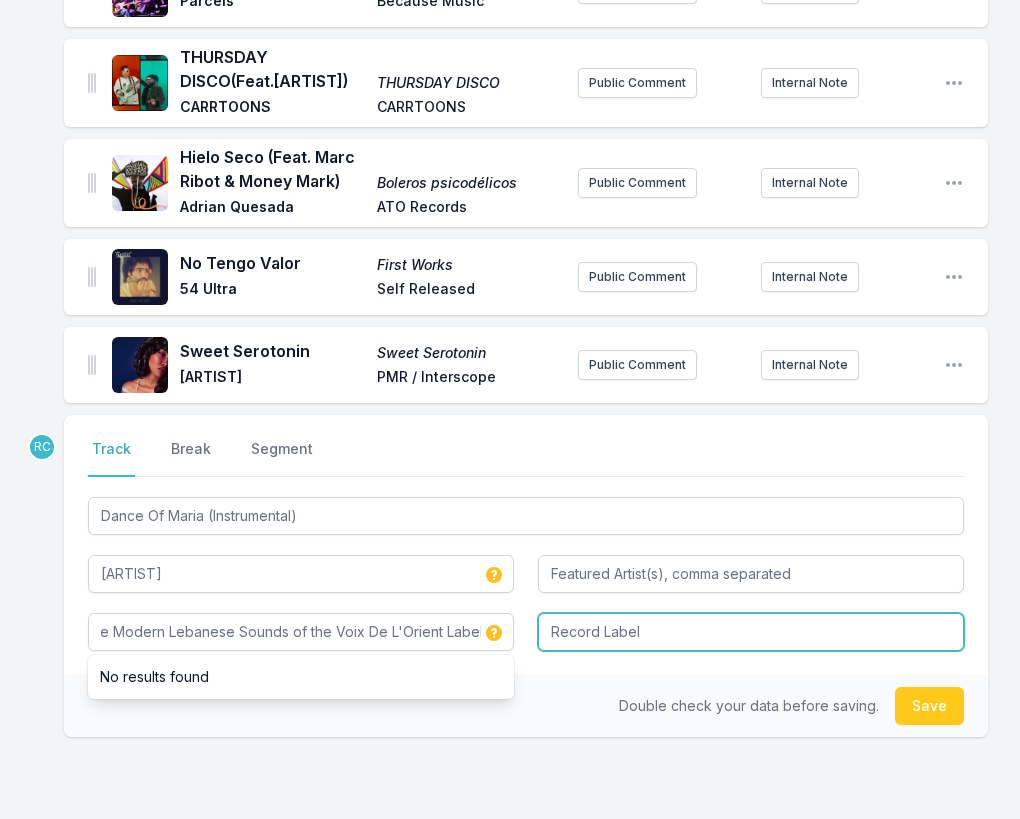 type on "The Modern Lebanese Sounds of the Voix De L'Orient Label" 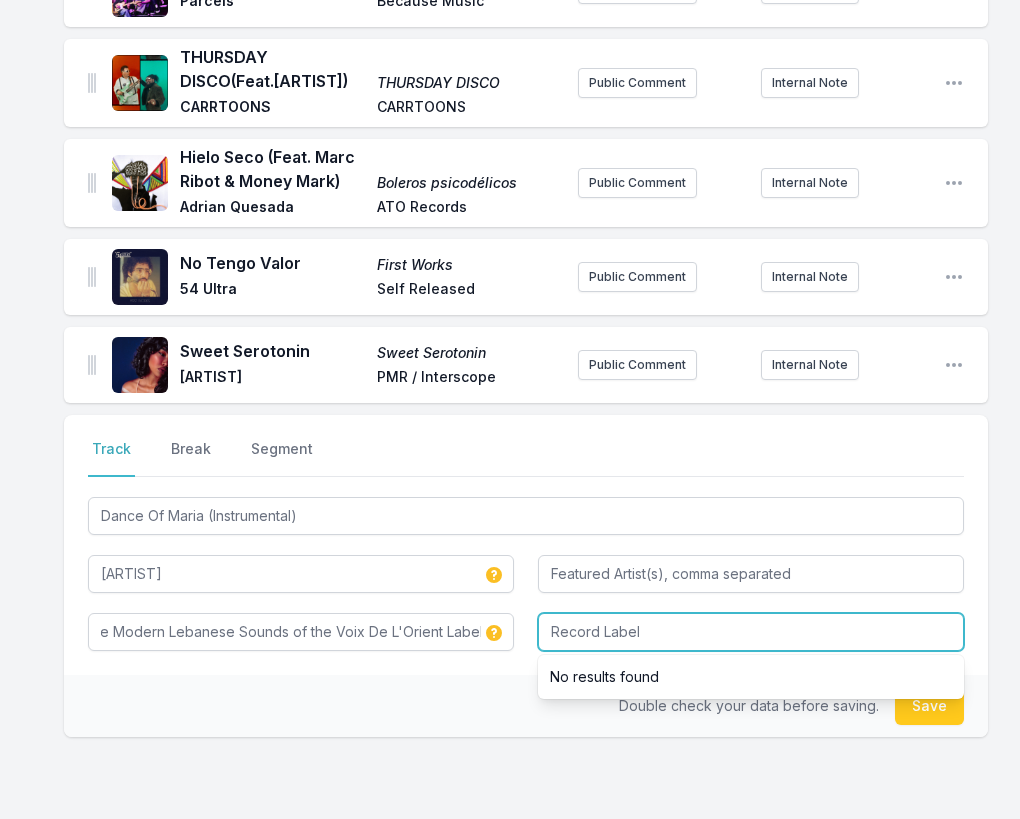scroll, scrollTop: 0, scrollLeft: 0, axis: both 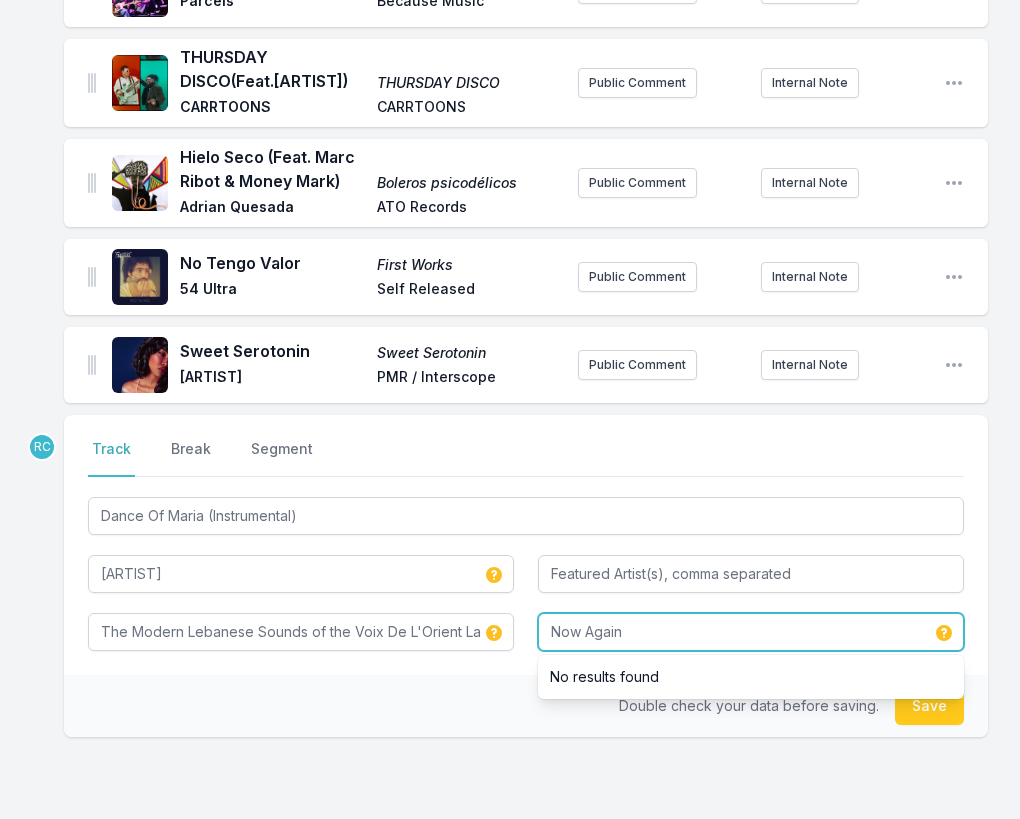 type on "Now Again" 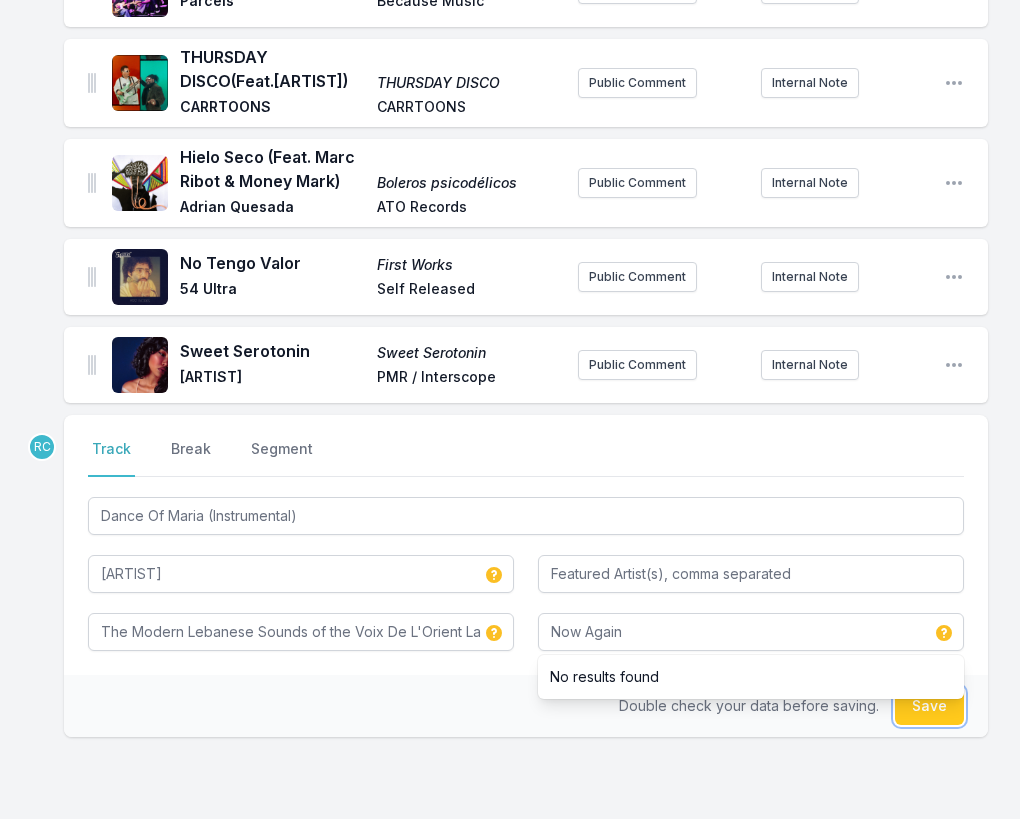 click on "Save" at bounding box center [929, 706] 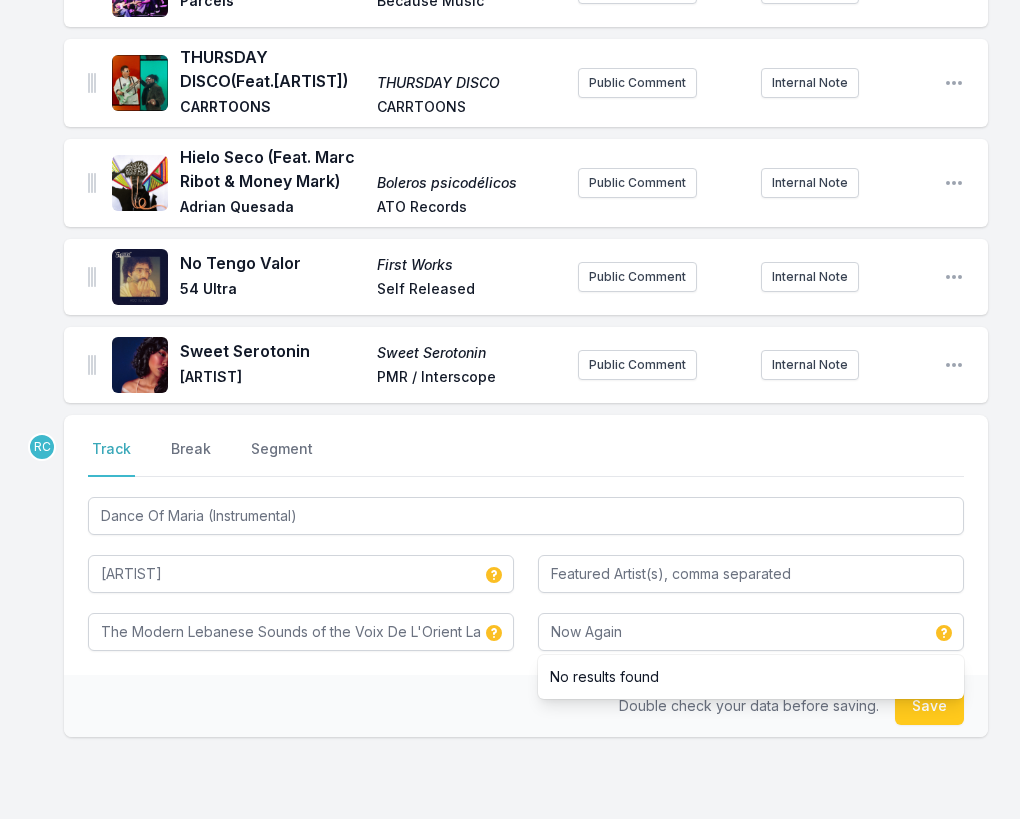 type 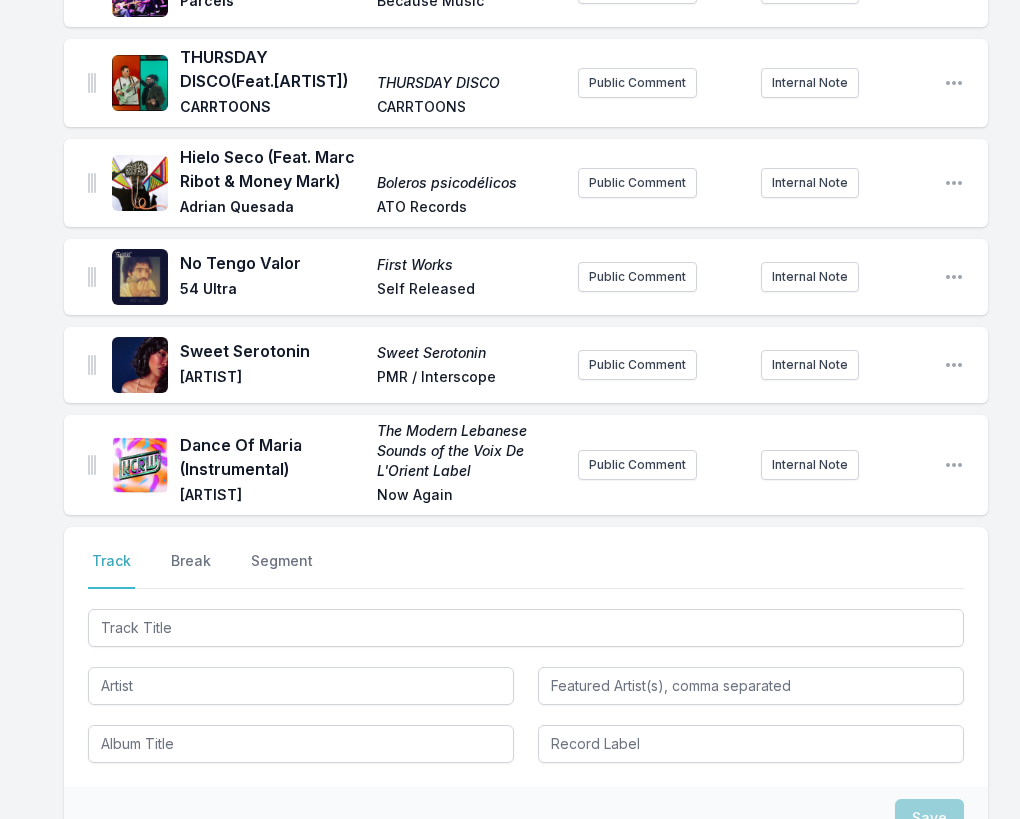 scroll, scrollTop: 1697, scrollLeft: 0, axis: vertical 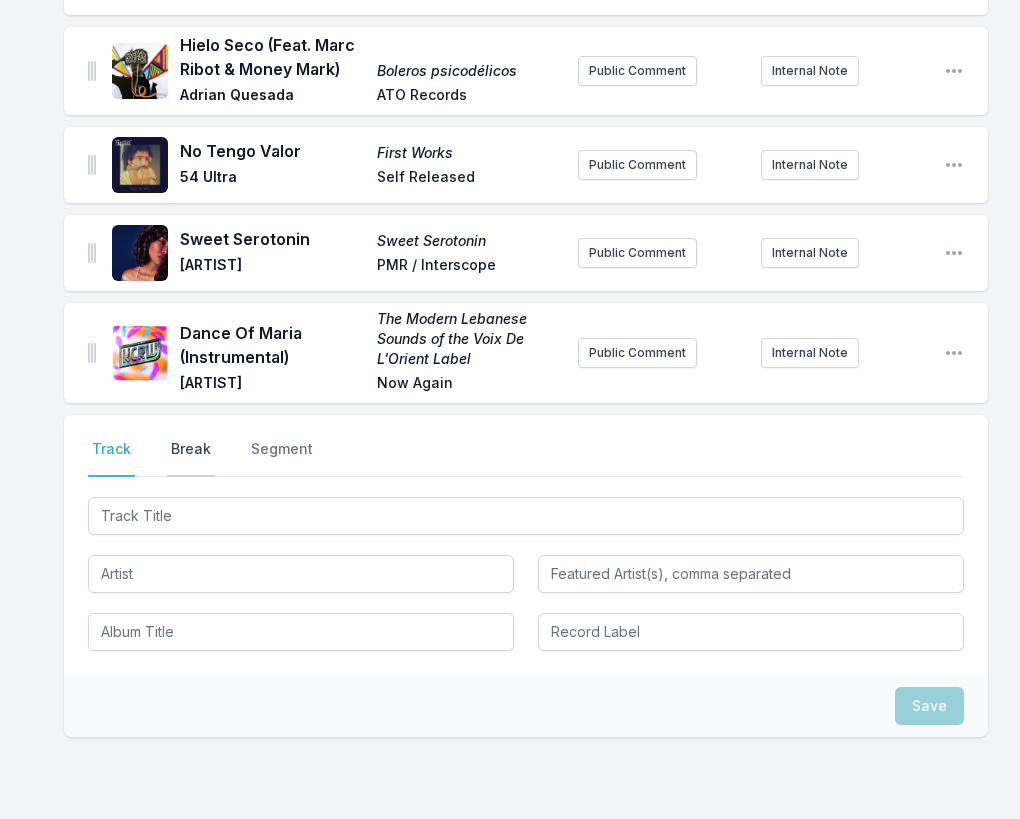 click on "Break" at bounding box center (191, 458) 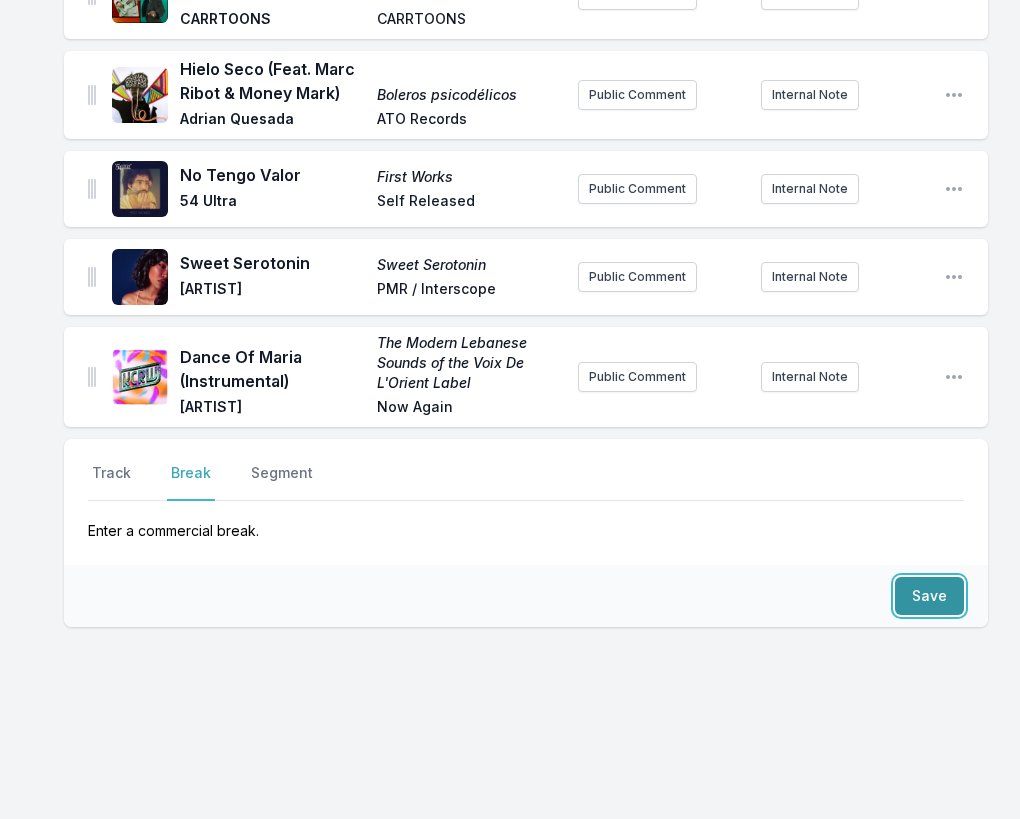 click on "Save" at bounding box center (929, 596) 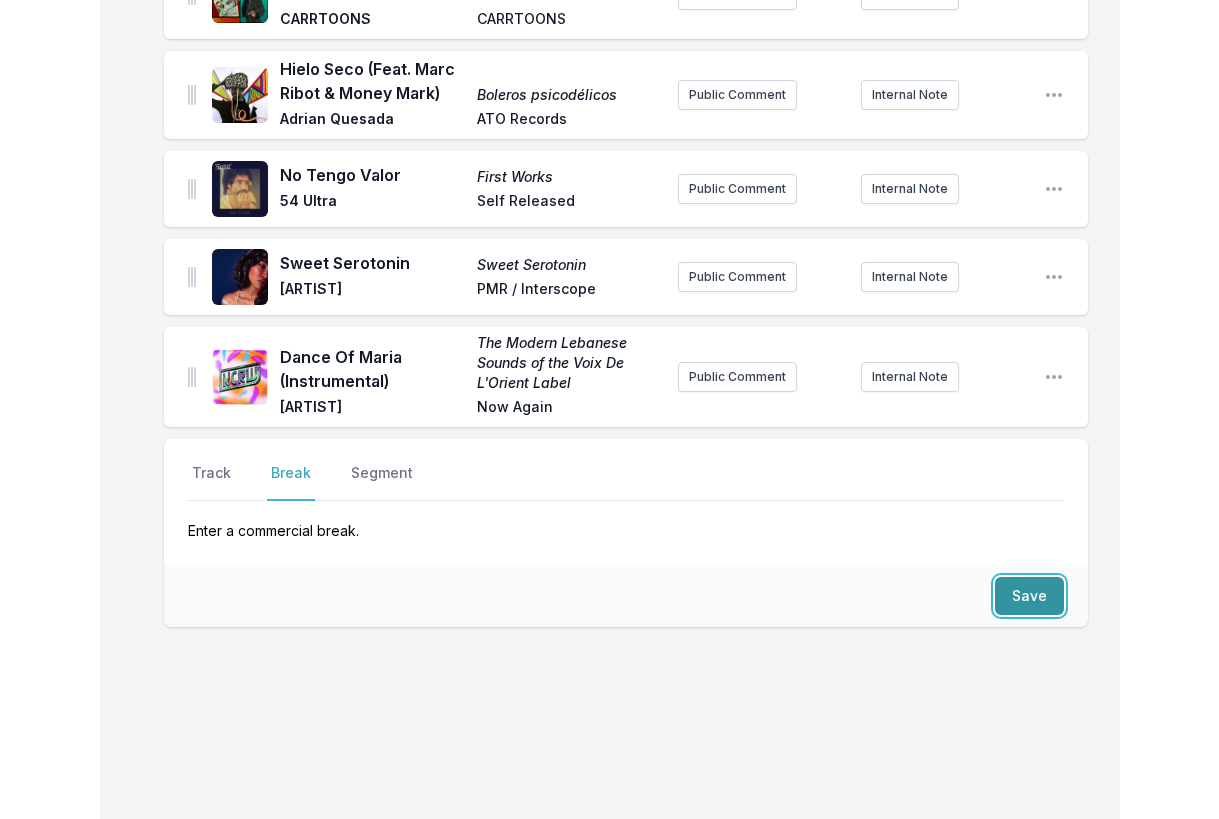 scroll, scrollTop: 1733, scrollLeft: 0, axis: vertical 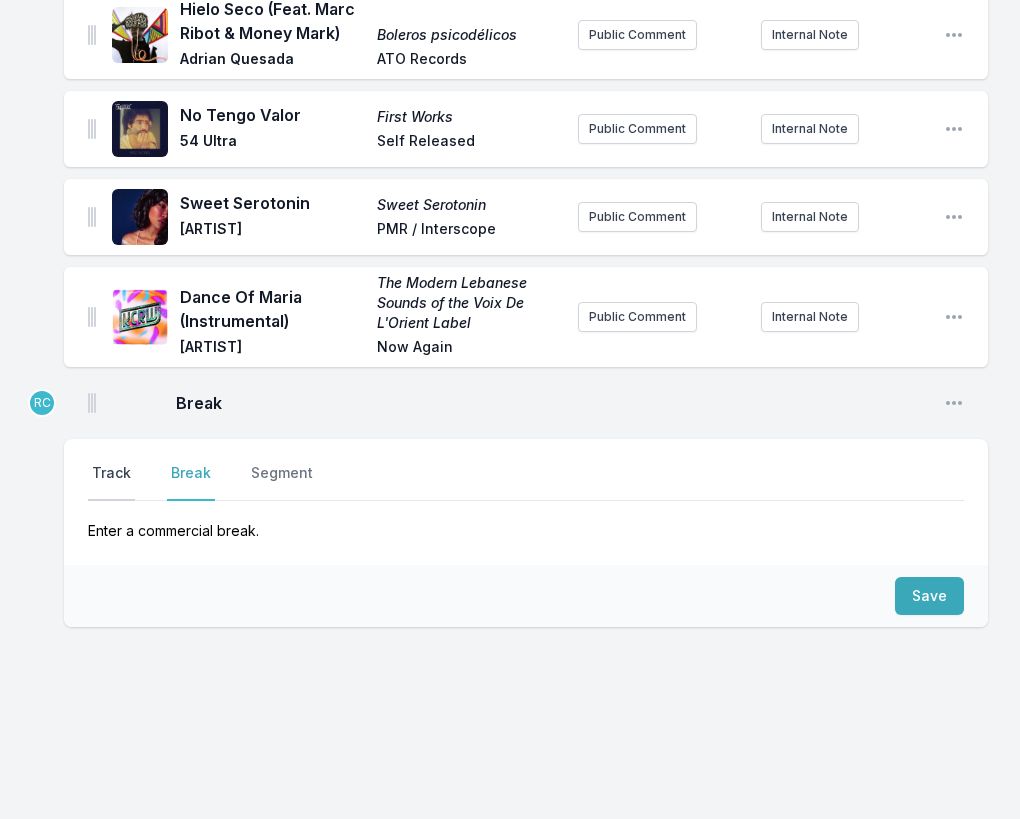 click on "Track" at bounding box center (111, 482) 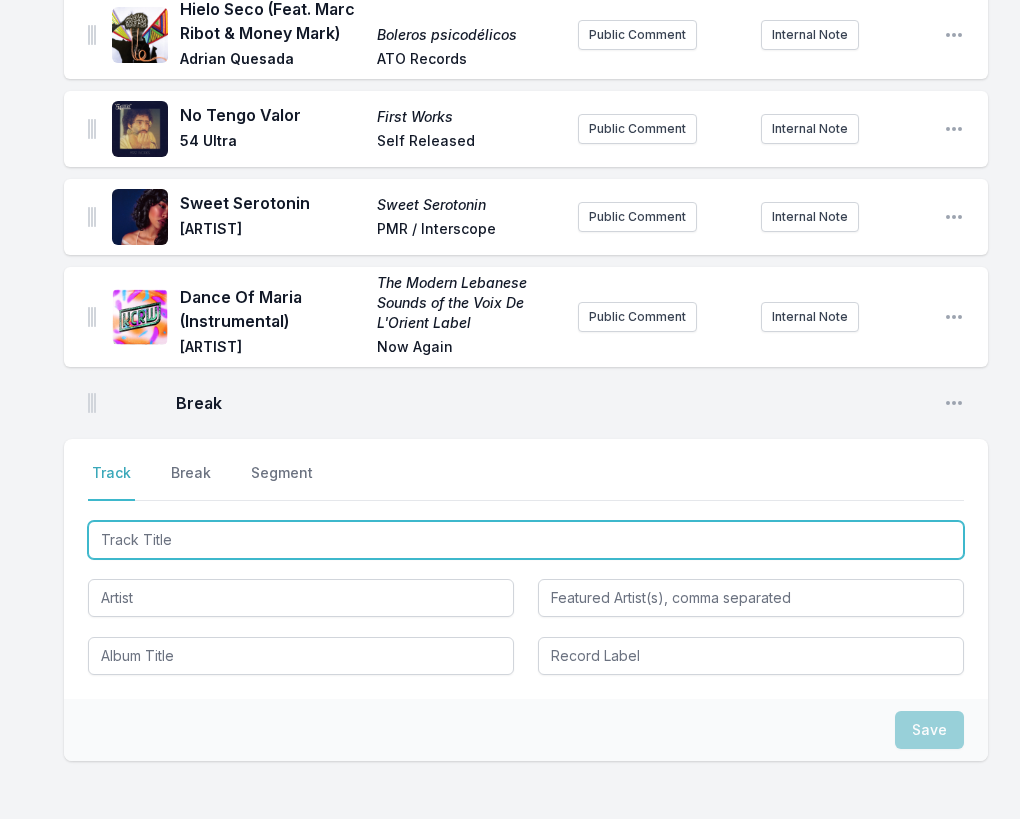 click at bounding box center [526, 540] 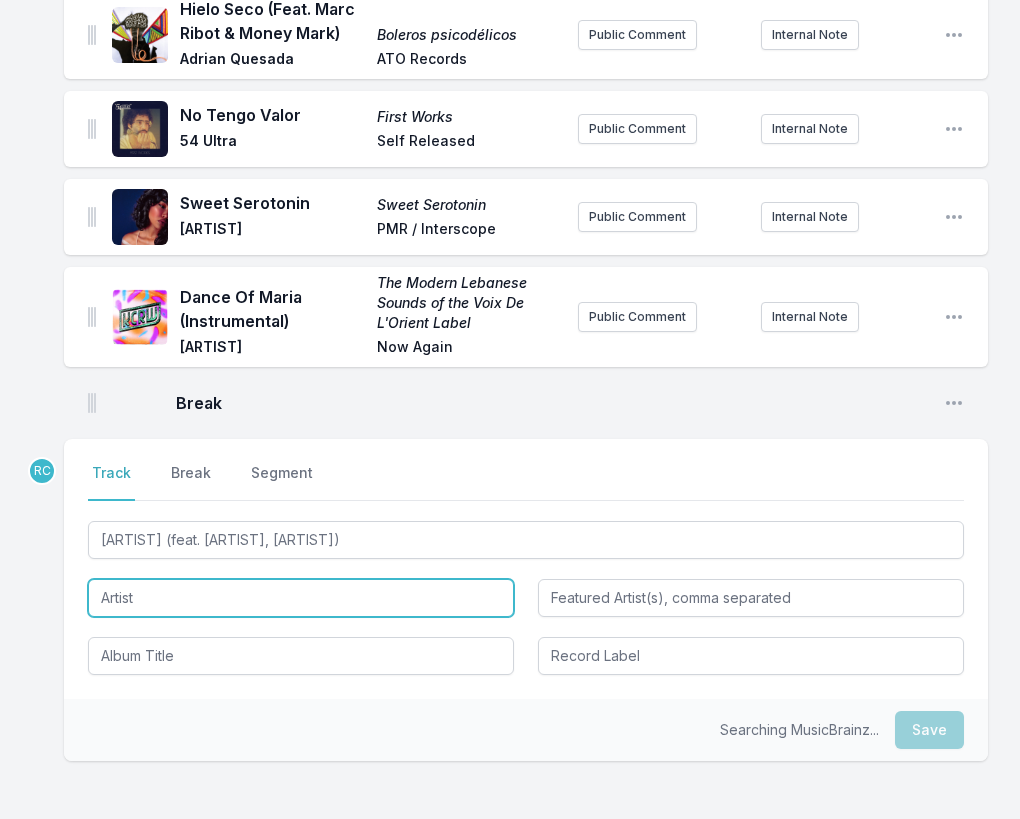 type on "Magic Dance" 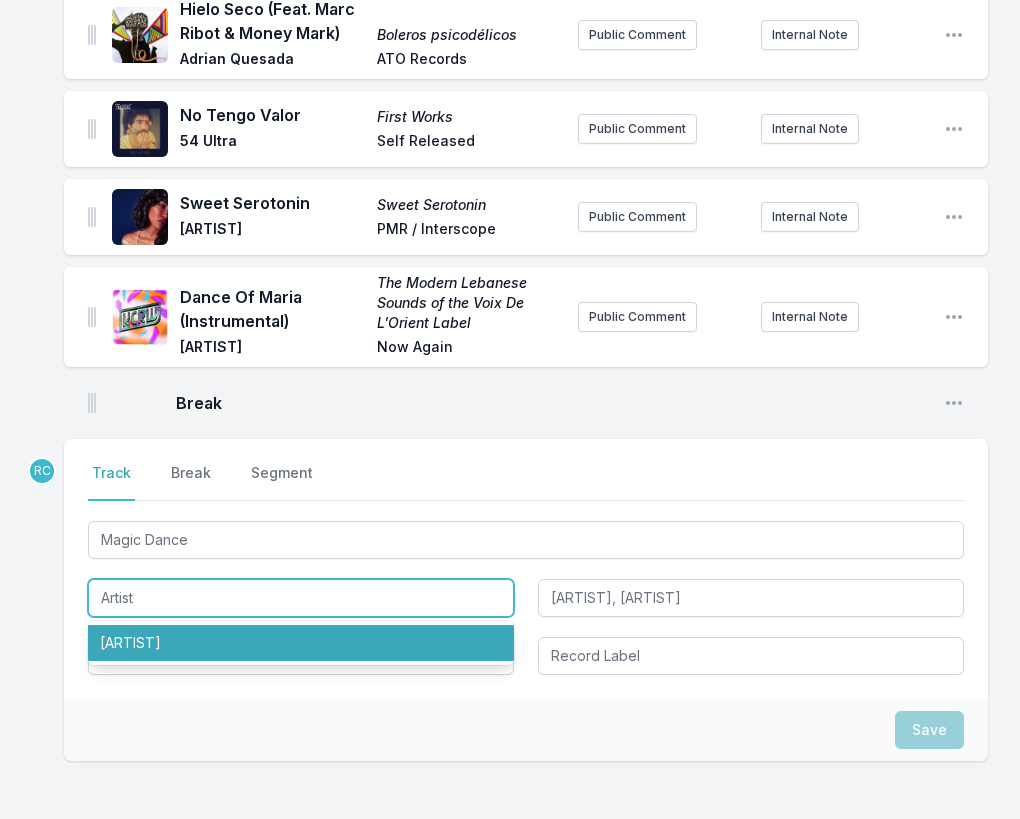 paste on "[ARTIST]" 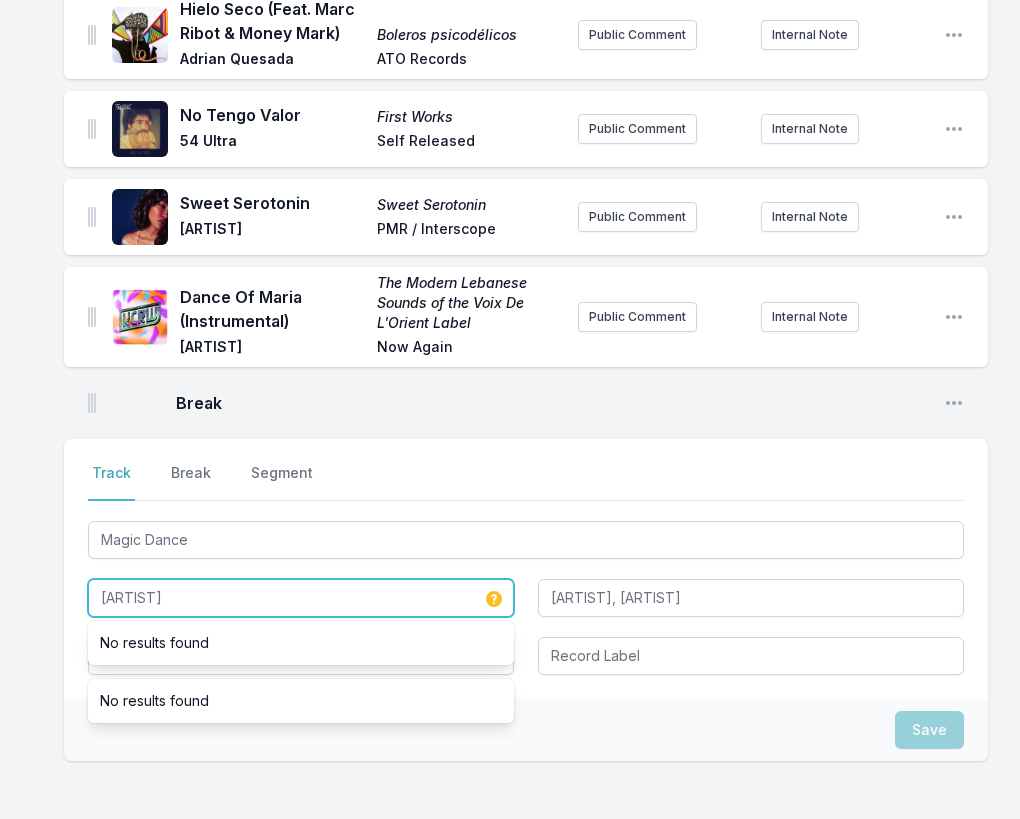 drag, startPoint x: 189, startPoint y: 598, endPoint x: 65, endPoint y: 579, distance: 125.4472 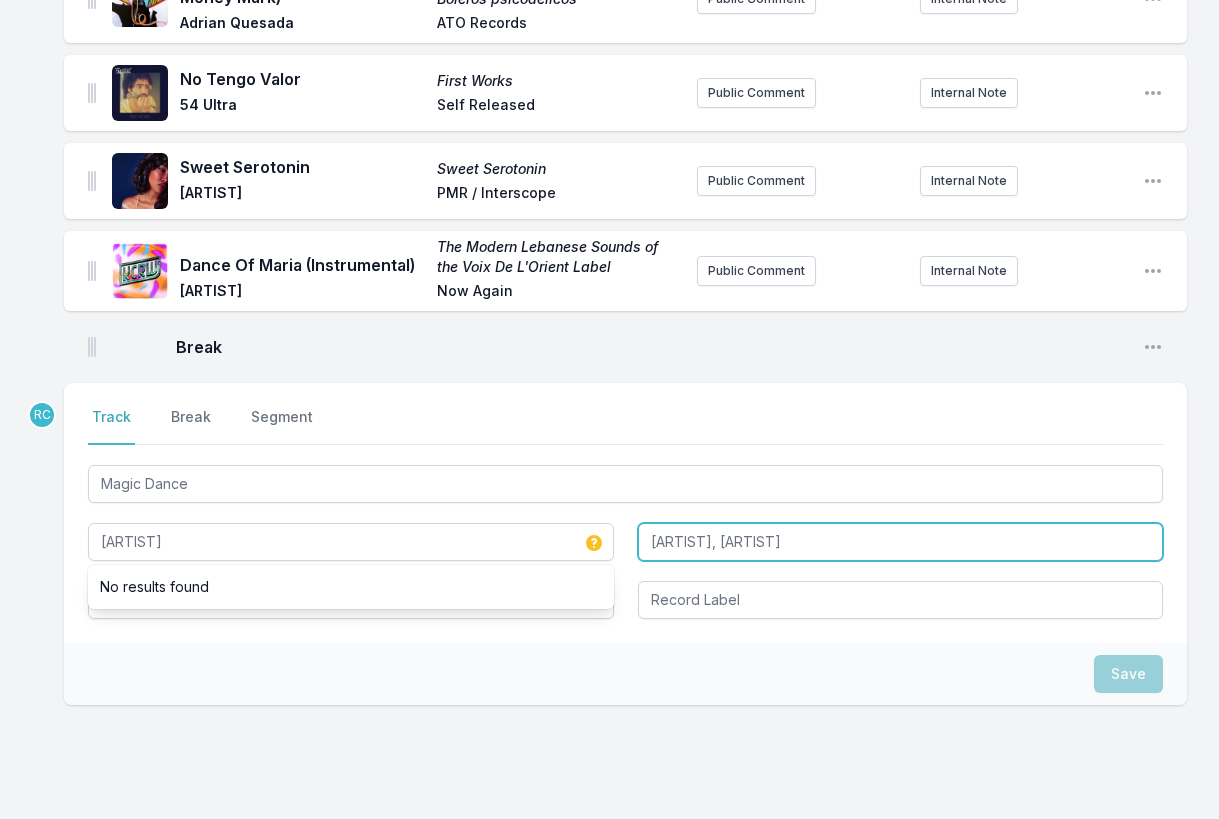 type on "[ARTIST]" 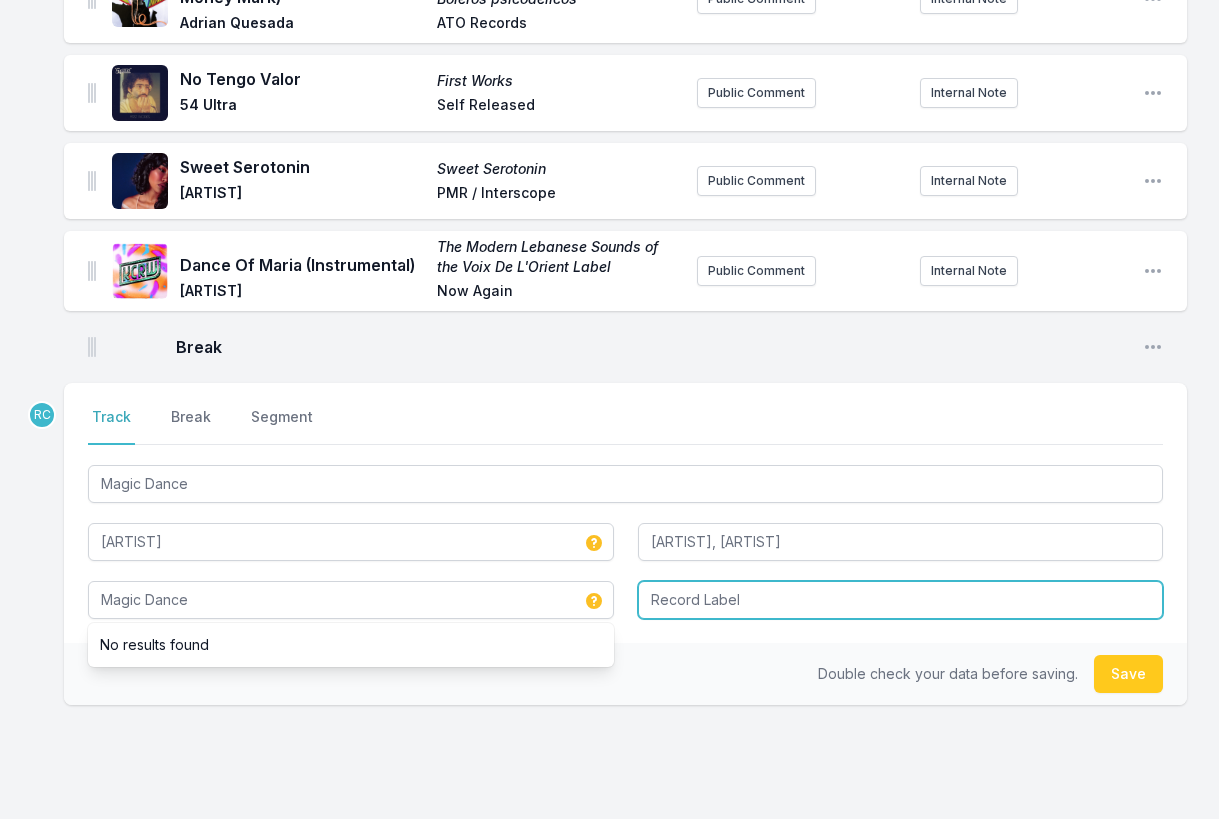 type on "Magic Dance" 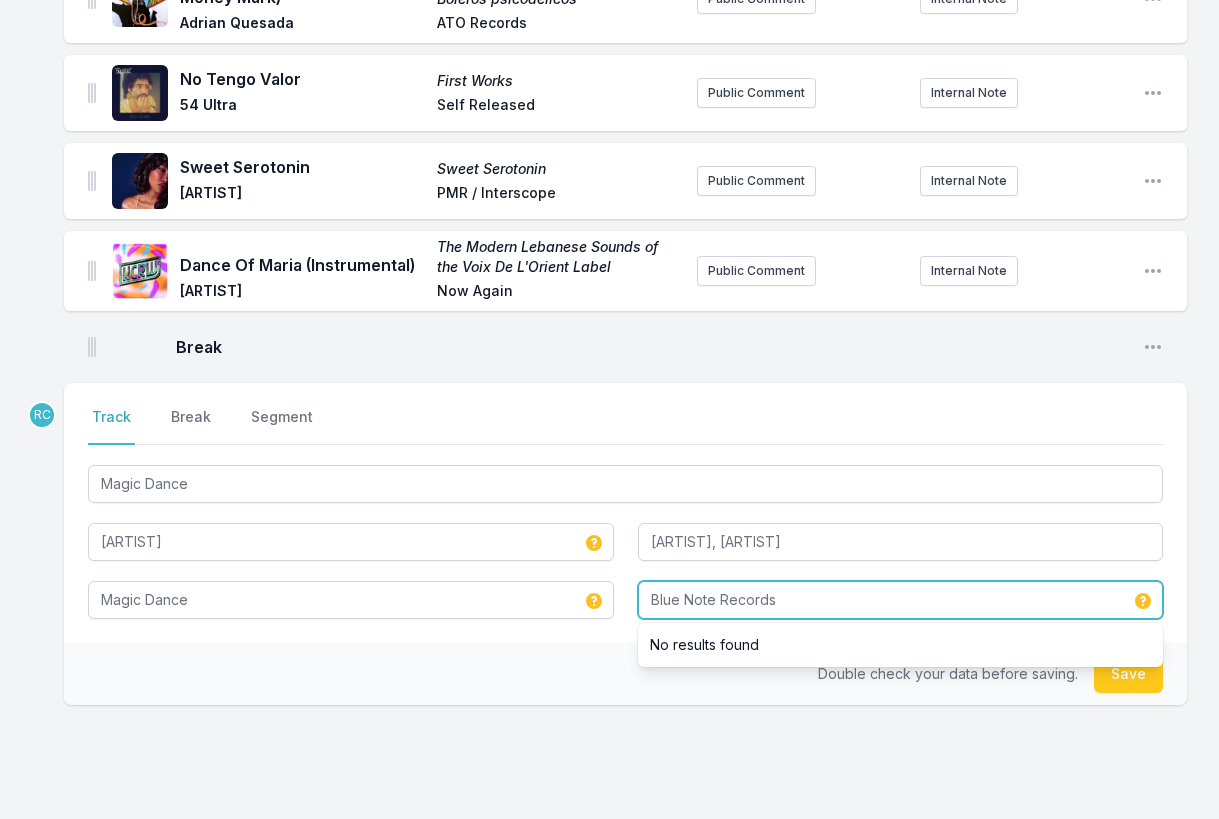 type on "Blue Note Records" 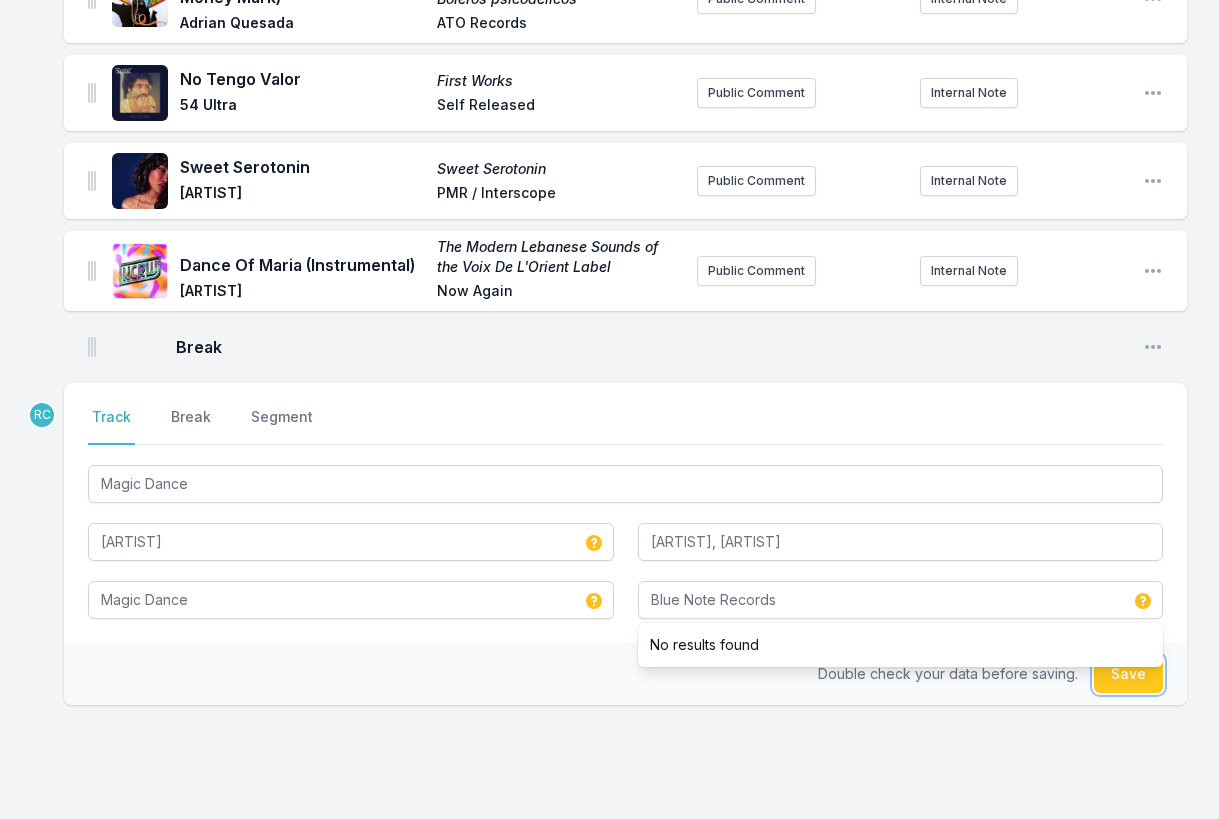 click on "Save" at bounding box center [1128, 674] 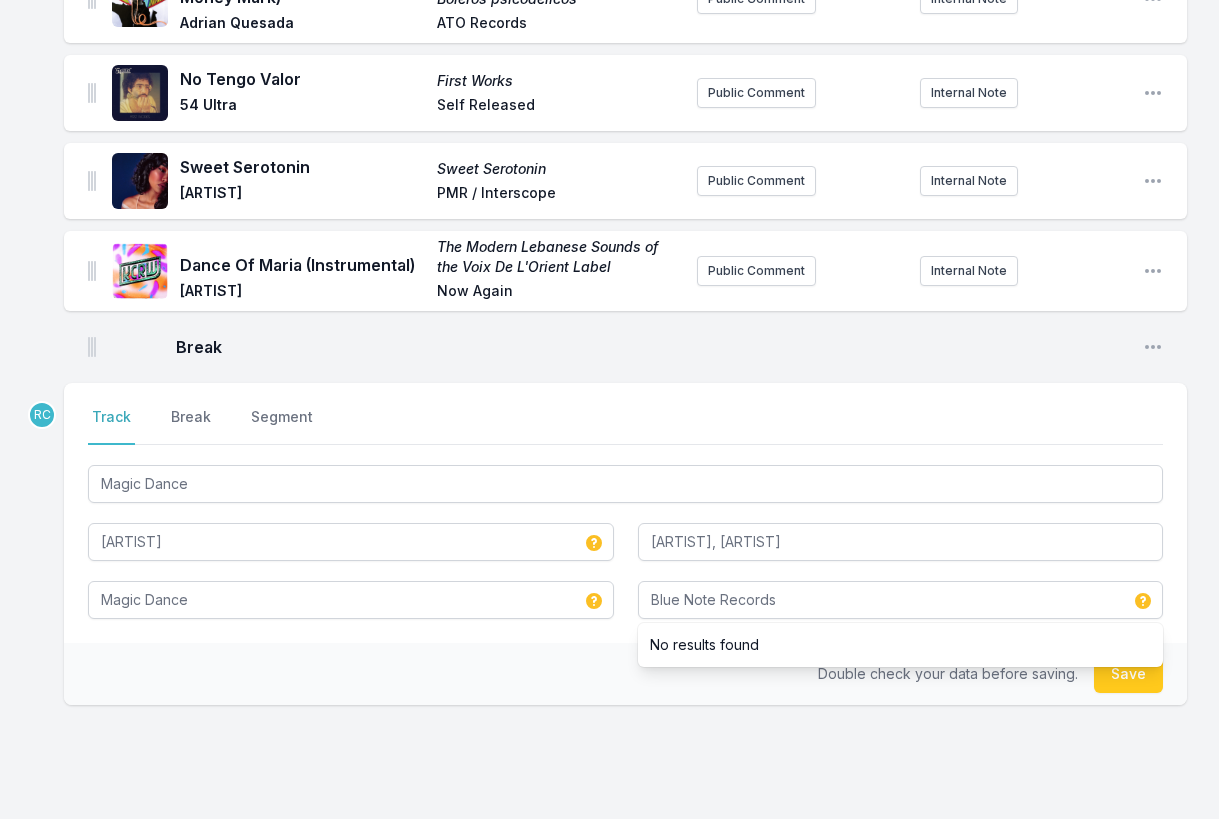 type 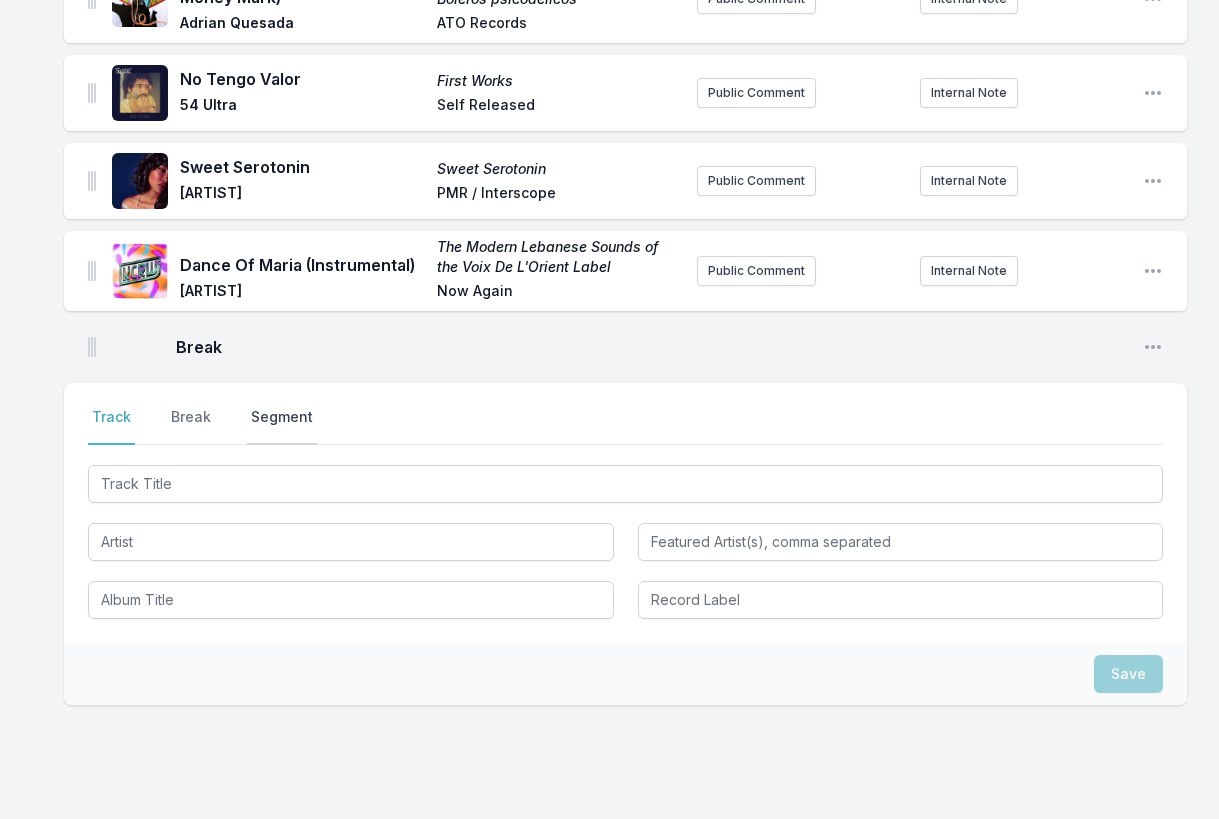 scroll, scrollTop: 1833, scrollLeft: 0, axis: vertical 